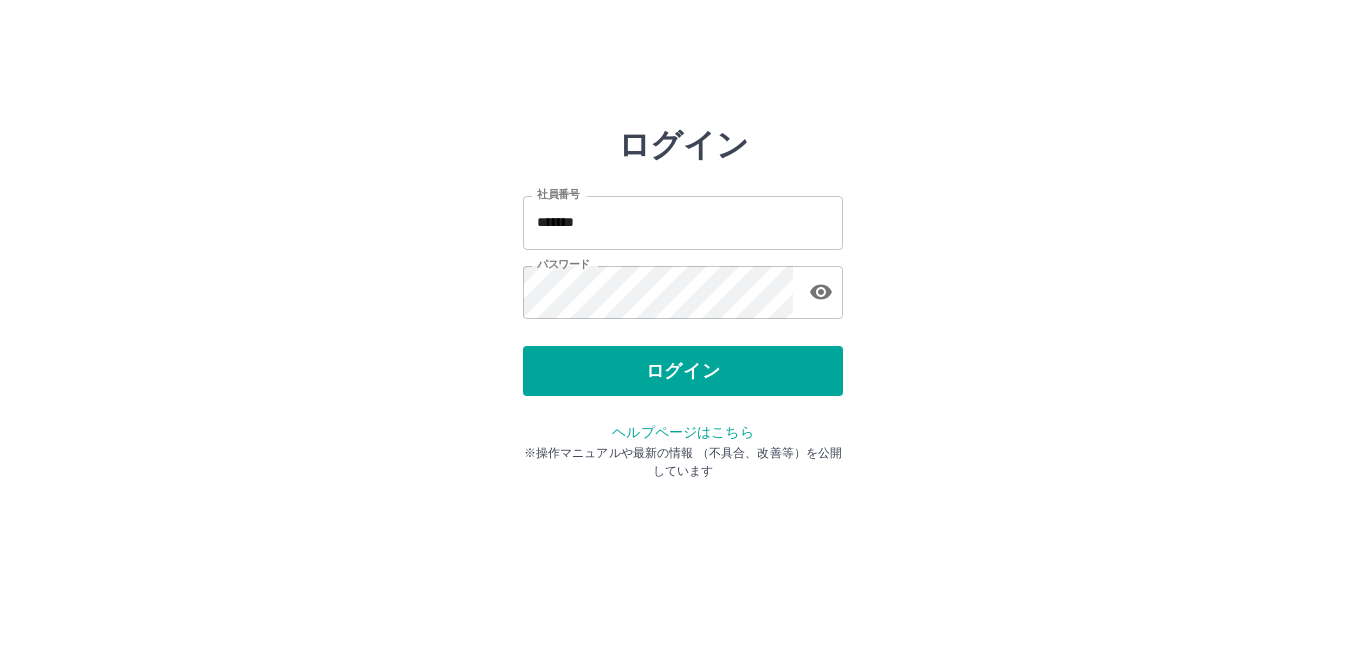 scroll, scrollTop: 0, scrollLeft: 0, axis: both 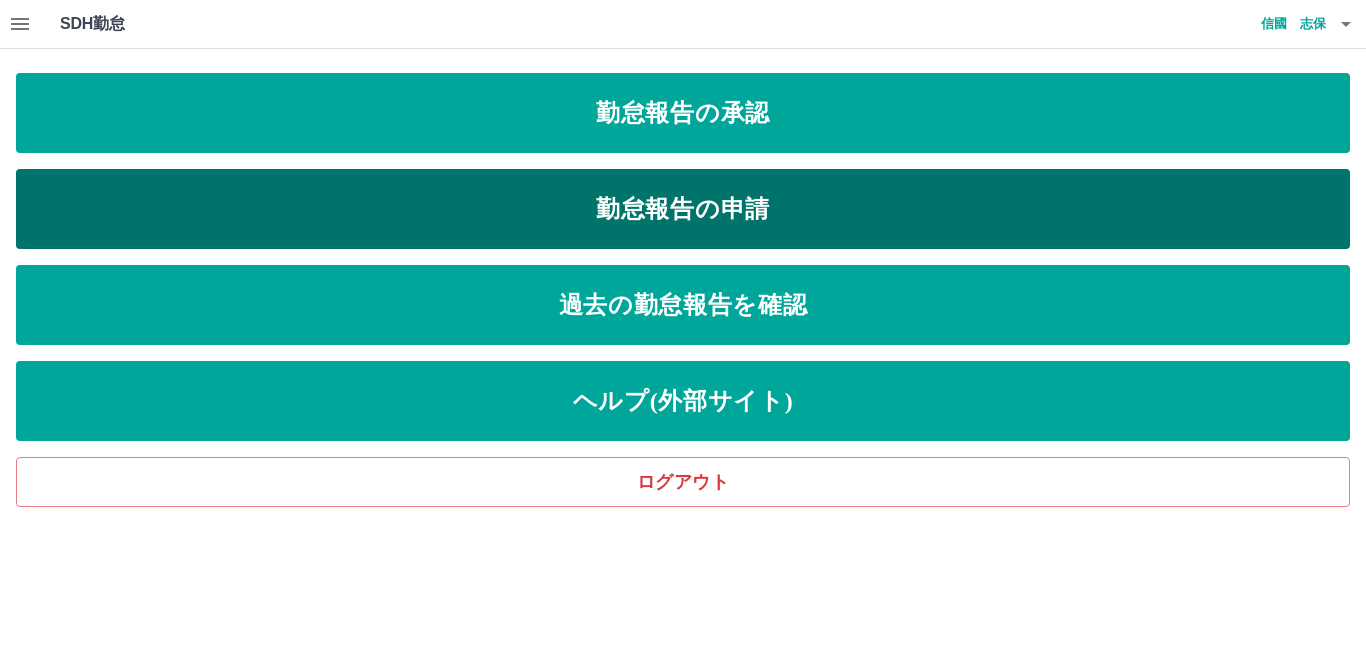 click on "勤怠報告の申請" at bounding box center [683, 209] 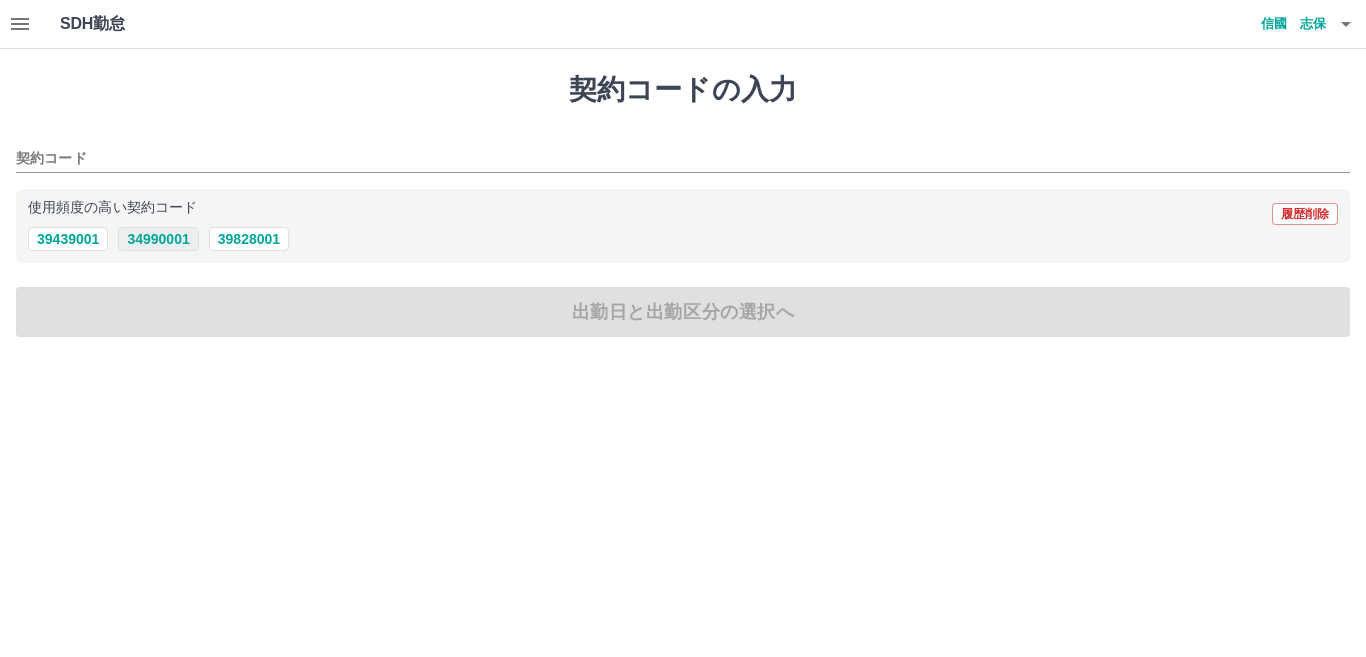click on "34990001" at bounding box center [158, 239] 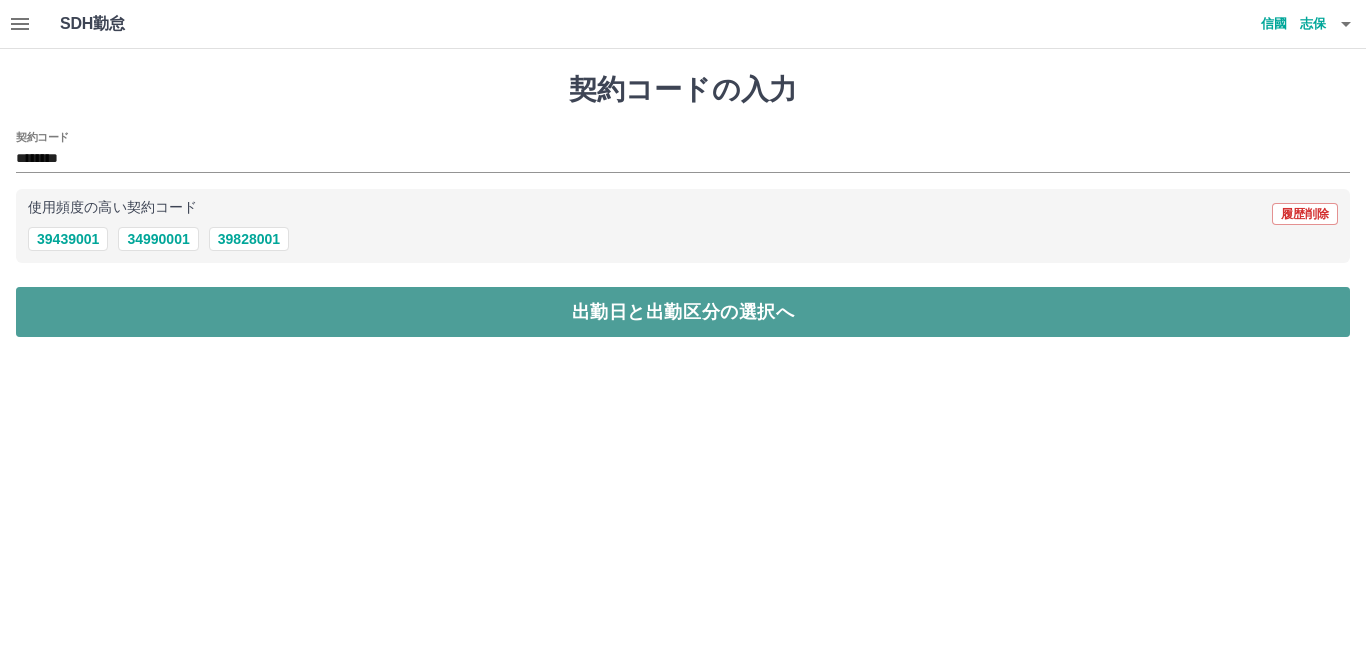 click on "出勤日と出勤区分の選択へ" at bounding box center [683, 312] 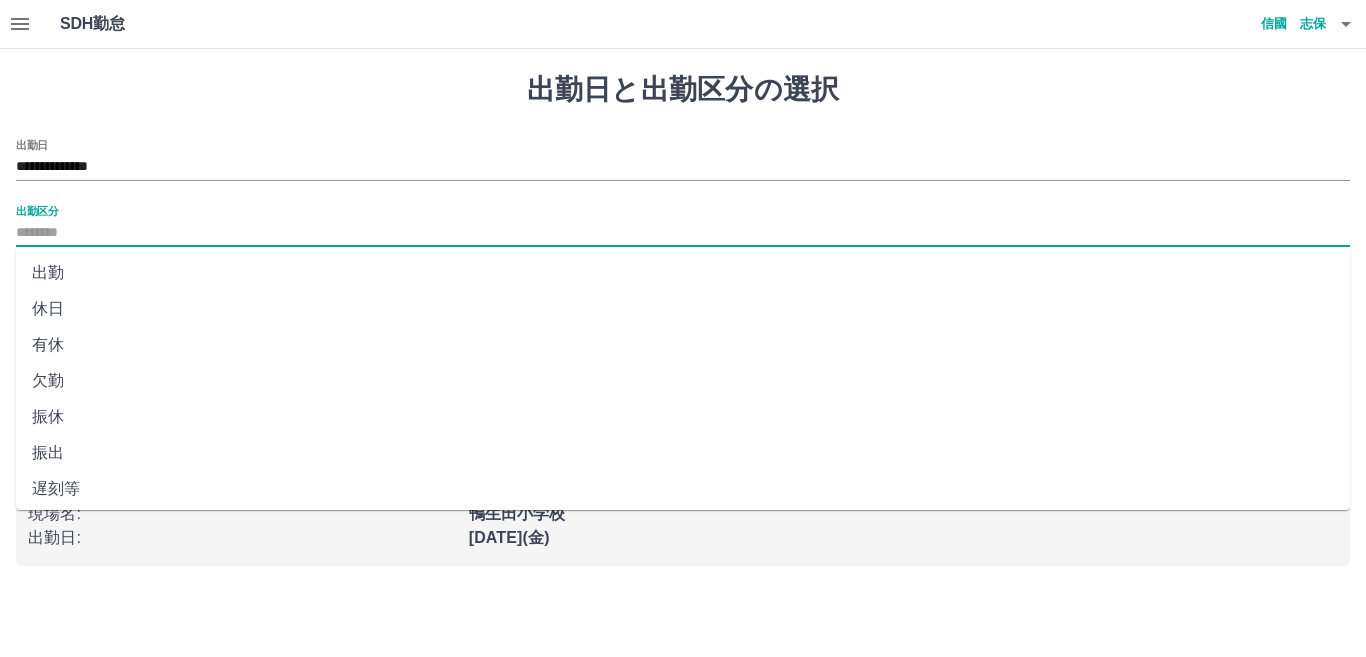 click on "出勤区分" at bounding box center [683, 233] 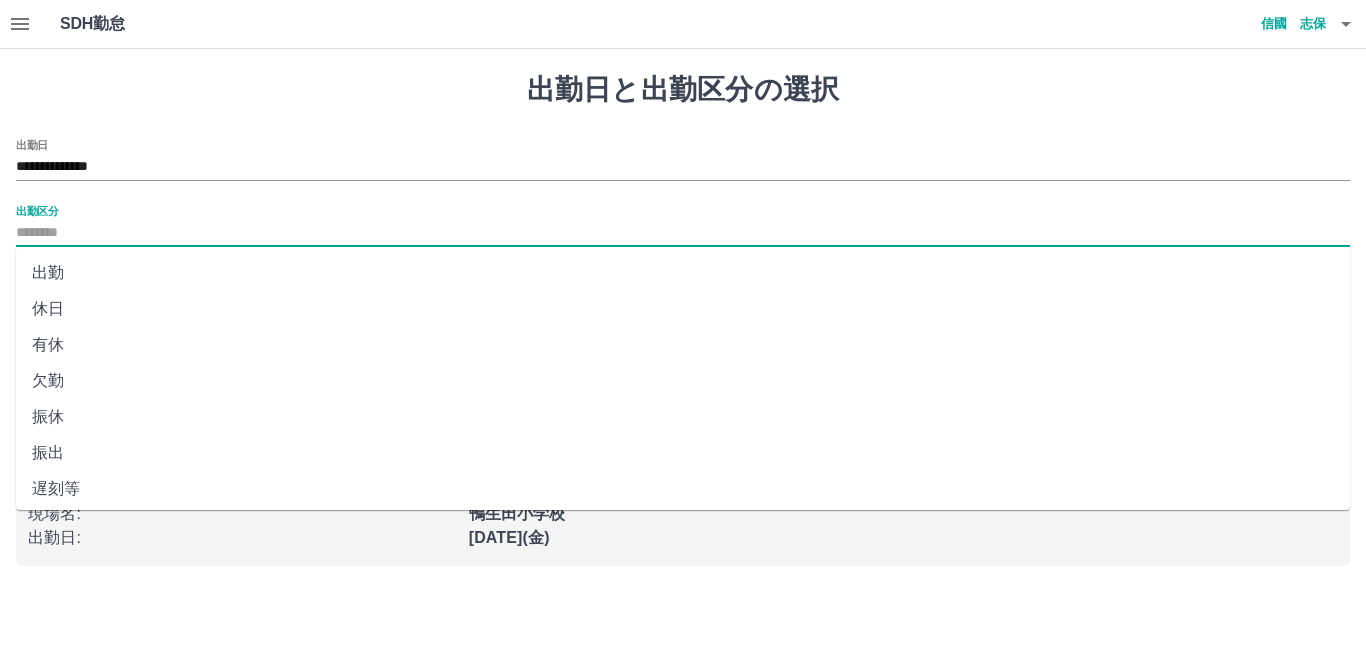 click on "出勤" at bounding box center [683, 273] 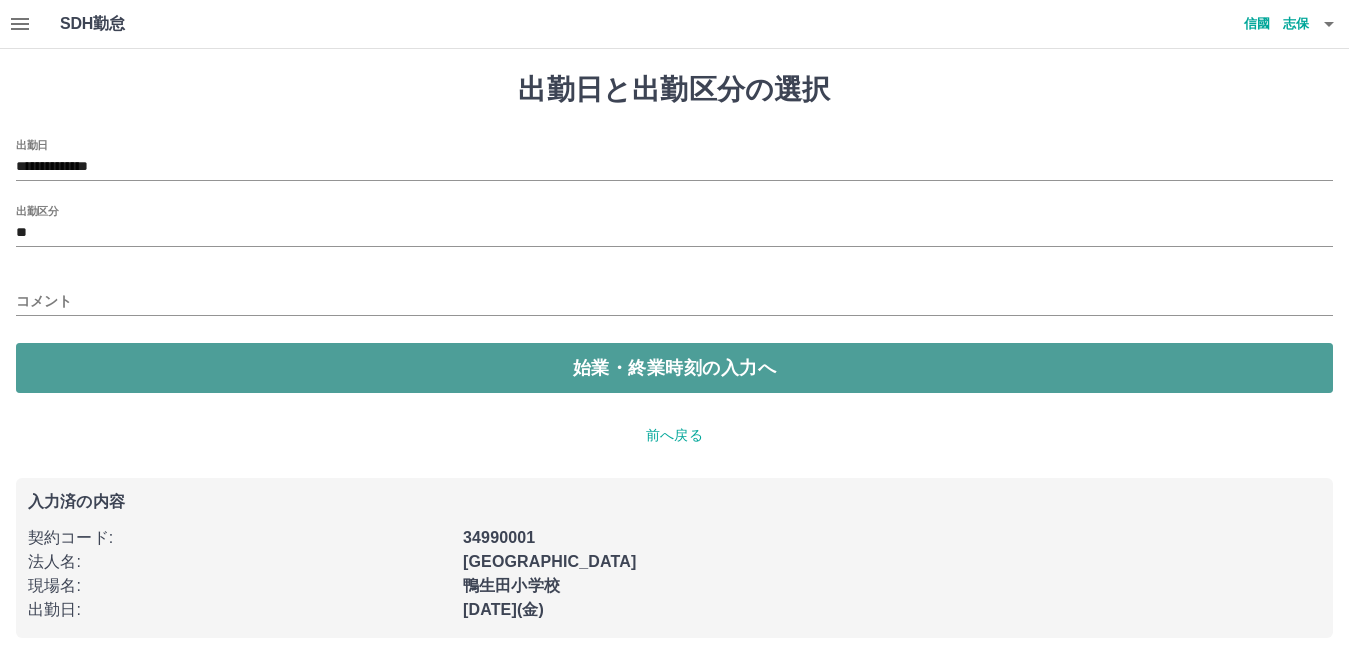 click on "始業・終業時刻の入力へ" at bounding box center (674, 368) 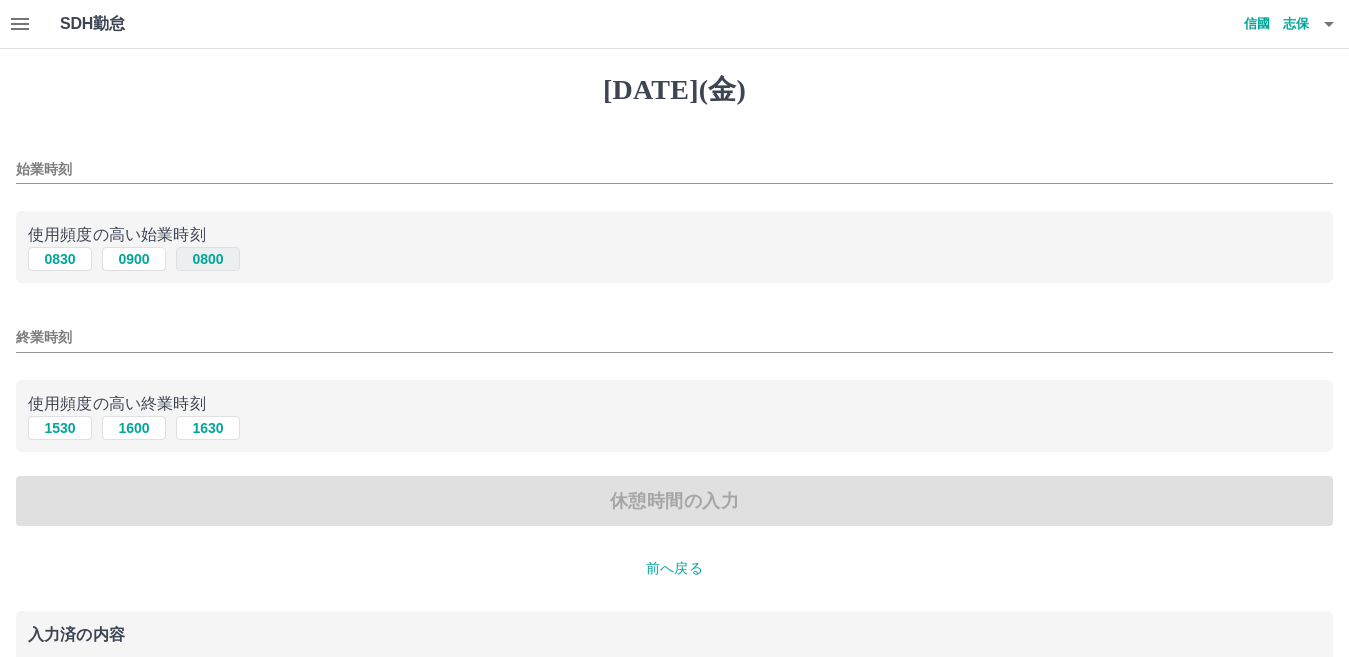 click on "0800" at bounding box center [208, 259] 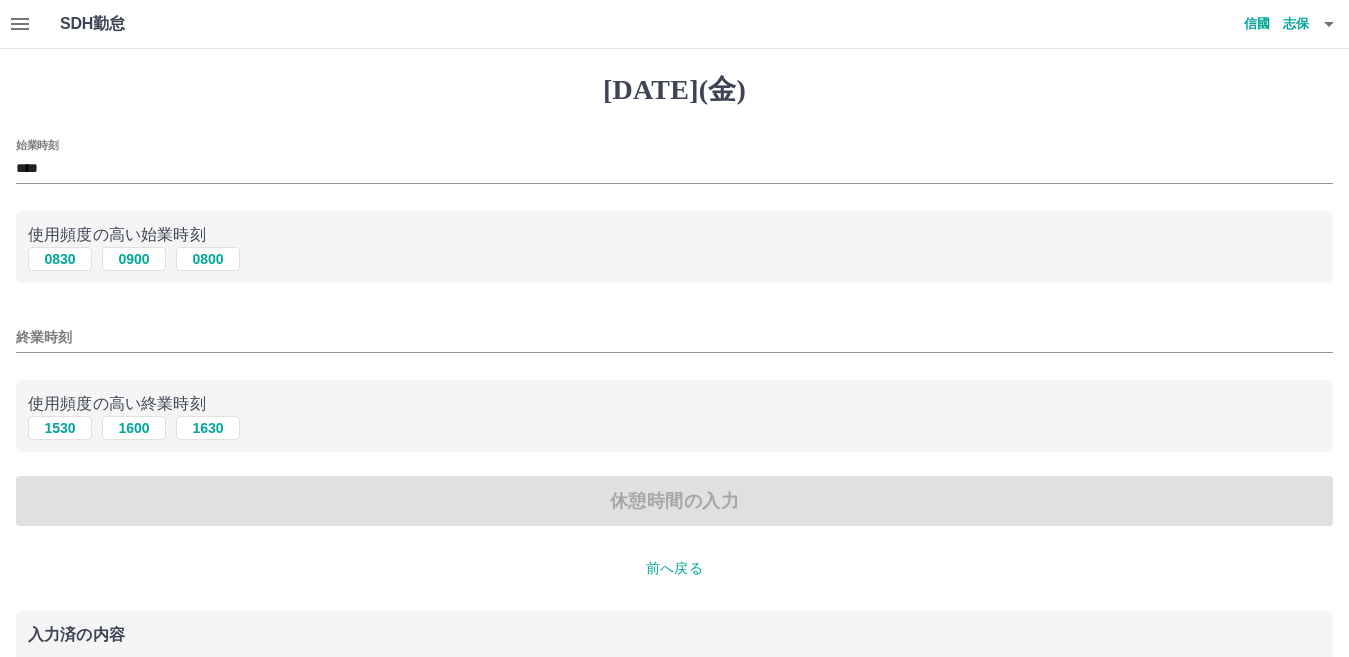 click on "終業時刻" at bounding box center (674, 331) 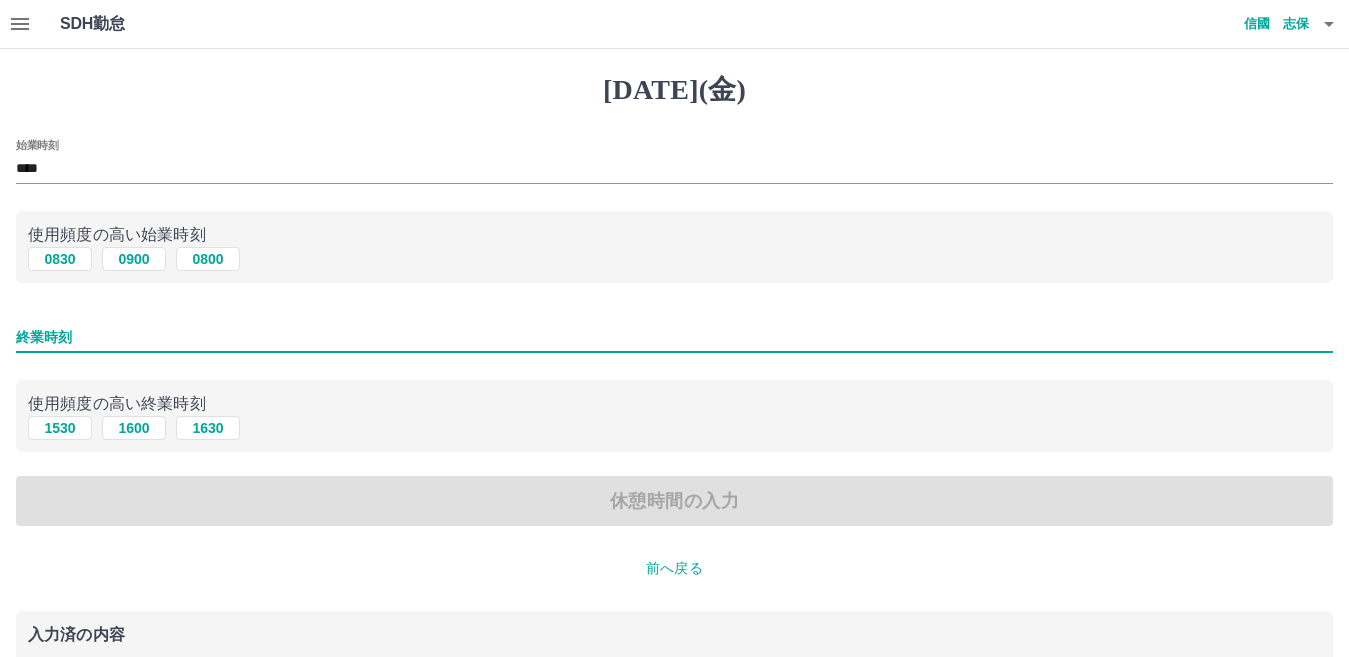 click on "終業時刻" at bounding box center (674, 337) 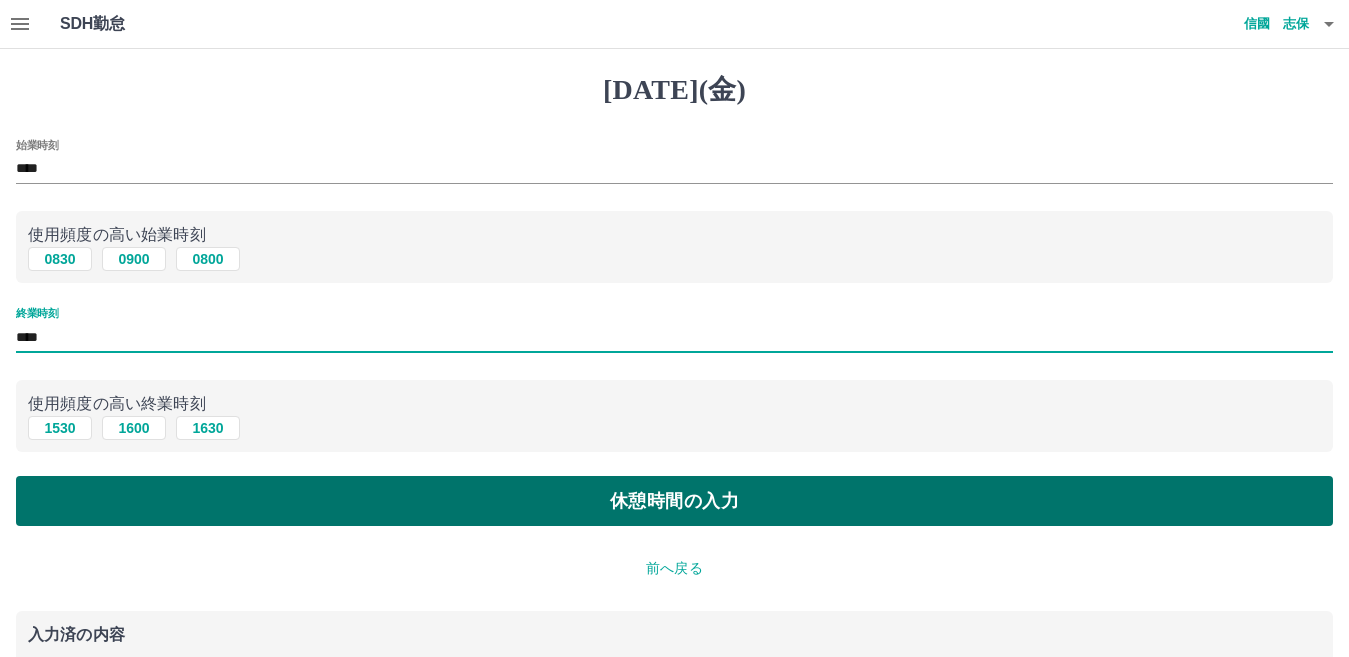 click on "休憩時間の入力" at bounding box center (674, 501) 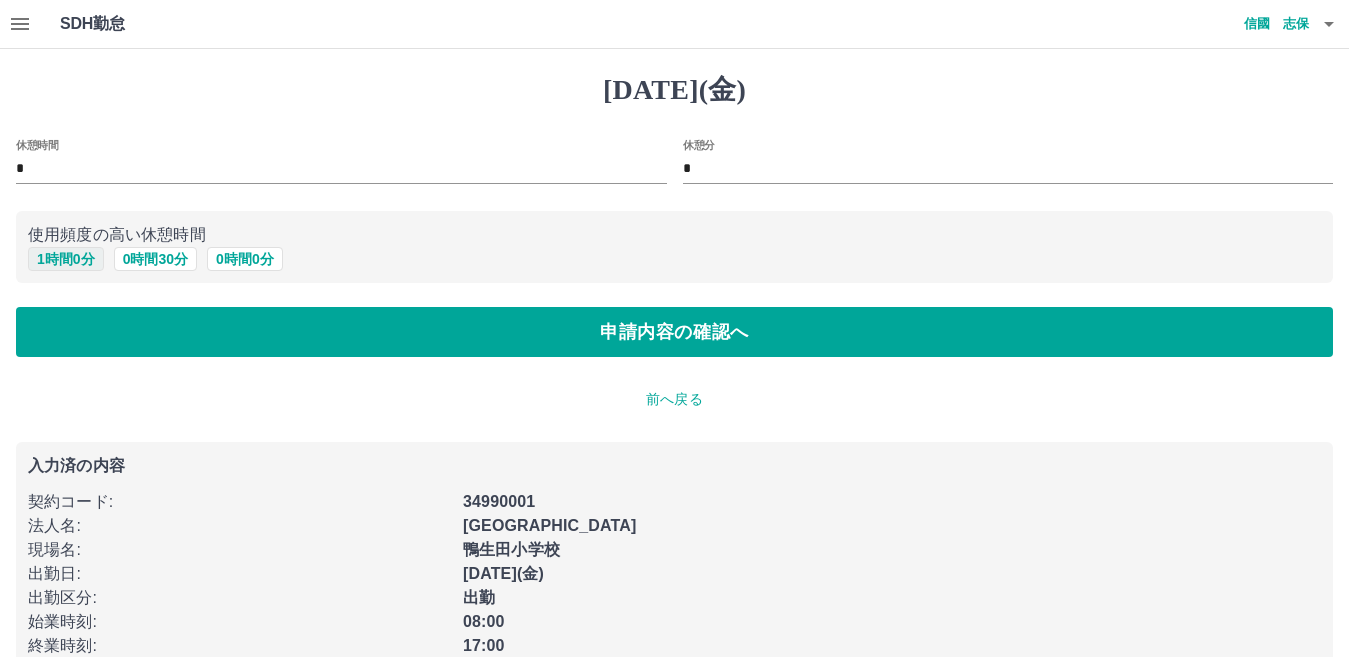 click on "1 時間 0 分" at bounding box center [66, 259] 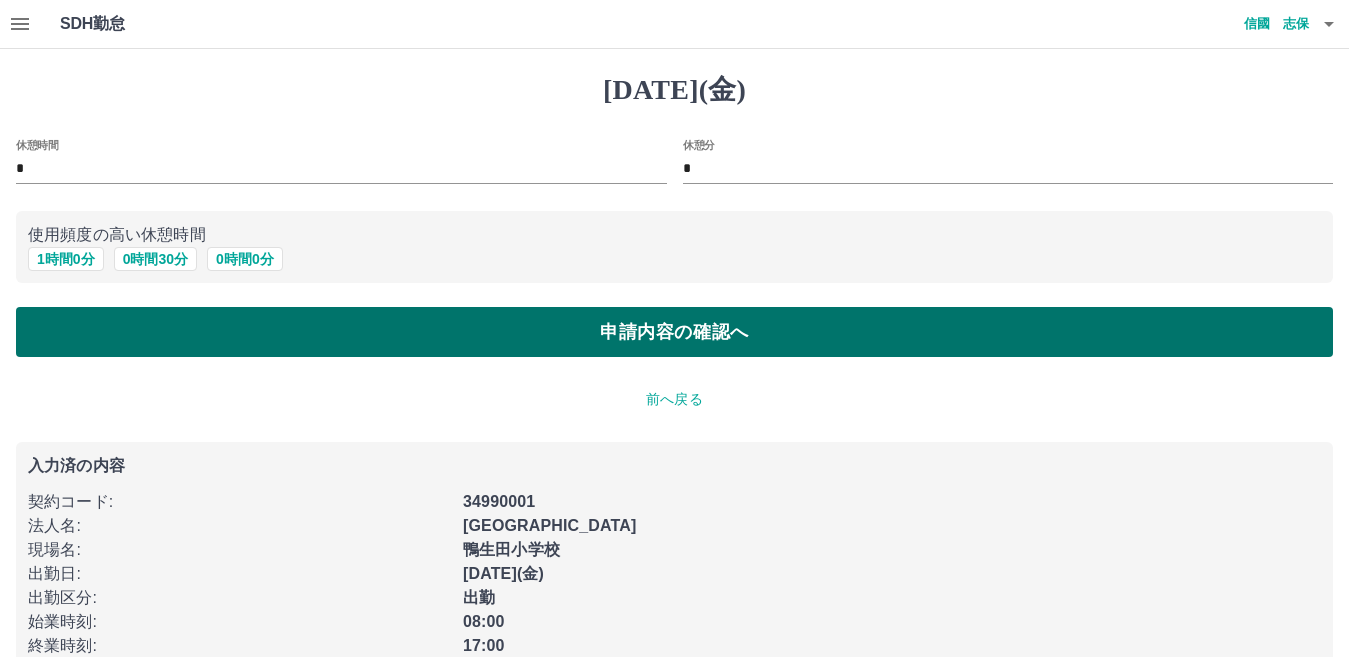 click on "申請内容の確認へ" at bounding box center (674, 332) 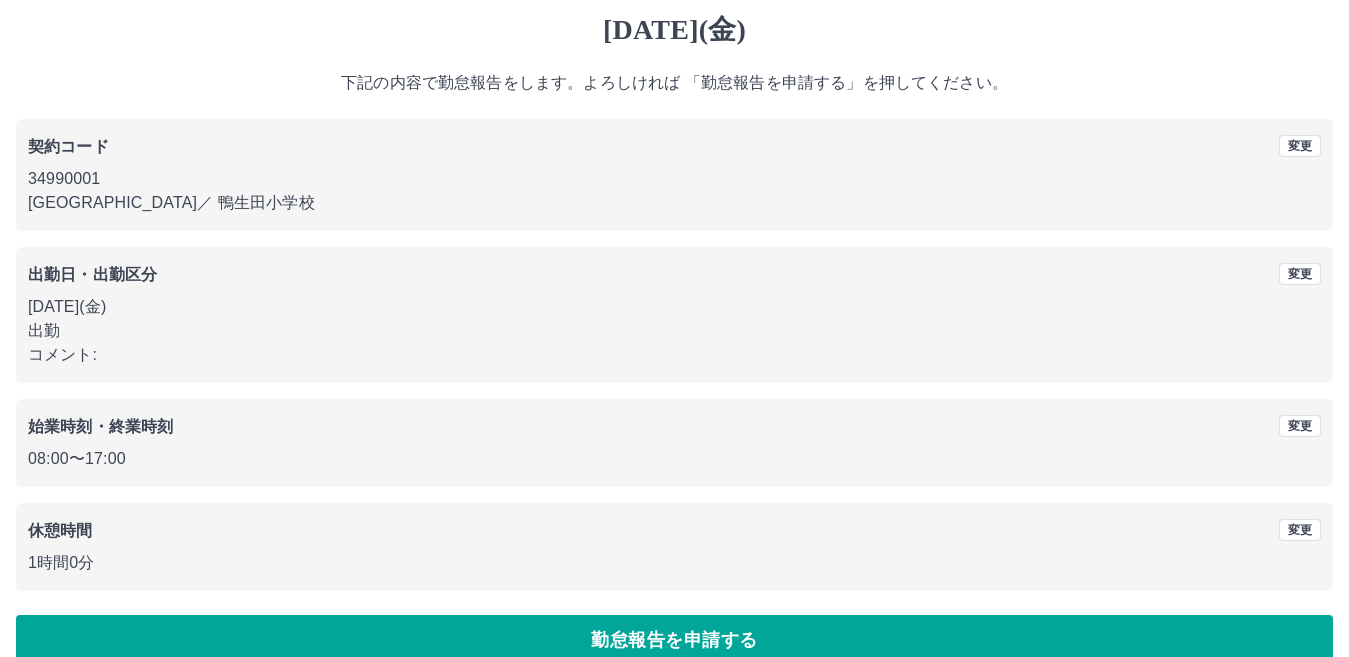 scroll, scrollTop: 92, scrollLeft: 0, axis: vertical 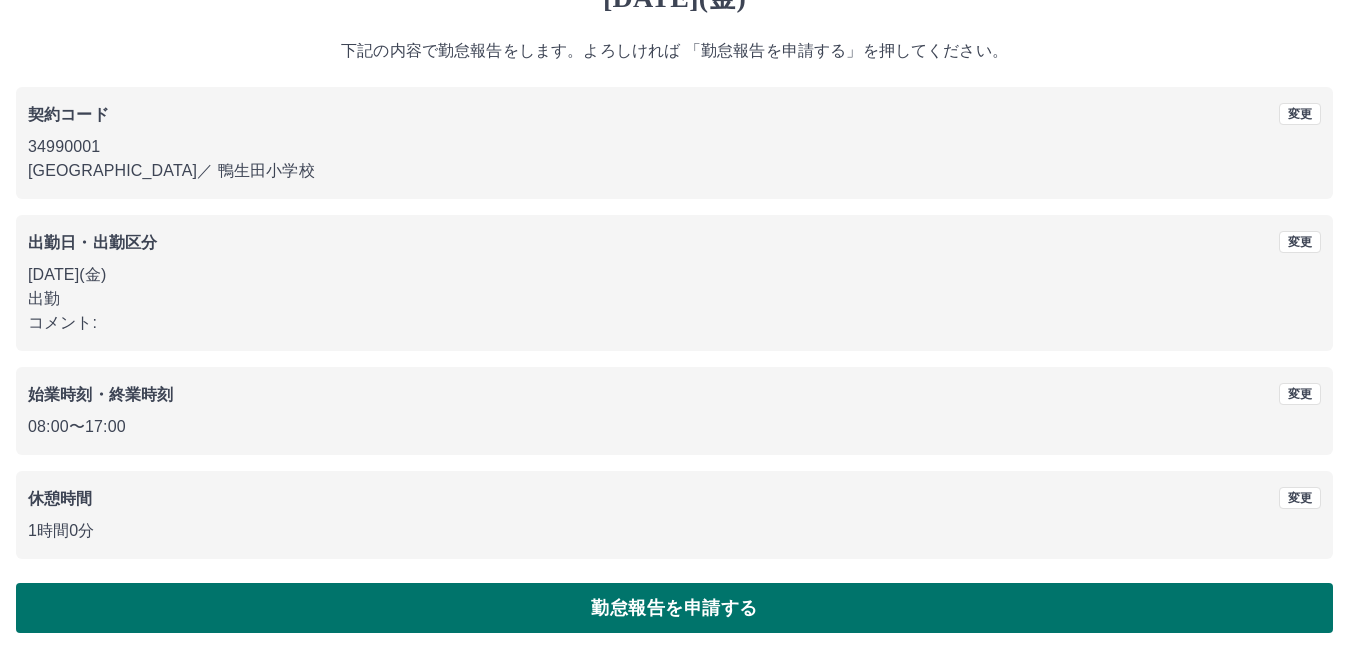 click on "勤怠報告を申請する" at bounding box center [674, 608] 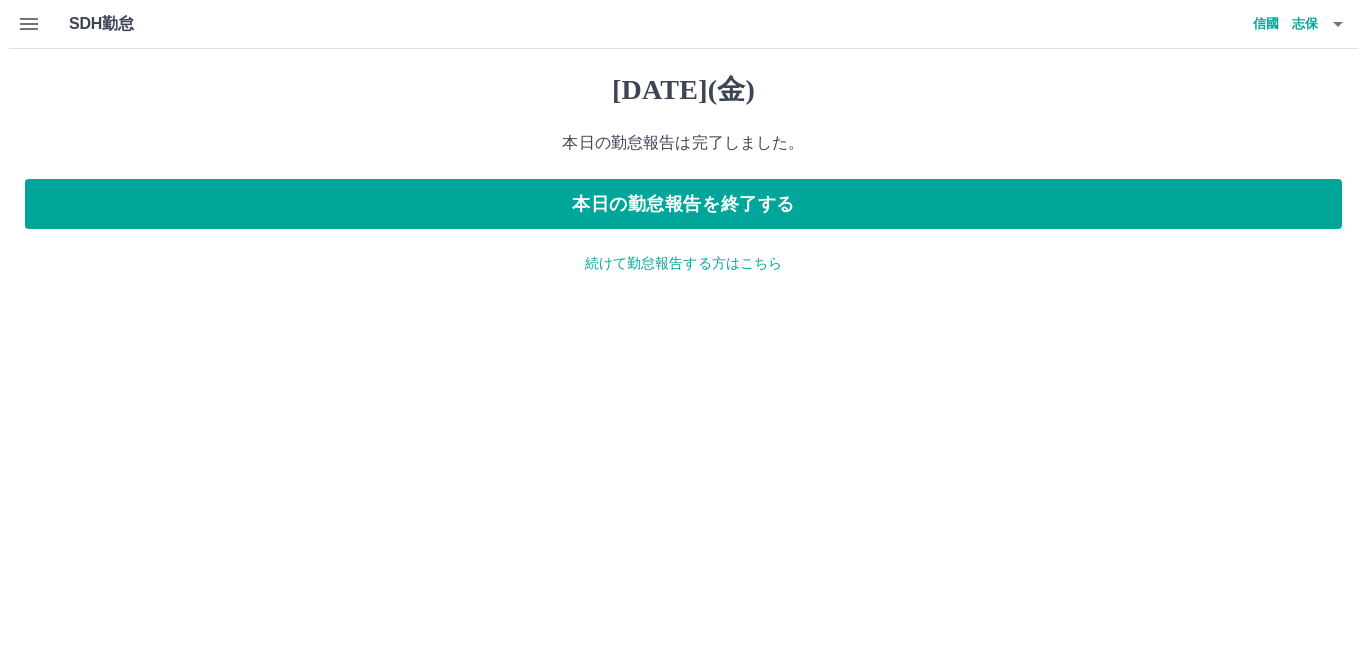 scroll, scrollTop: 0, scrollLeft: 0, axis: both 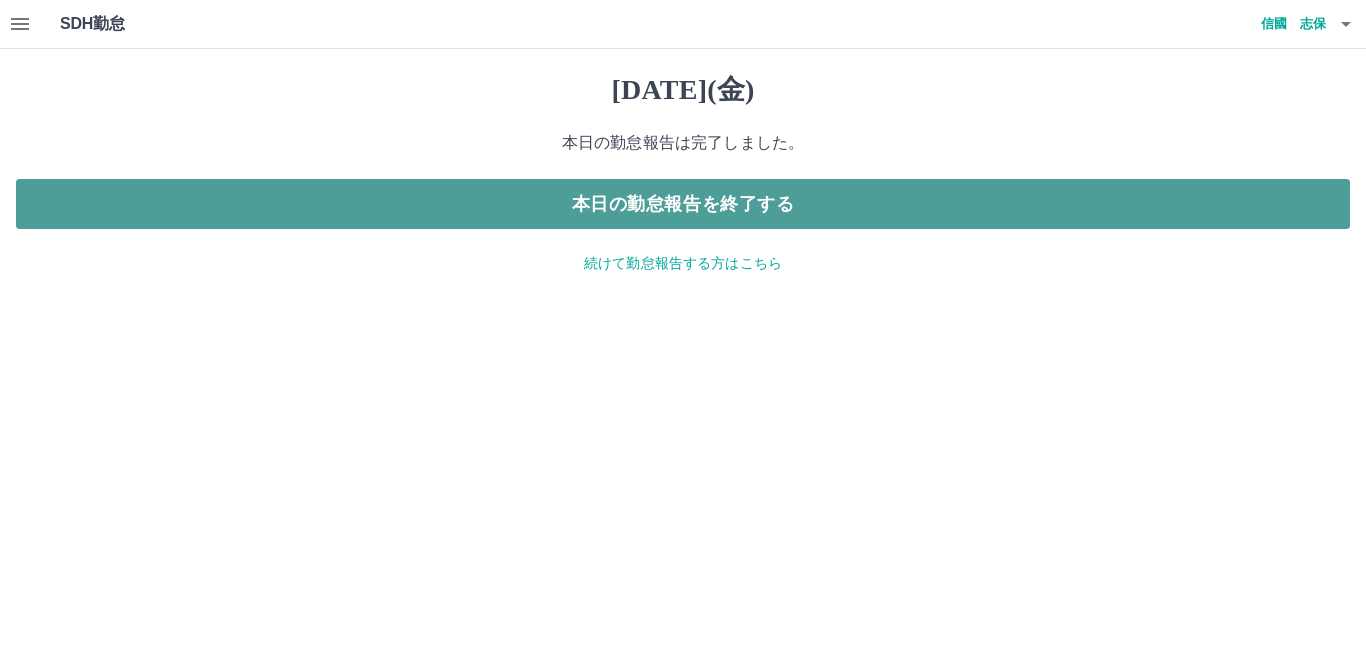 click on "本日の勤怠報告を終了する" at bounding box center [683, 204] 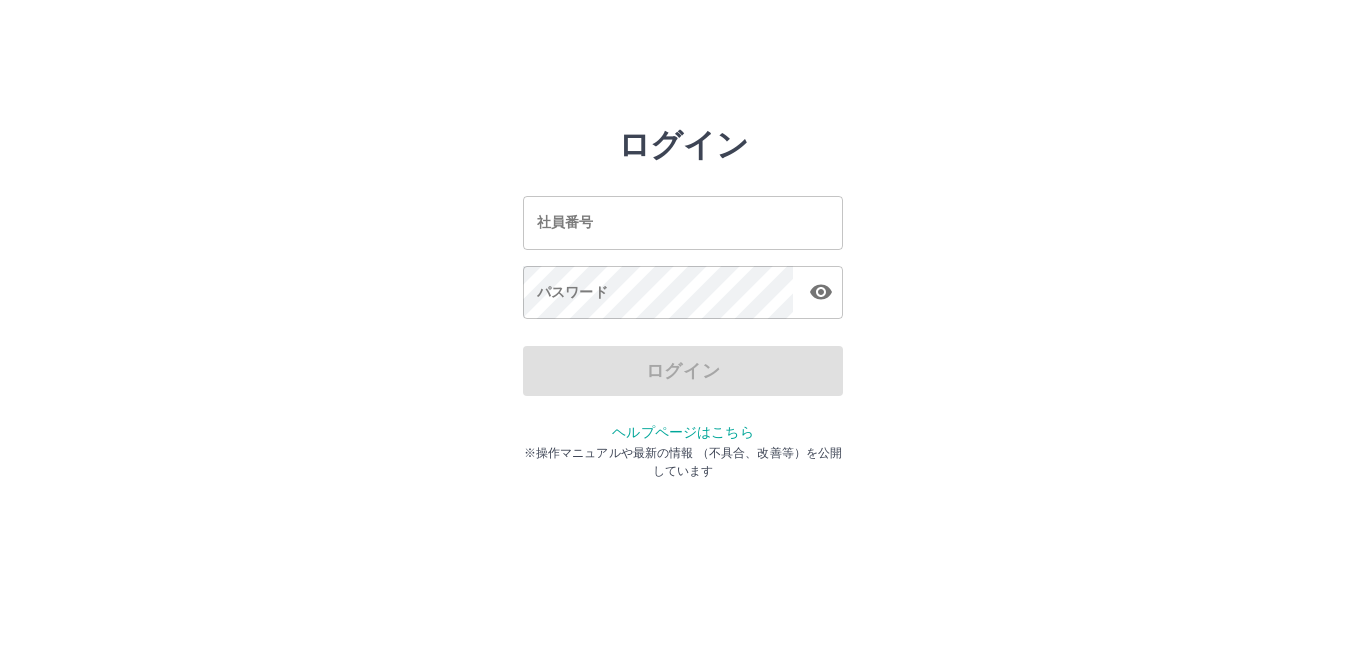 scroll, scrollTop: 0, scrollLeft: 0, axis: both 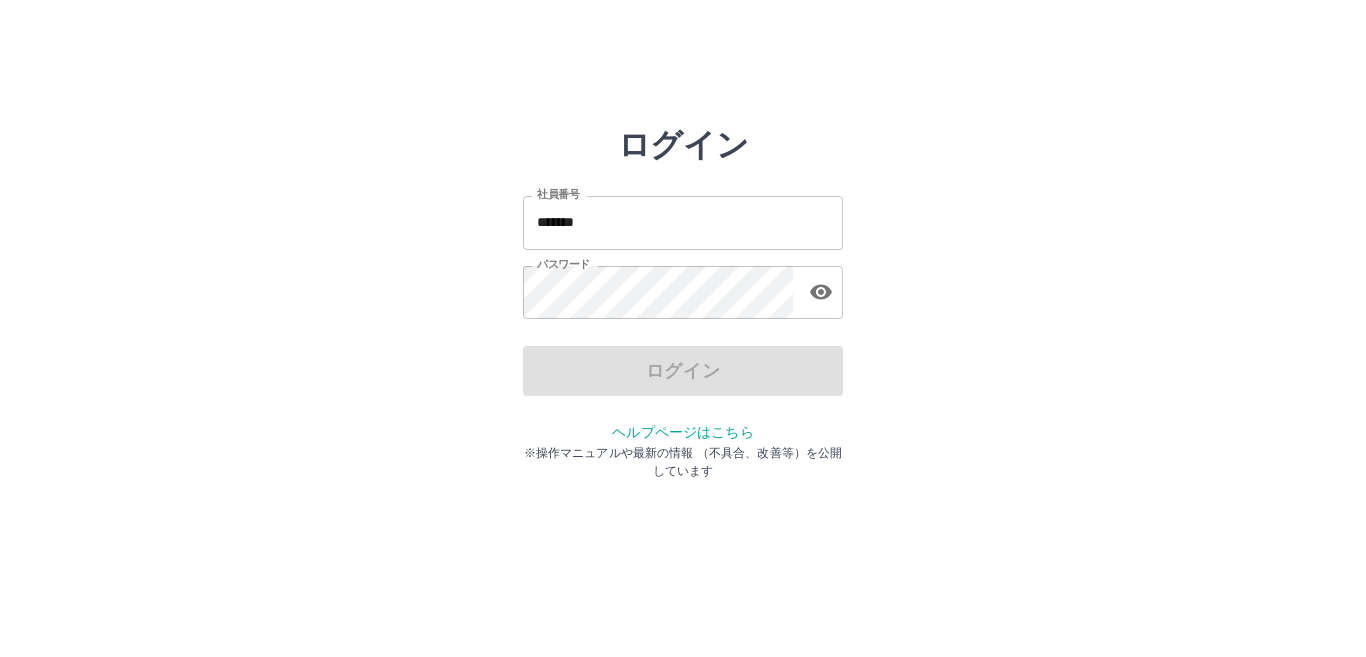 click on "*******" at bounding box center [683, 222] 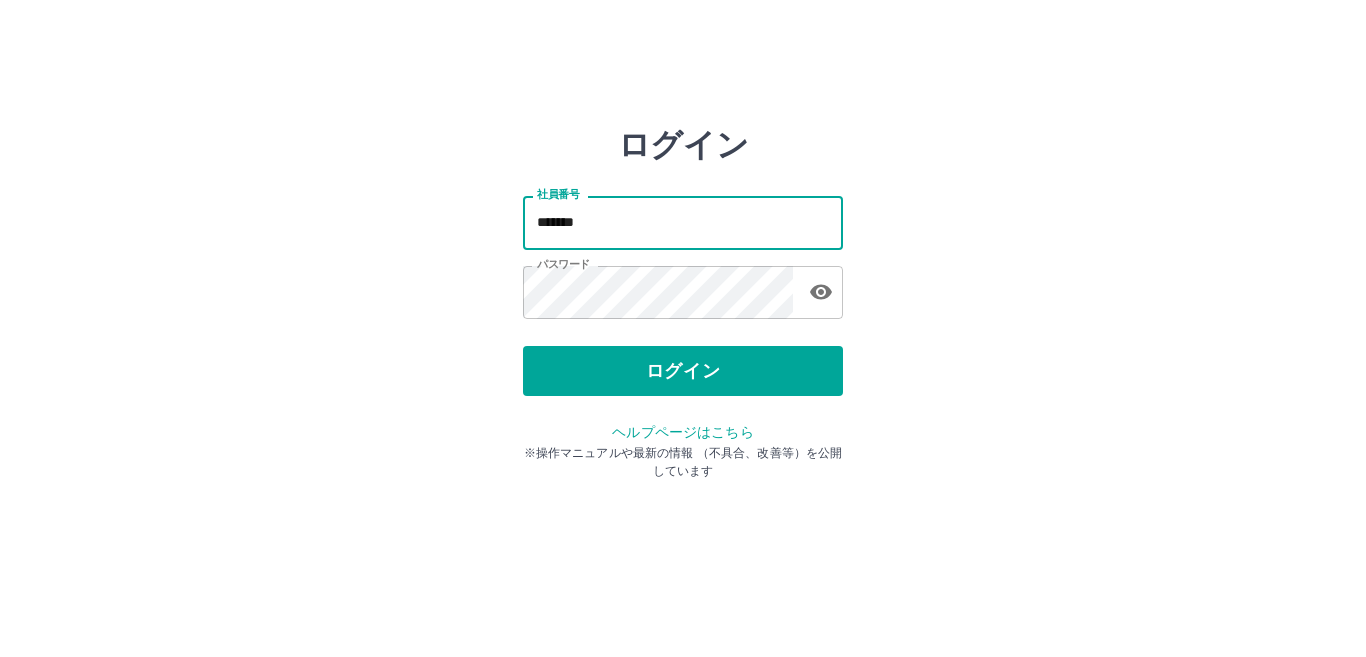 type on "*******" 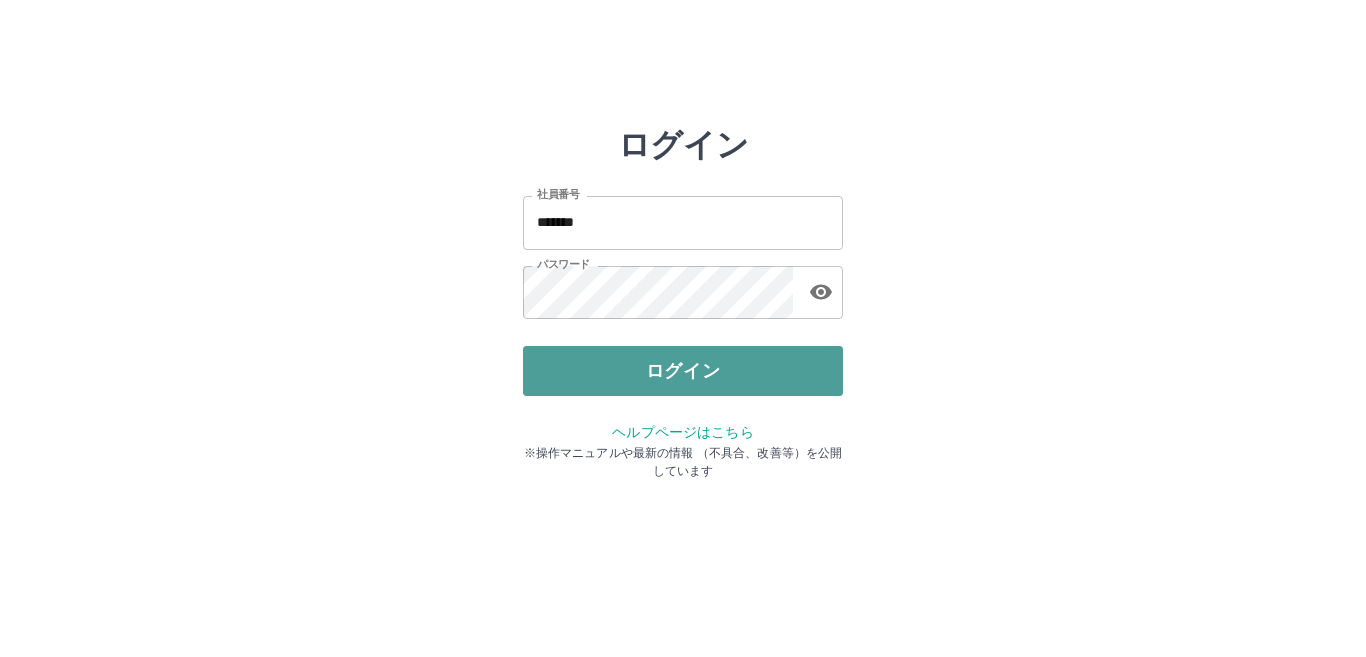 click on "ログイン" at bounding box center (683, 371) 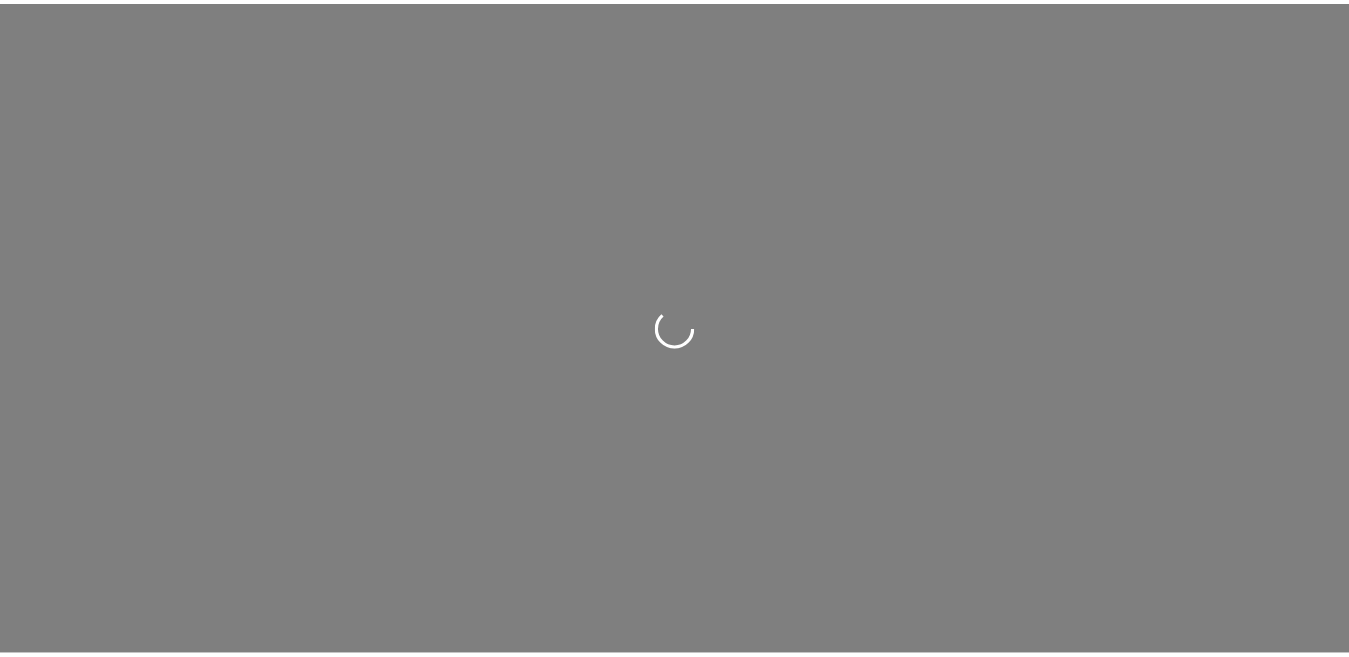 scroll, scrollTop: 0, scrollLeft: 0, axis: both 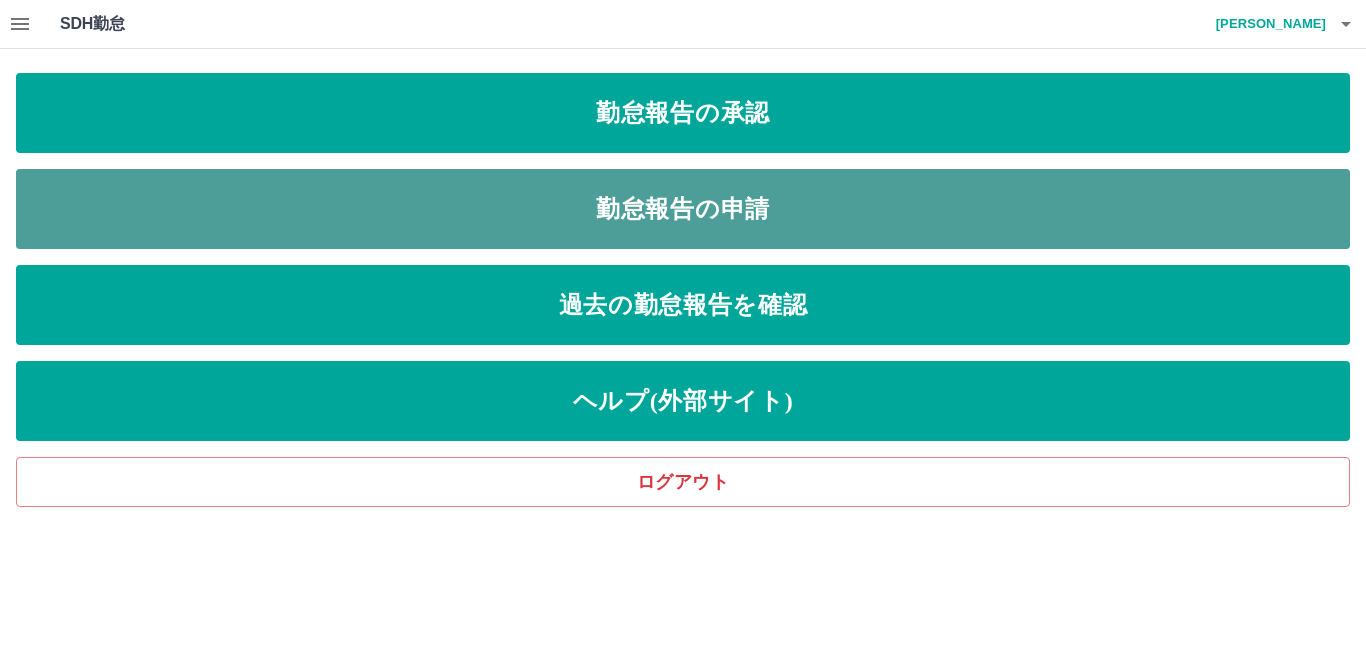 click on "勤怠報告の申請" at bounding box center [683, 209] 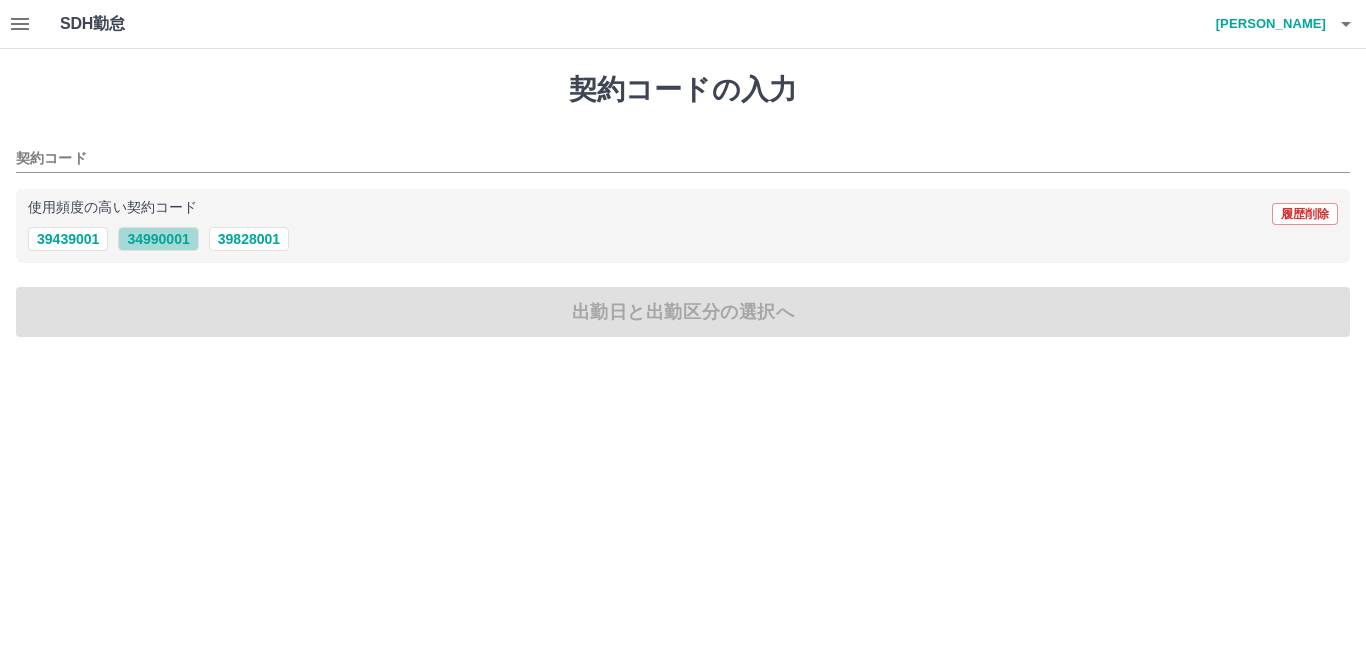 click on "34990001" at bounding box center (158, 239) 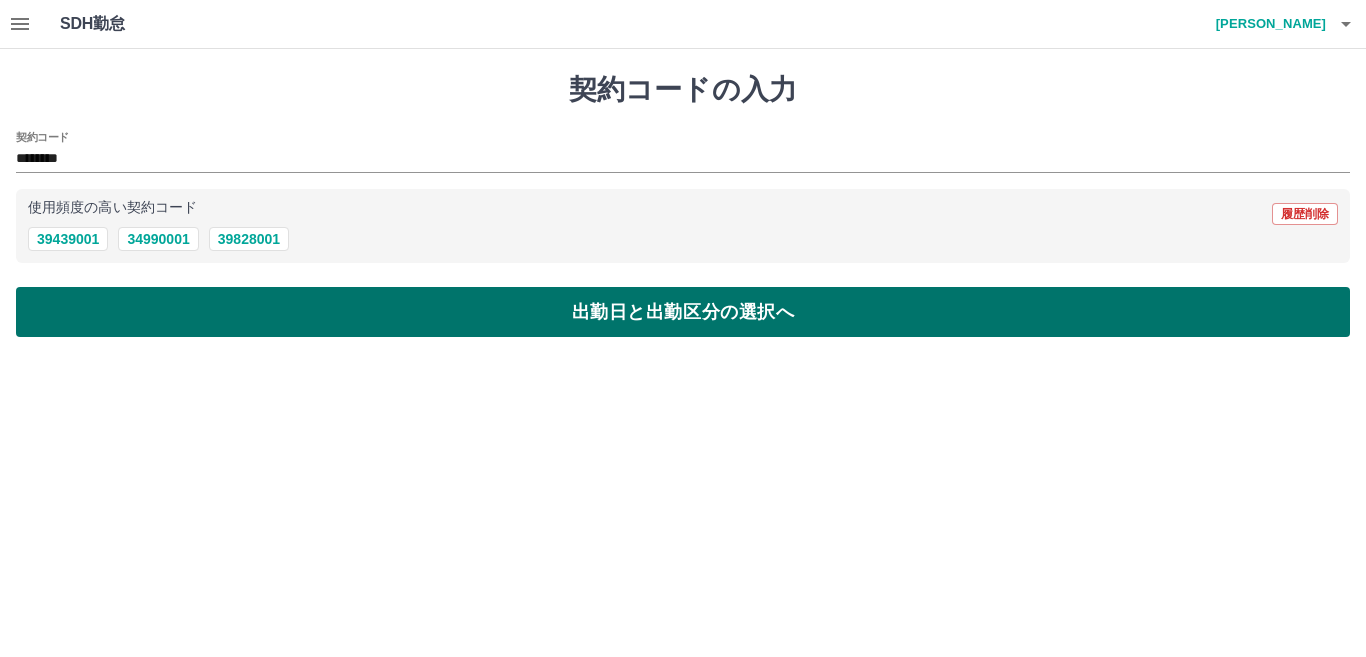 click on "出勤日と出勤区分の選択へ" at bounding box center (683, 312) 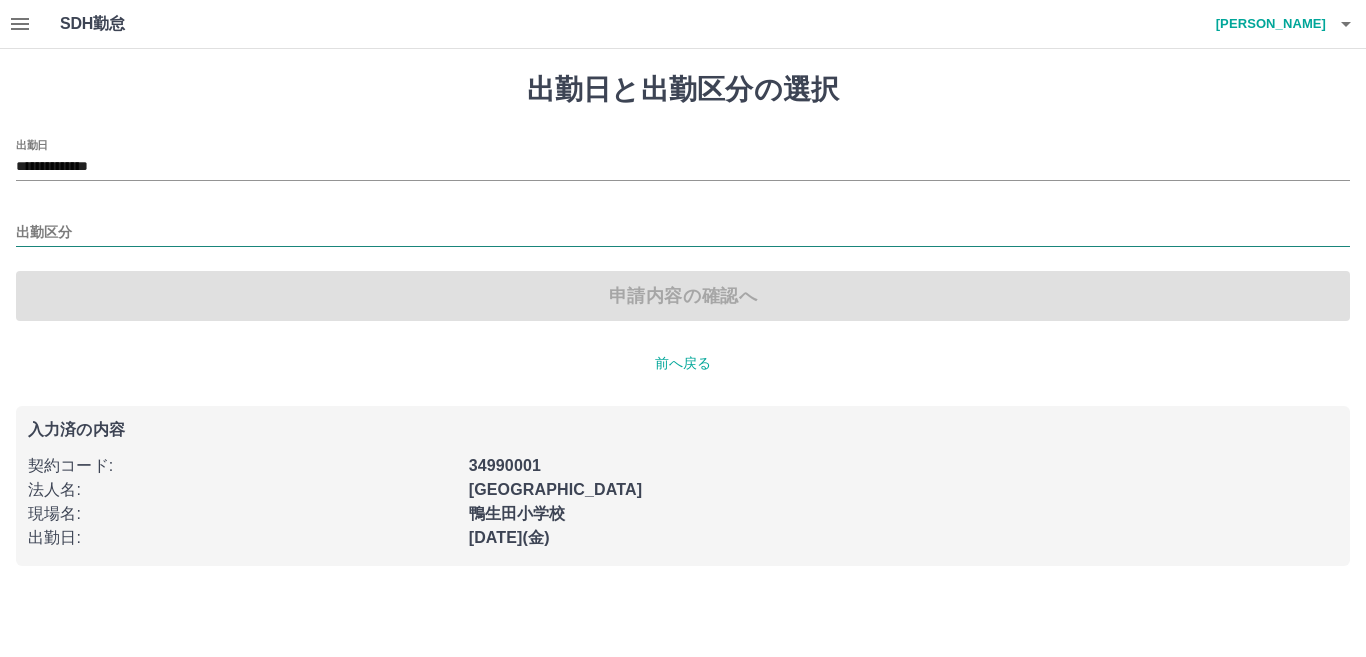 click on "出勤区分" at bounding box center [683, 233] 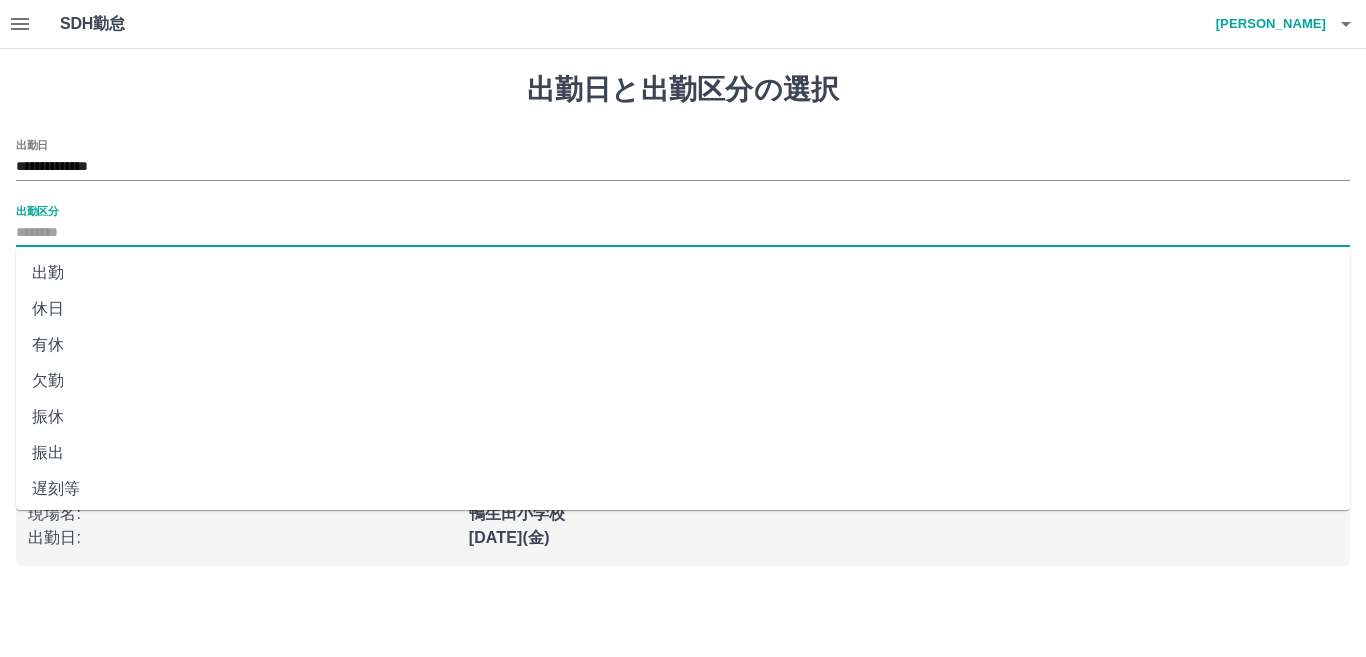 click on "出勤" at bounding box center [683, 273] 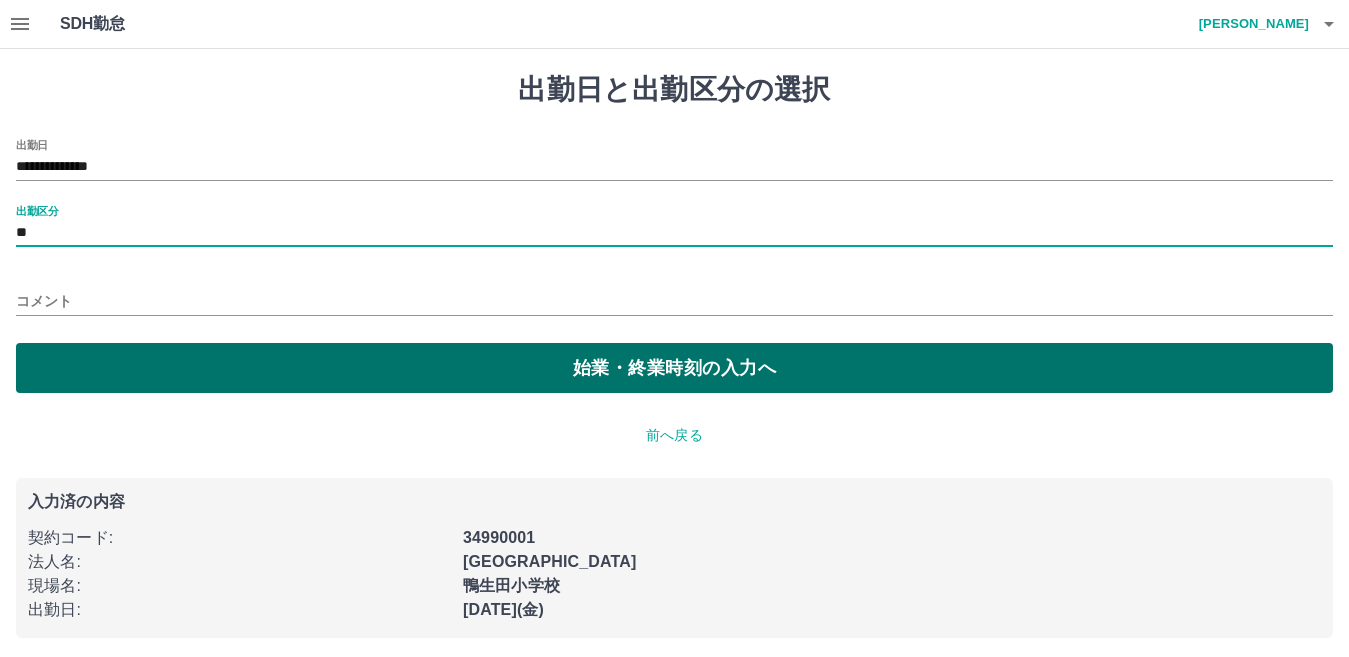 click on "始業・終業時刻の入力へ" at bounding box center (674, 368) 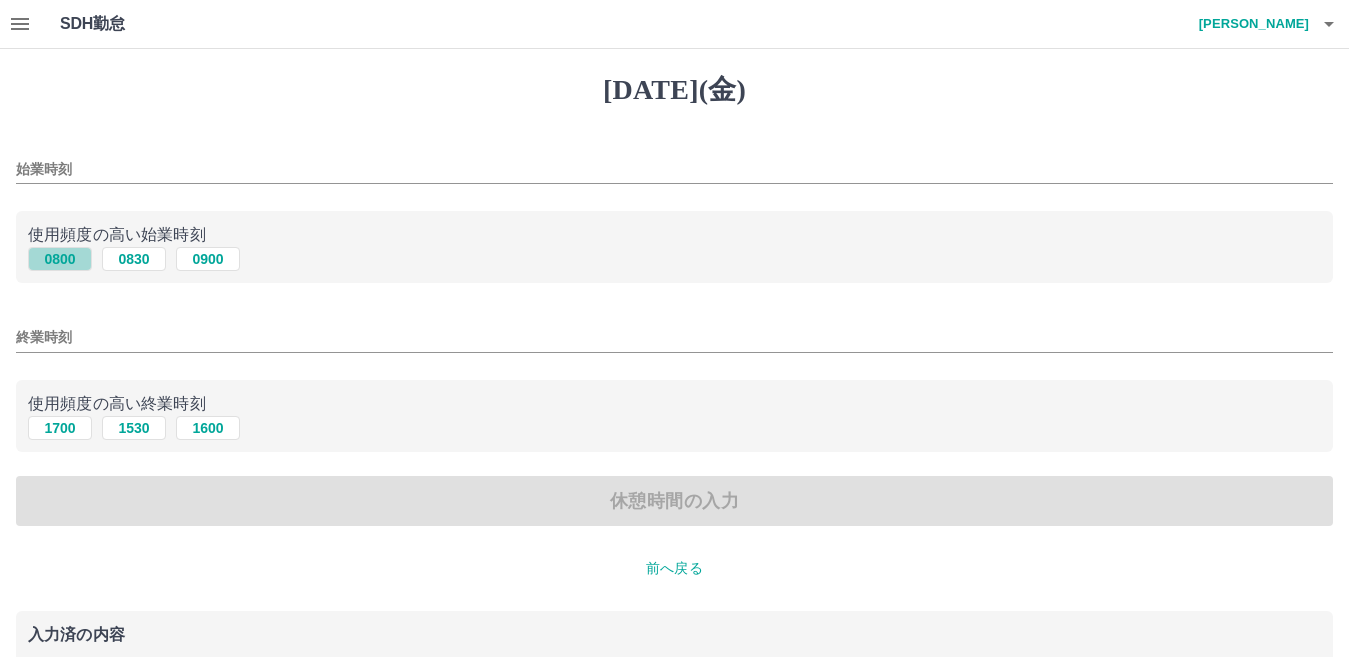 click on "0800" at bounding box center [60, 259] 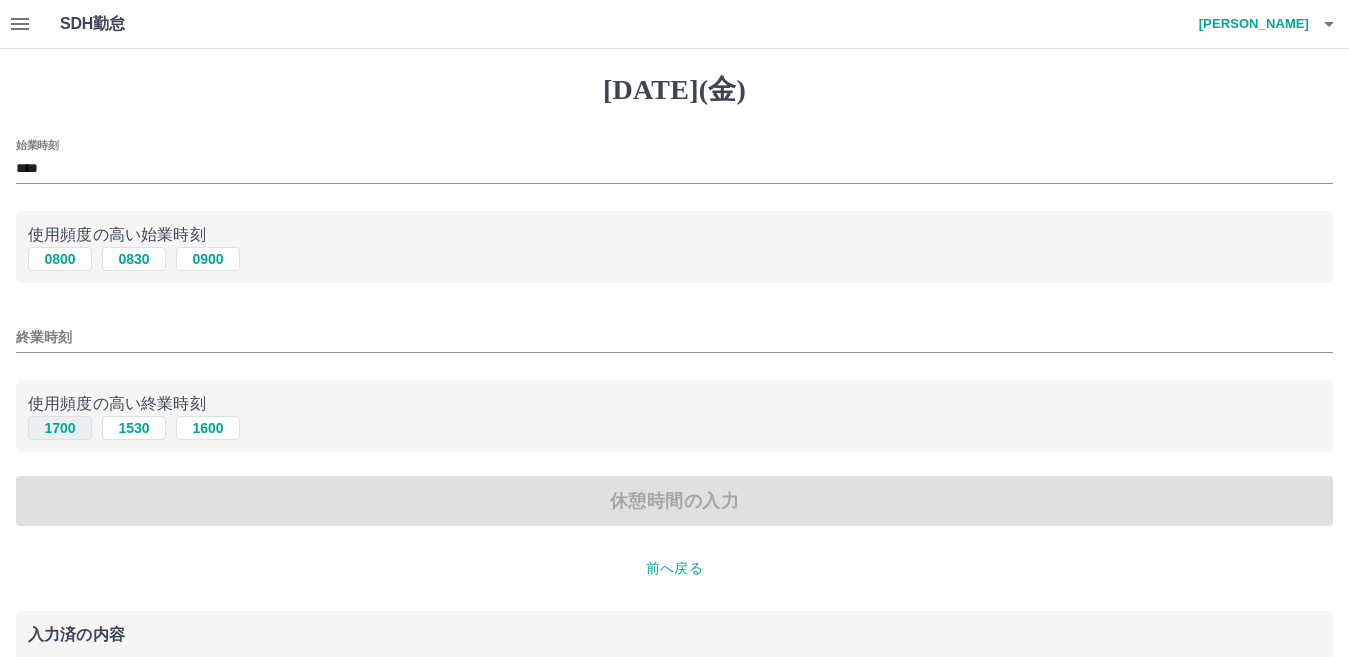 click on "1700" at bounding box center (60, 428) 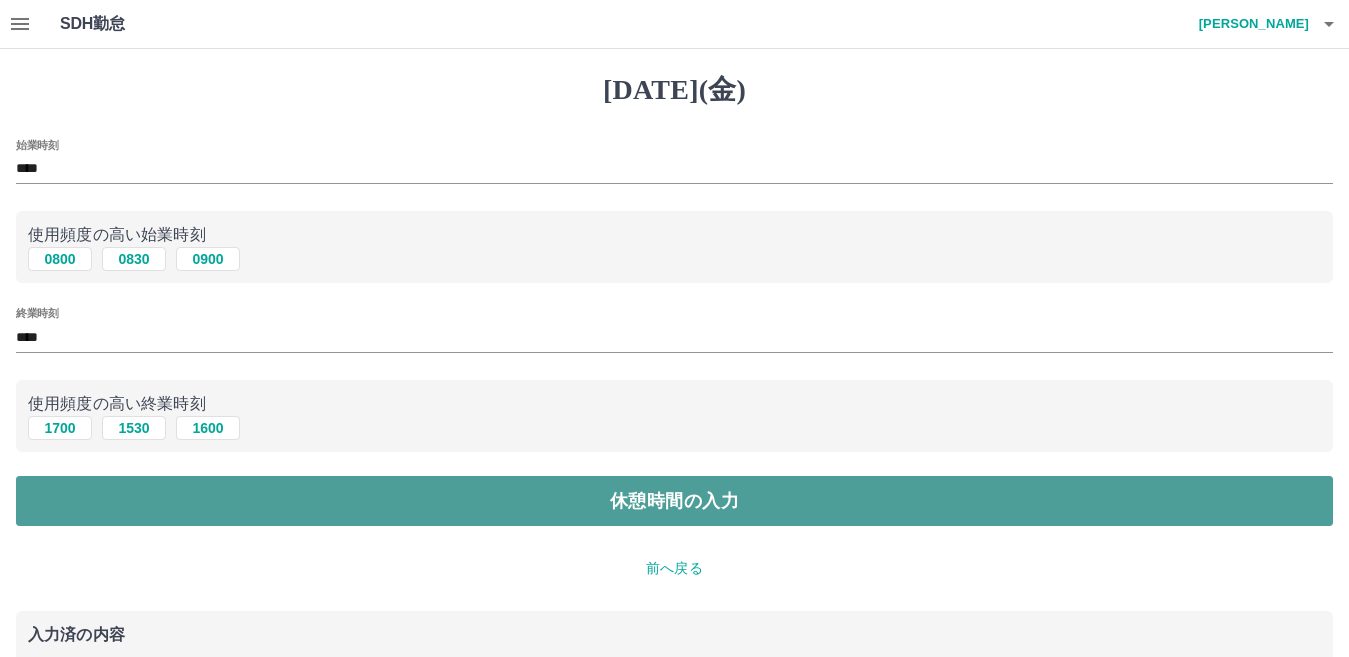 click on "休憩時間の入力" at bounding box center (674, 501) 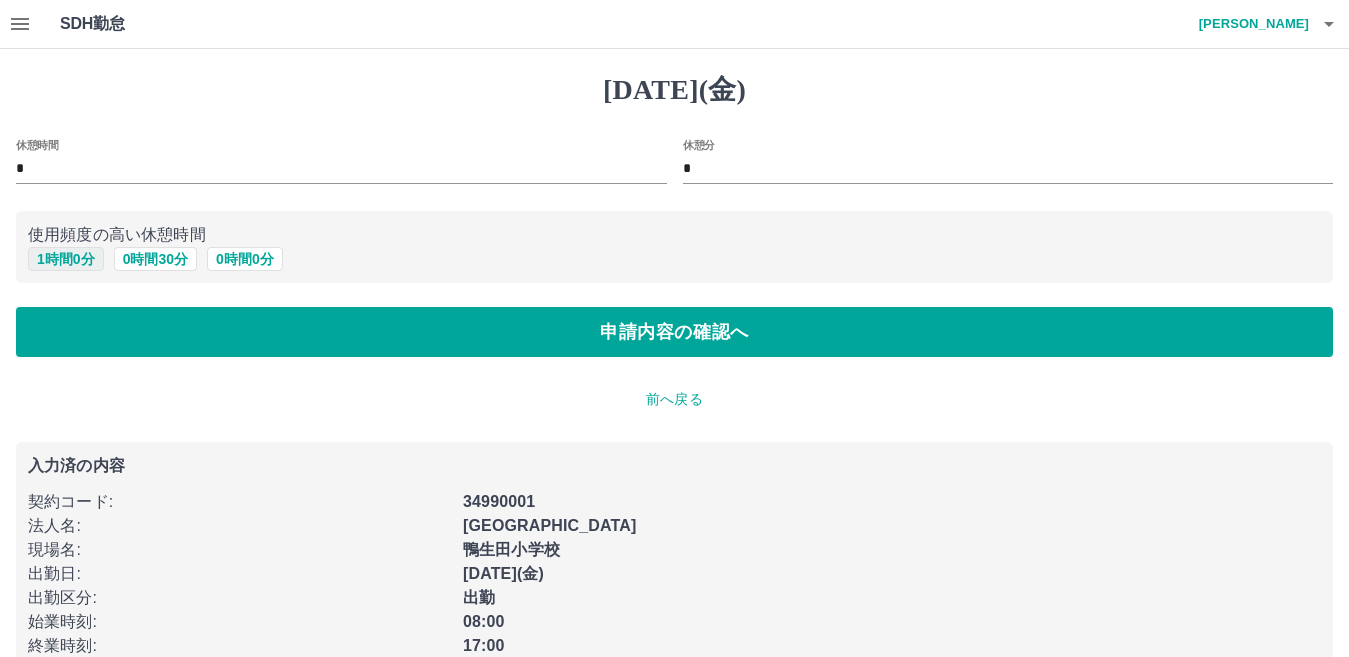 click on "1 時間 0 分" at bounding box center [66, 259] 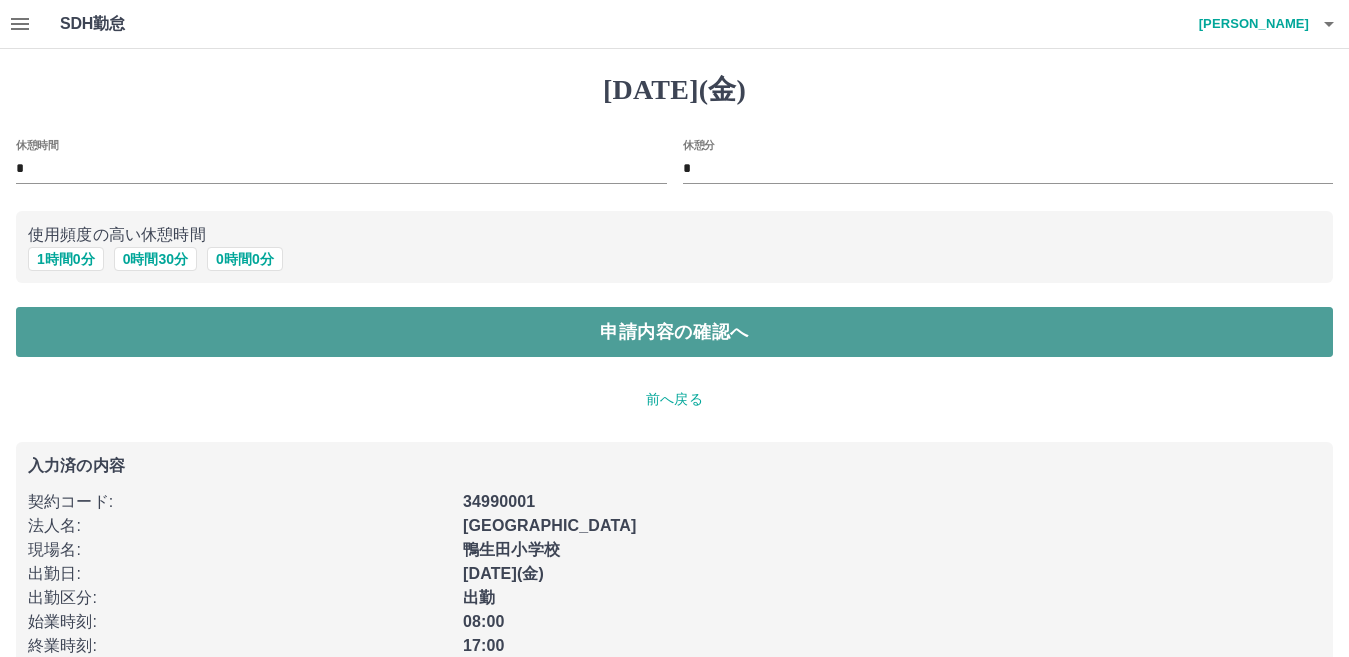 click on "申請内容の確認へ" at bounding box center (674, 332) 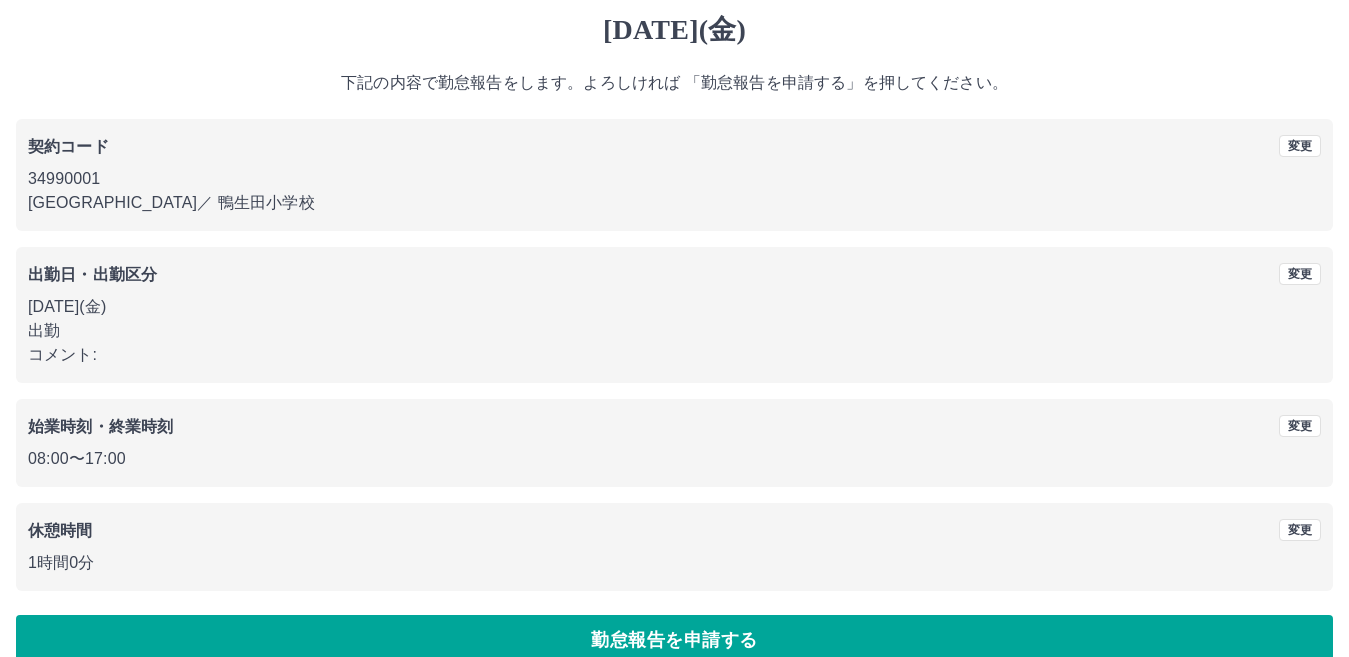 scroll, scrollTop: 92, scrollLeft: 0, axis: vertical 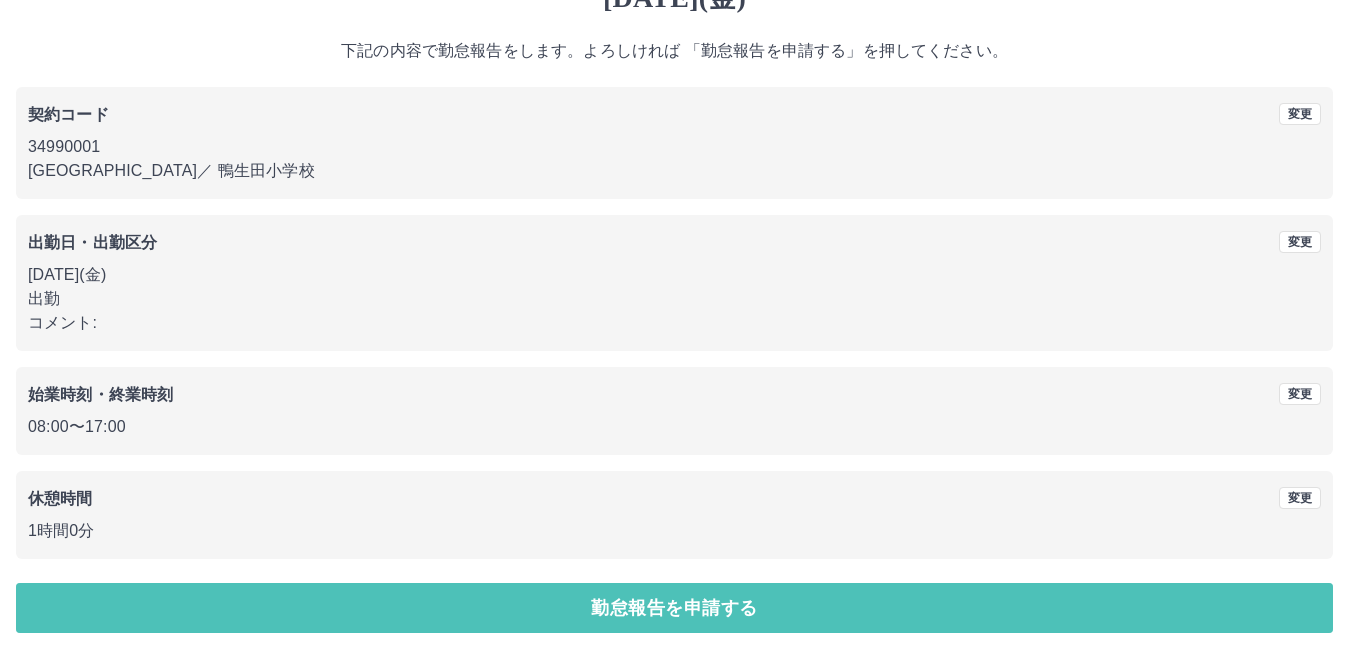 click on "勤怠報告を申請する" at bounding box center [674, 608] 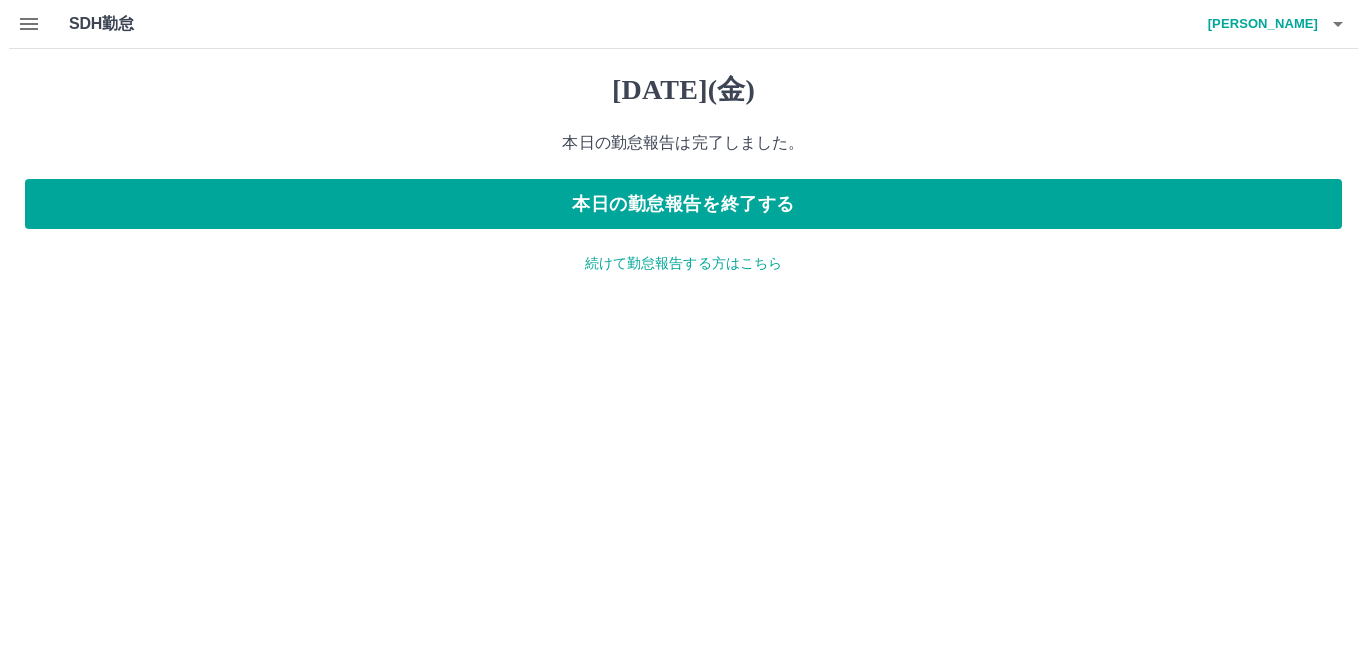 scroll, scrollTop: 0, scrollLeft: 0, axis: both 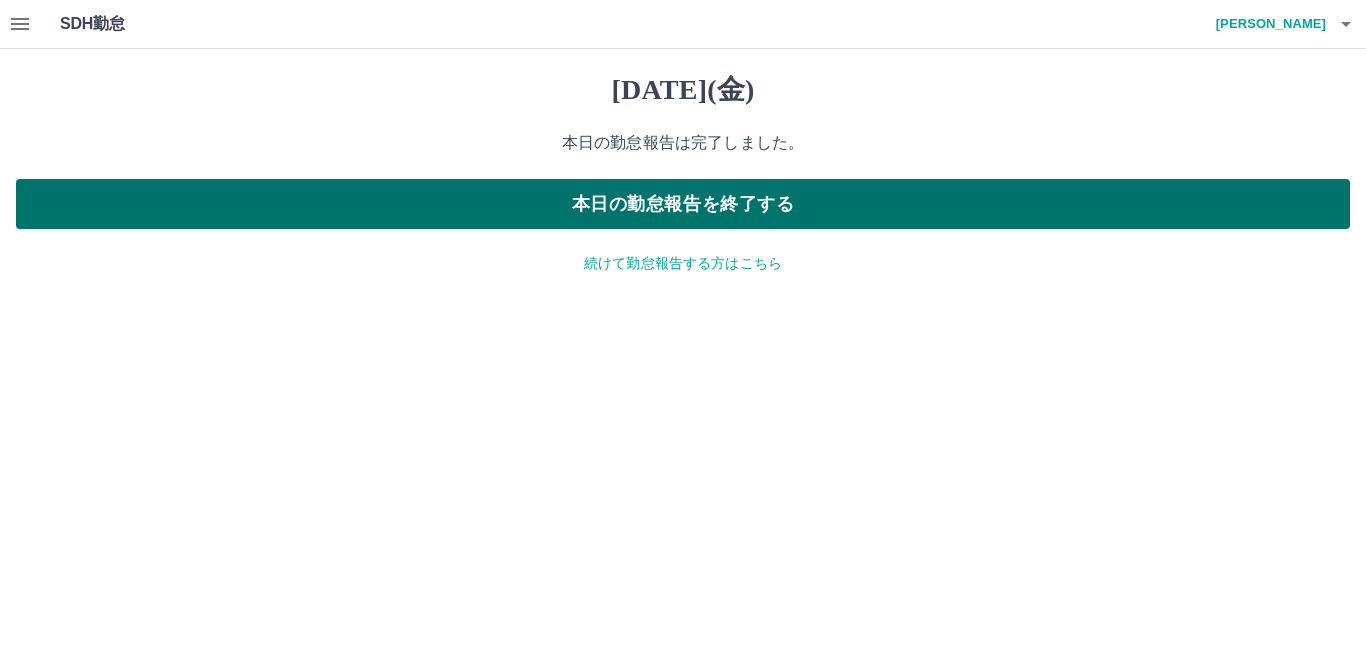 click on "本日の勤怠報告を終了する" at bounding box center [683, 204] 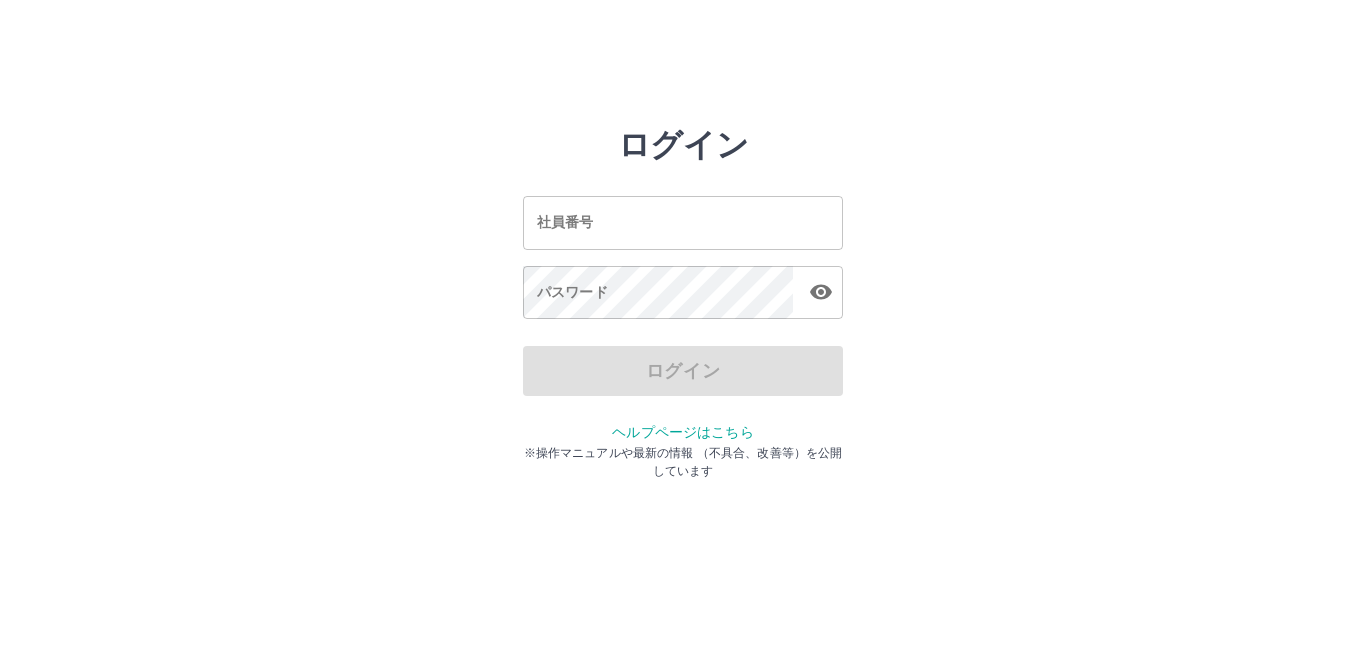 scroll, scrollTop: 0, scrollLeft: 0, axis: both 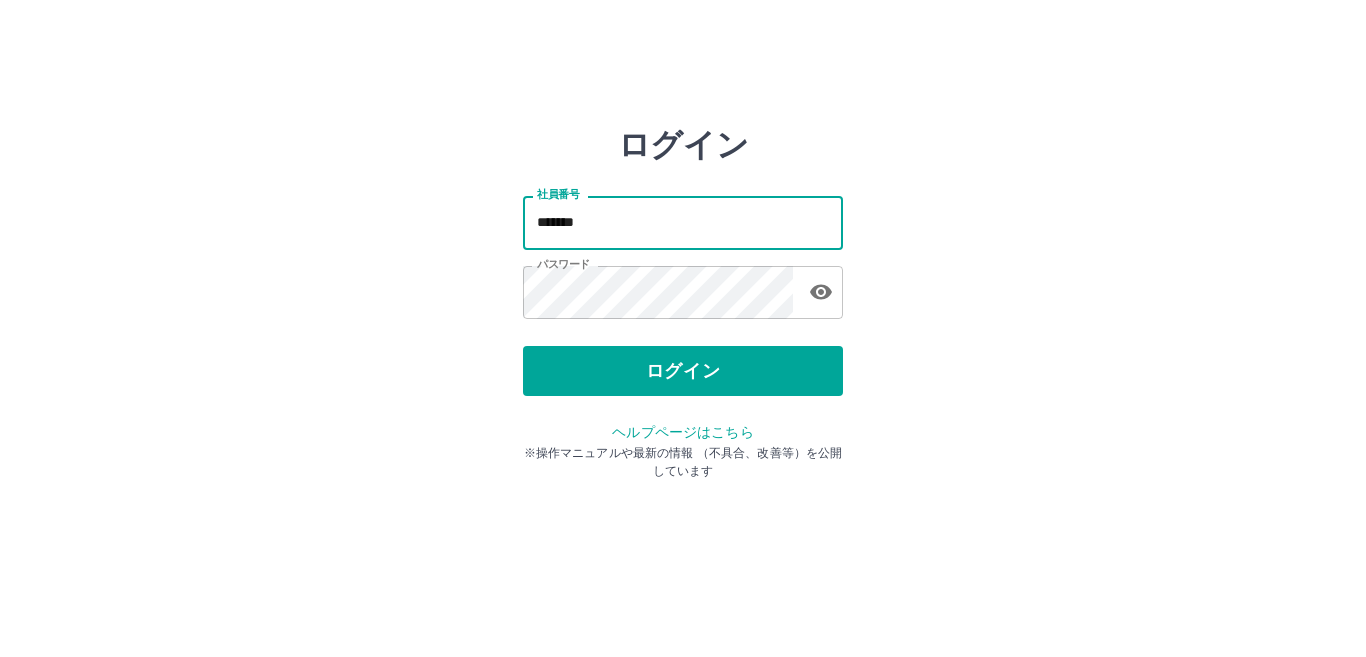 click on "*******" at bounding box center [683, 222] 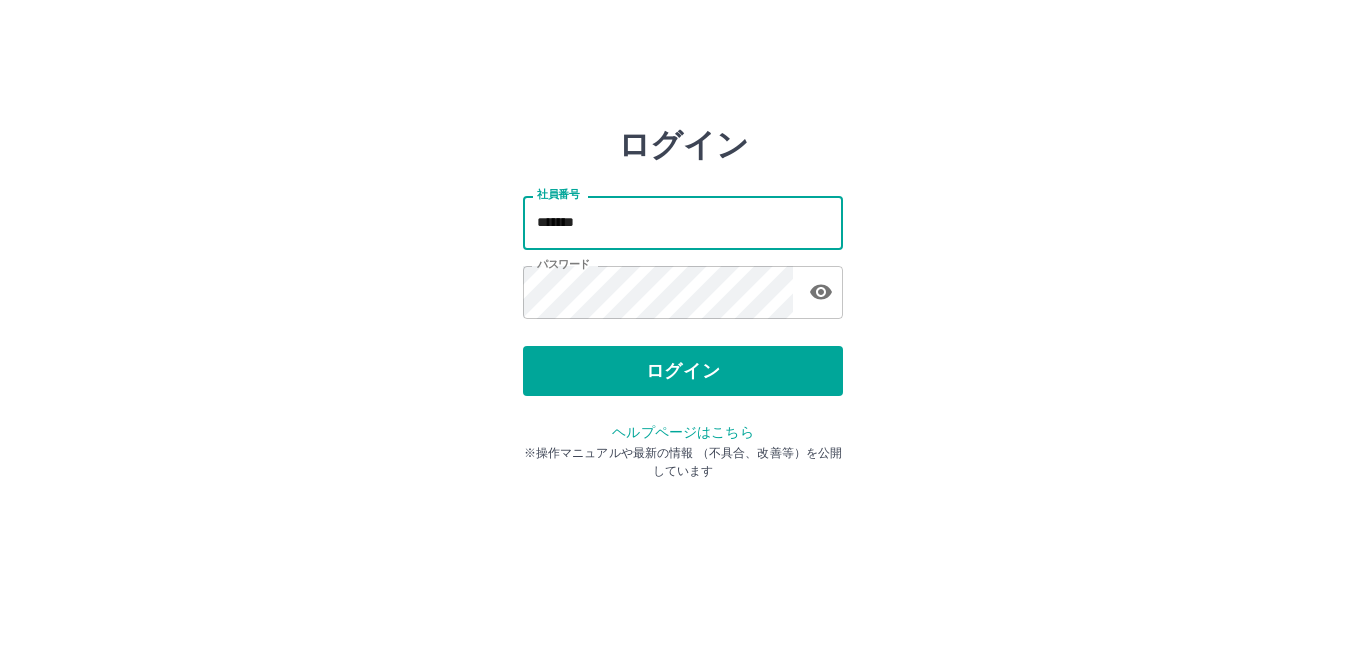 type on "*******" 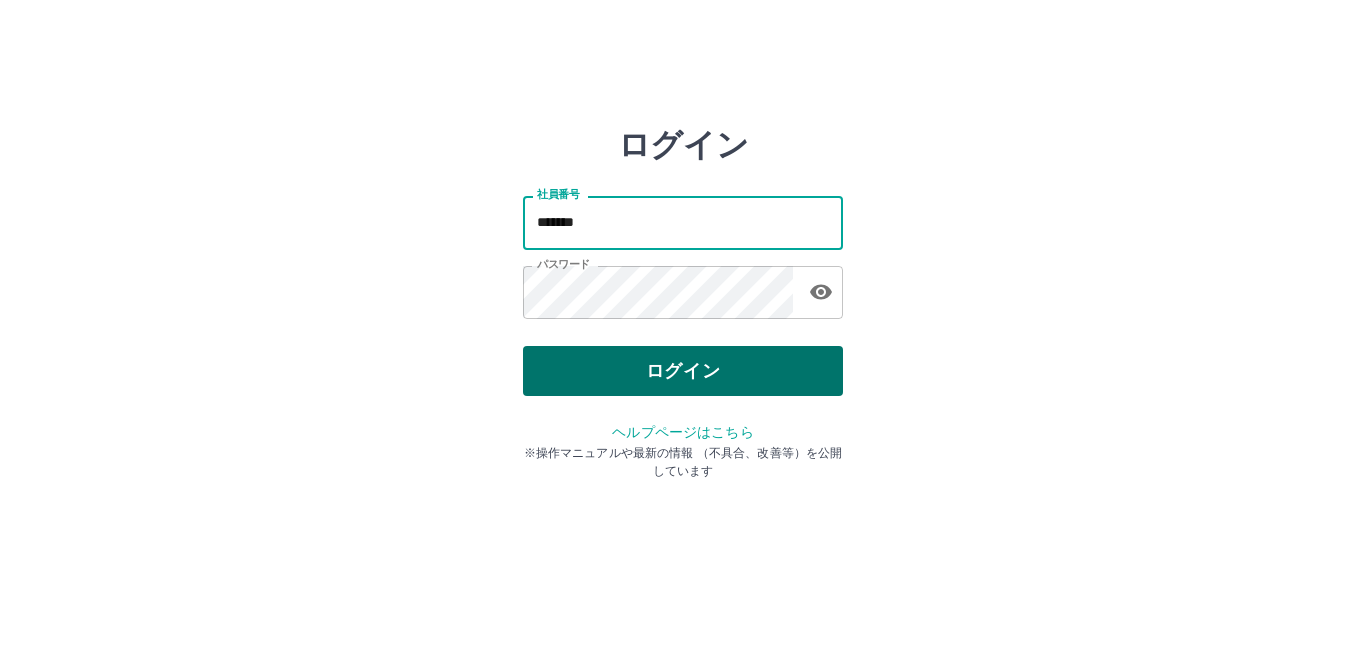 click on "ログイン" at bounding box center [683, 371] 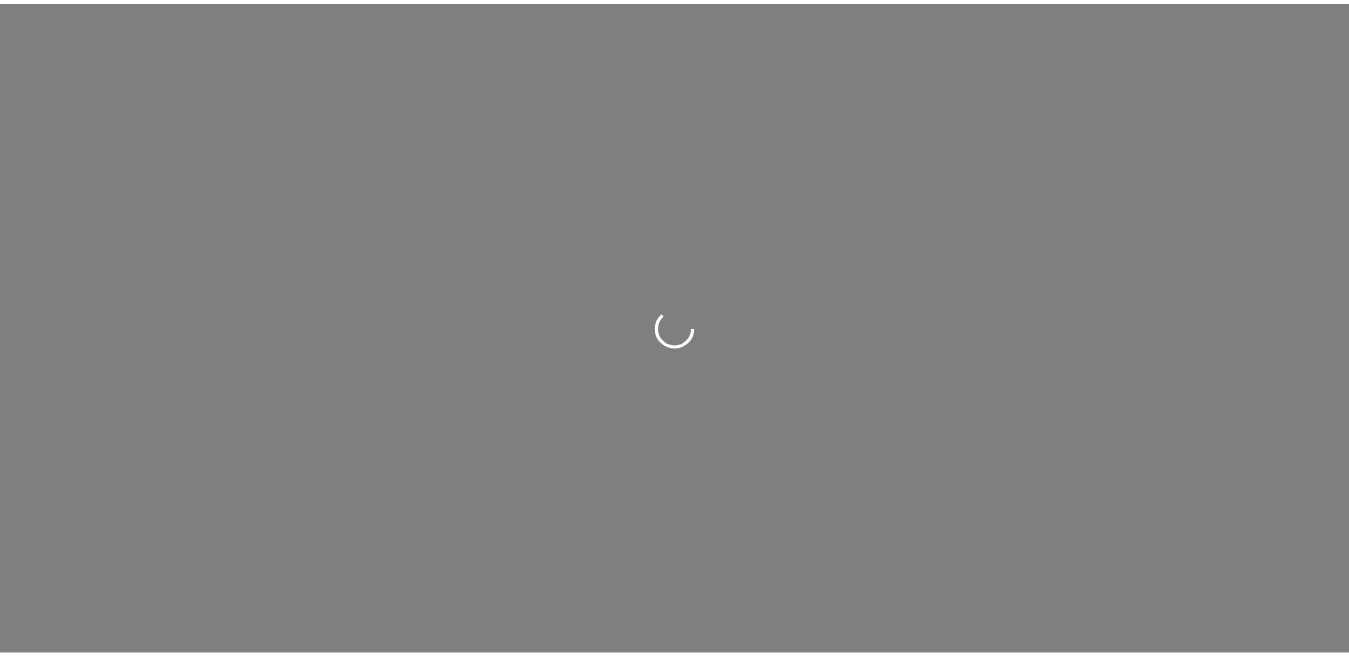 scroll, scrollTop: 0, scrollLeft: 0, axis: both 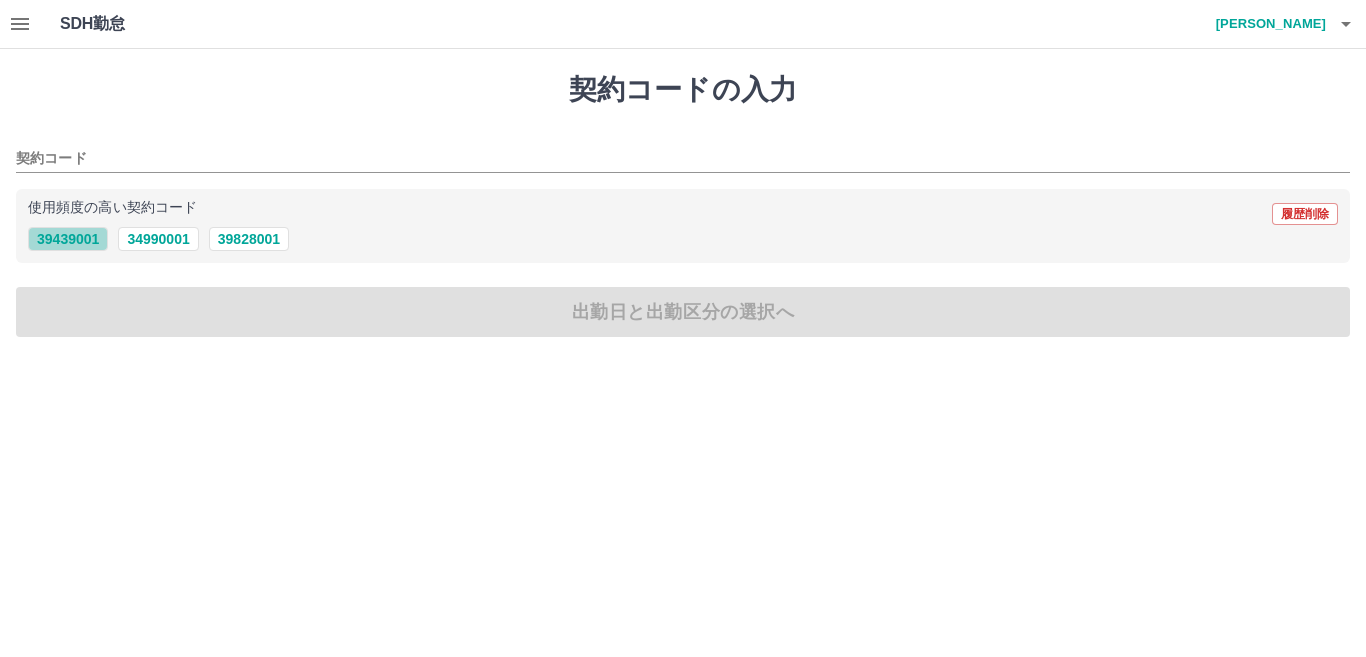 click on "39439001" at bounding box center [68, 239] 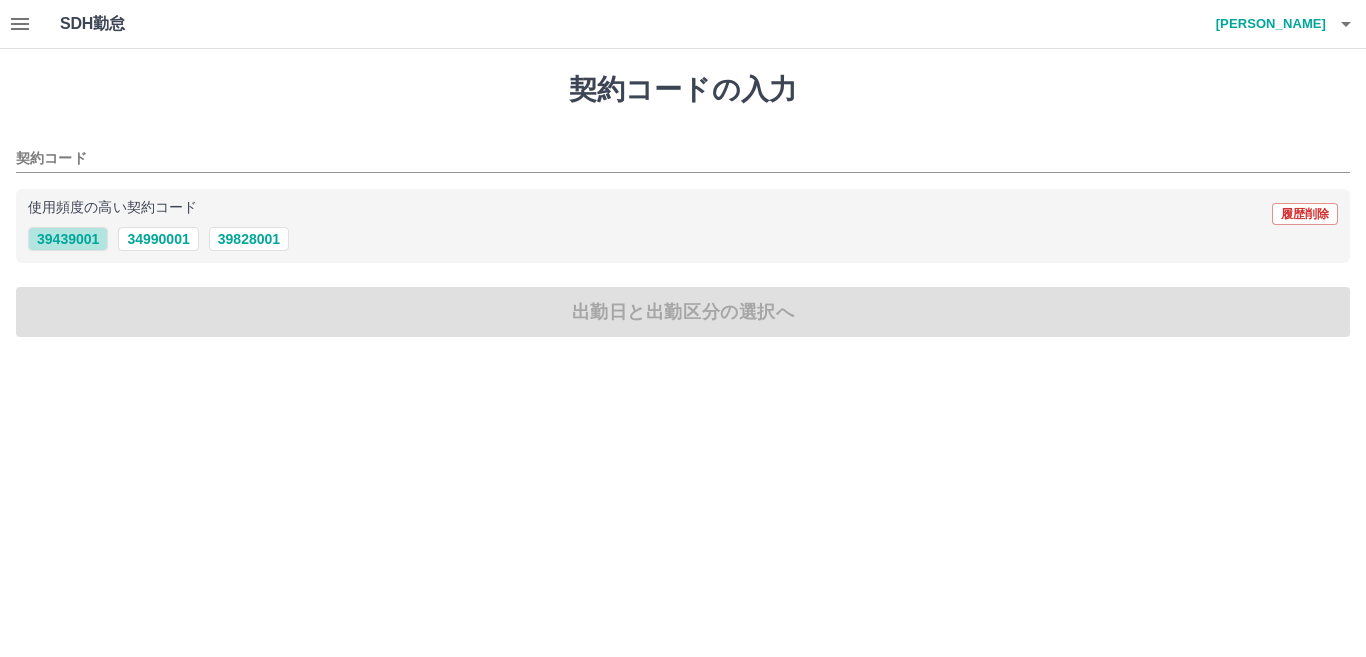 type on "********" 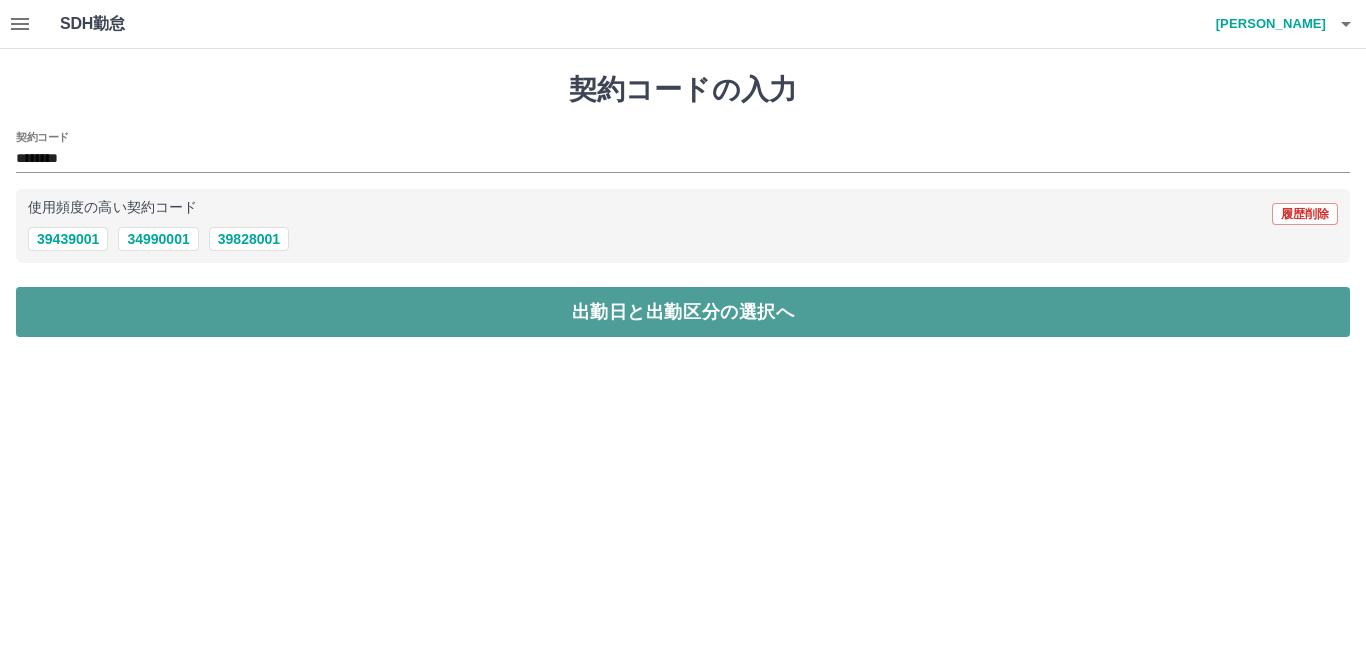 click on "出勤日と出勤区分の選択へ" at bounding box center (683, 312) 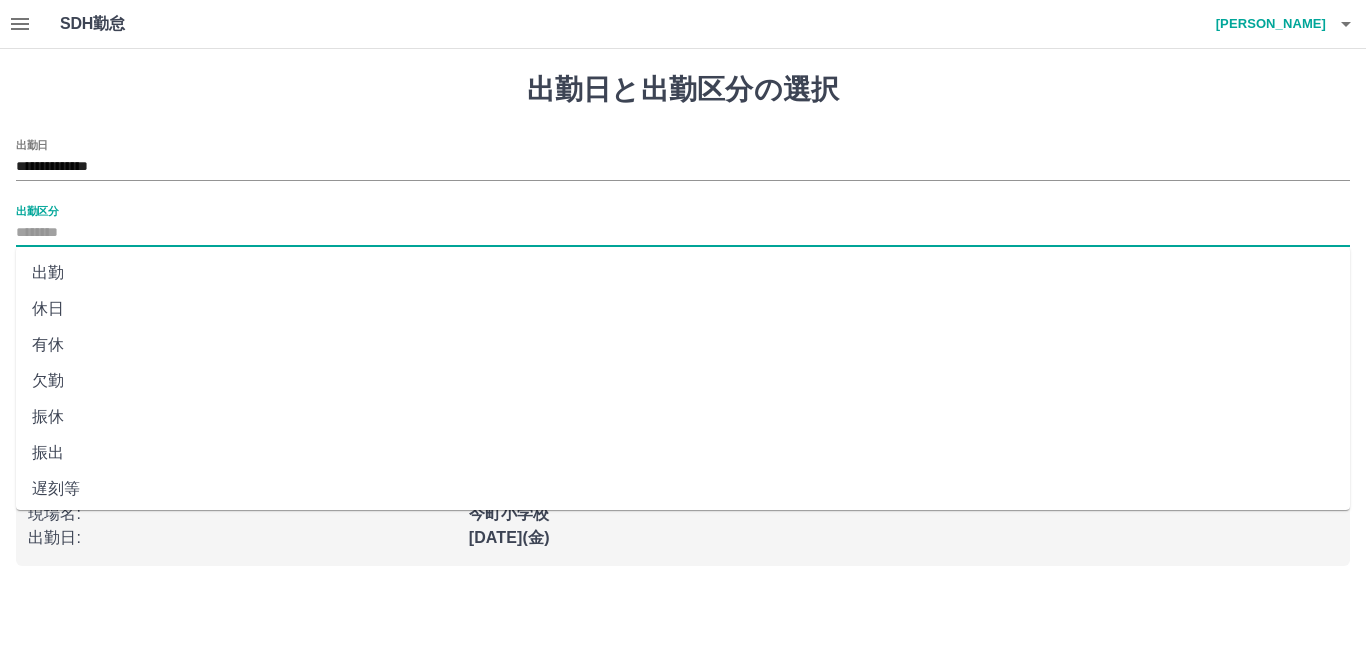 click on "出勤区分" at bounding box center [683, 233] 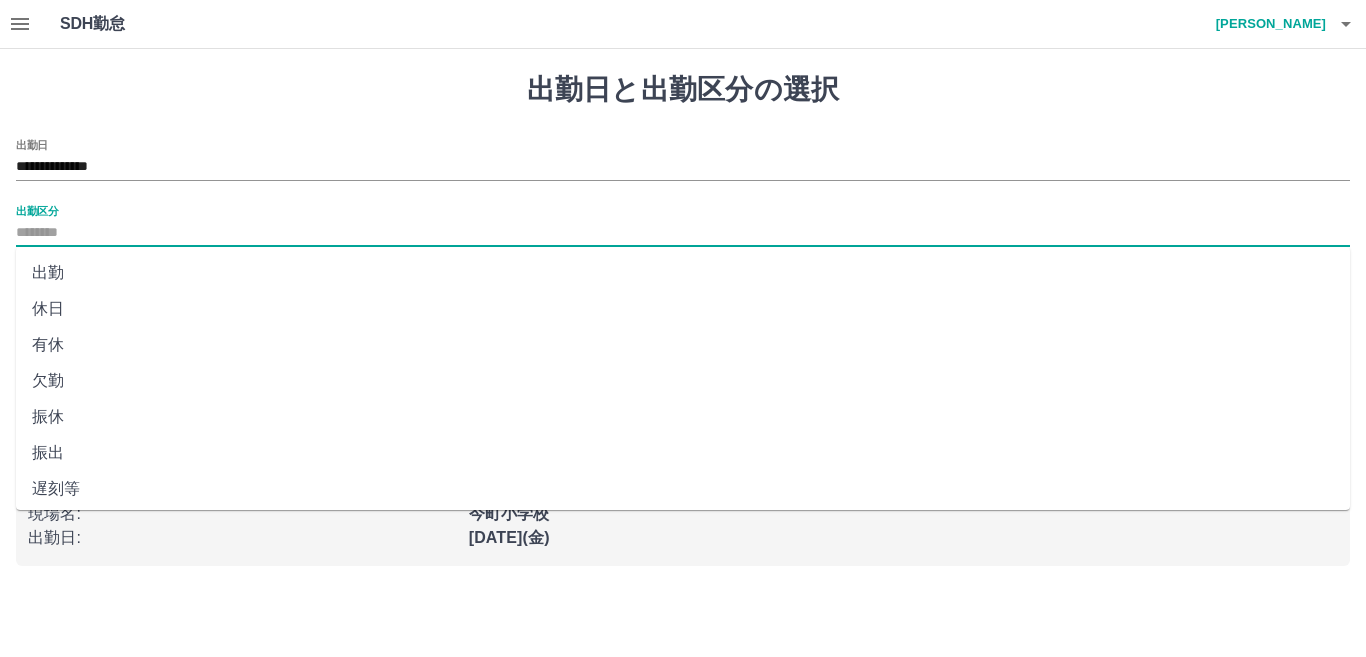 click on "出勤" at bounding box center (683, 273) 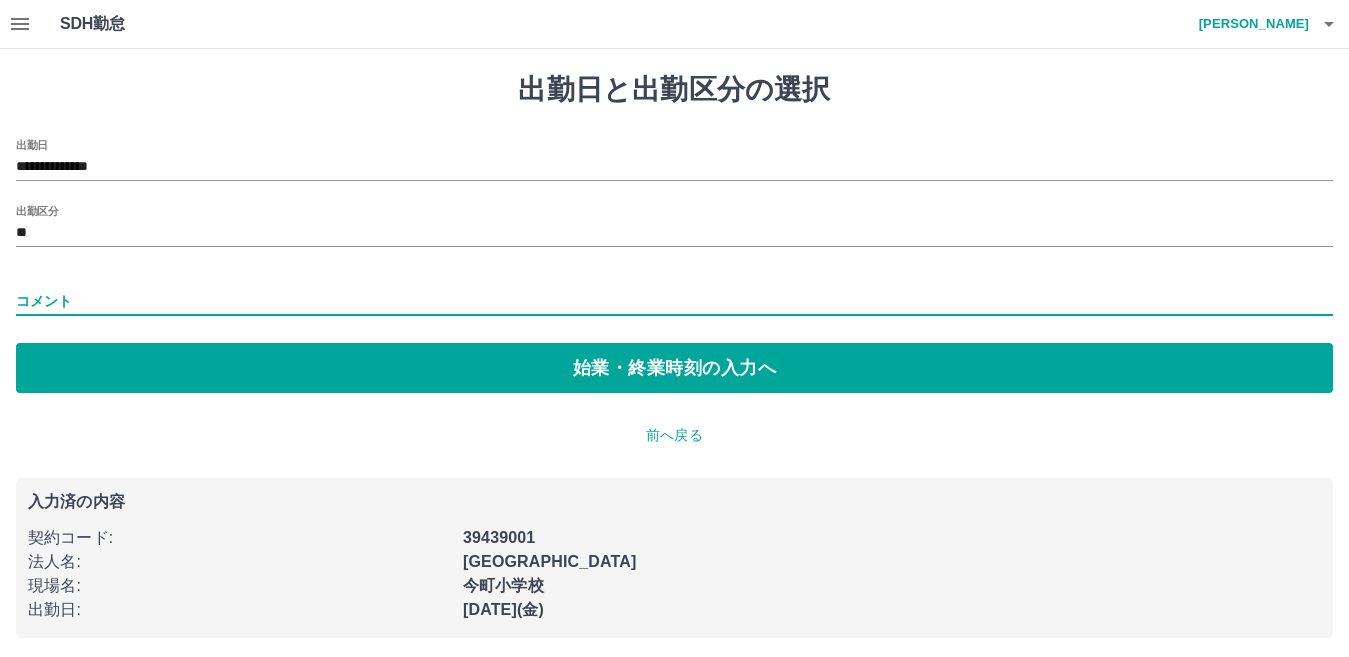 click on "コメント" at bounding box center (674, 301) 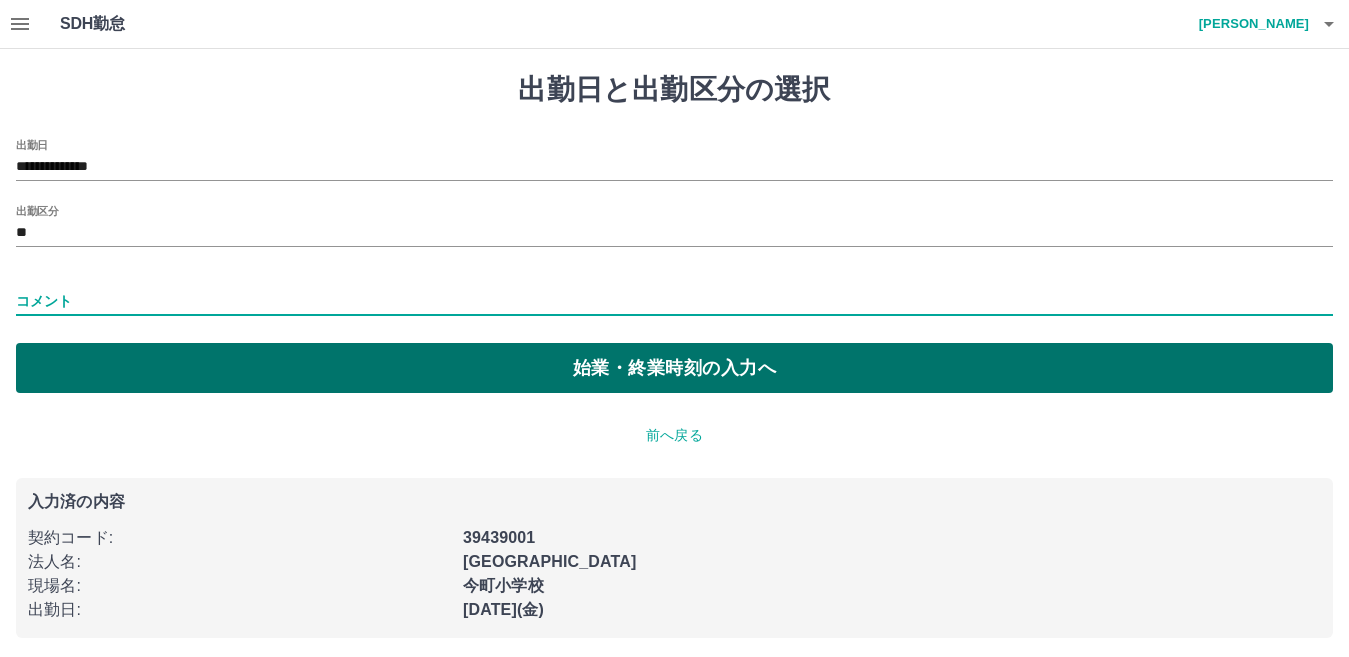 type on "*****" 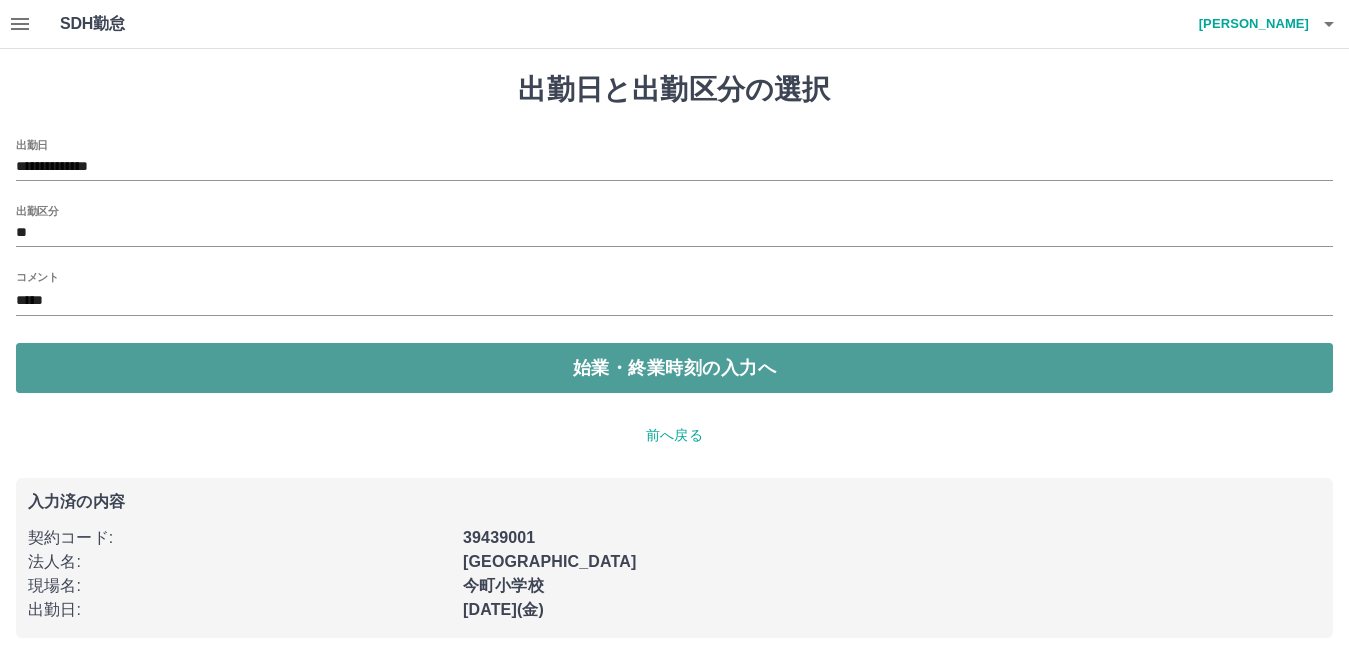 click on "始業・終業時刻の入力へ" at bounding box center [674, 368] 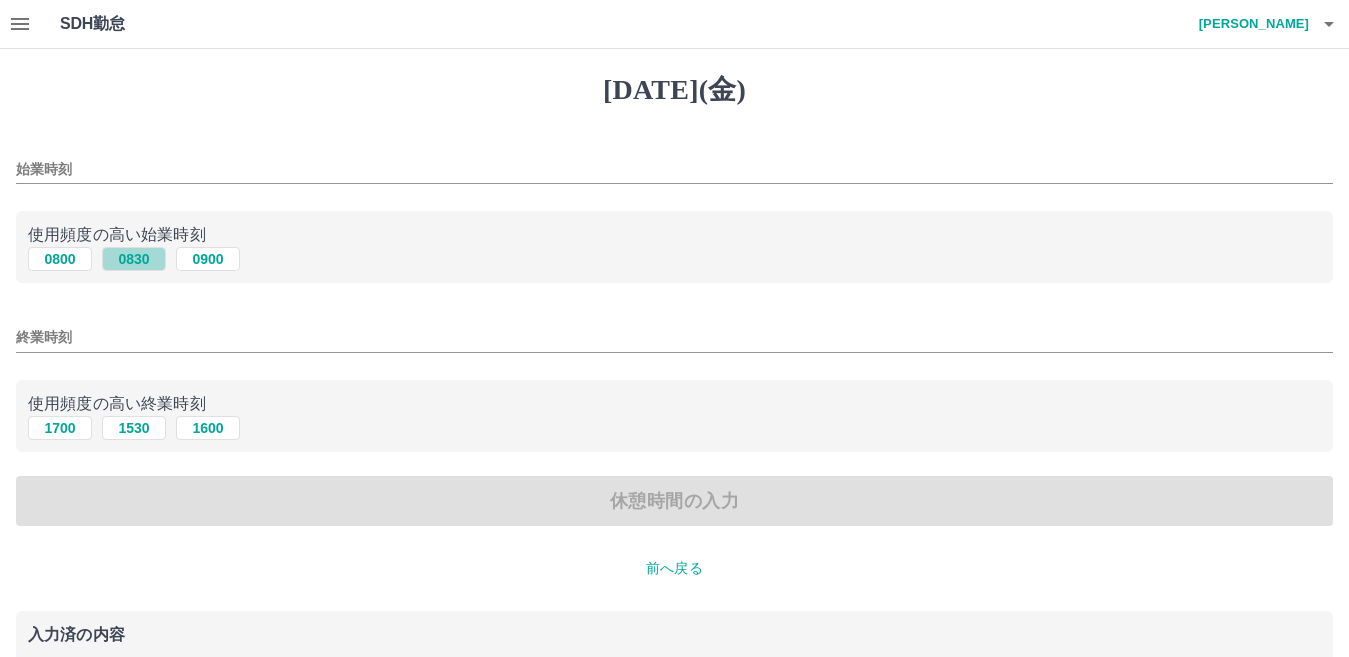 click on "0830" at bounding box center [134, 259] 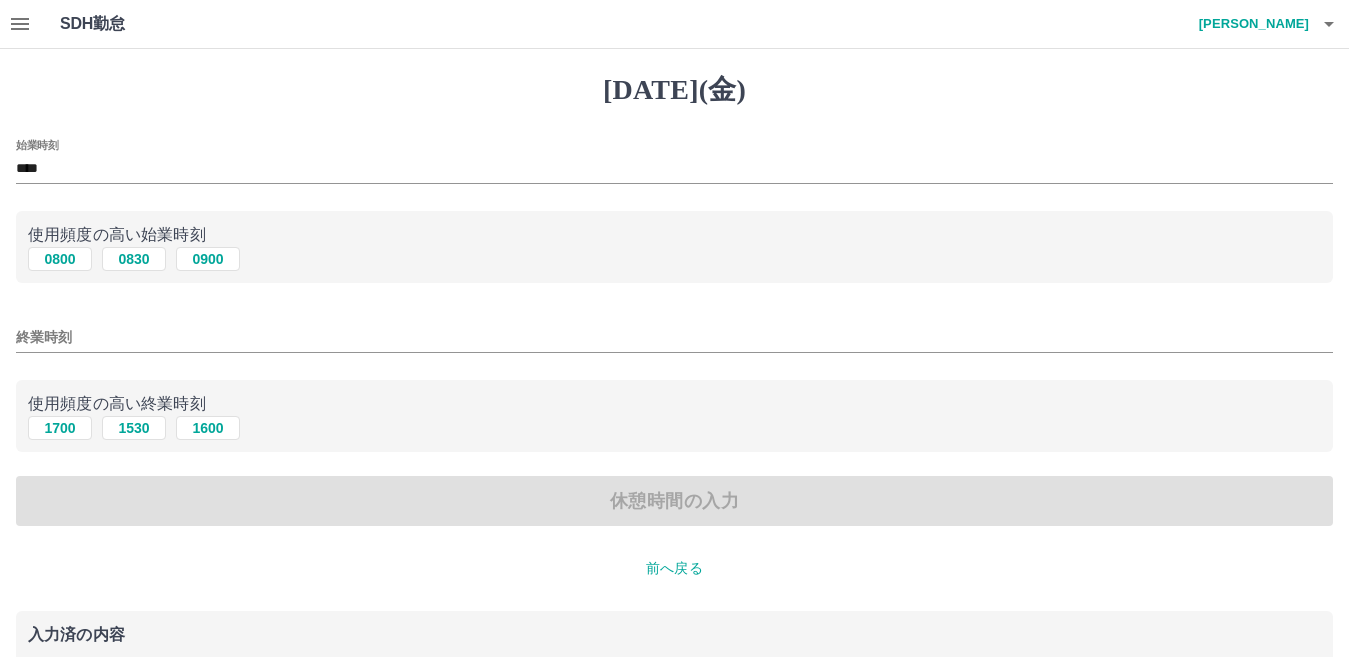 click on "終業時刻" at bounding box center [674, 337] 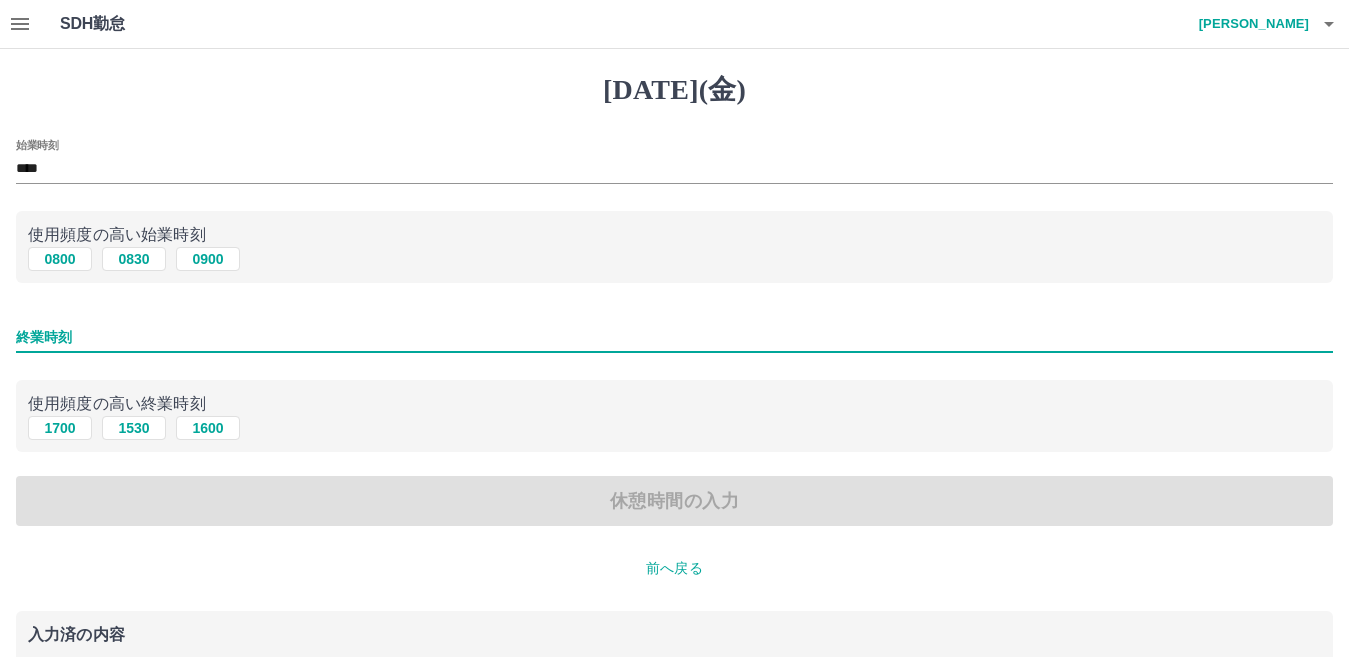 type on "****" 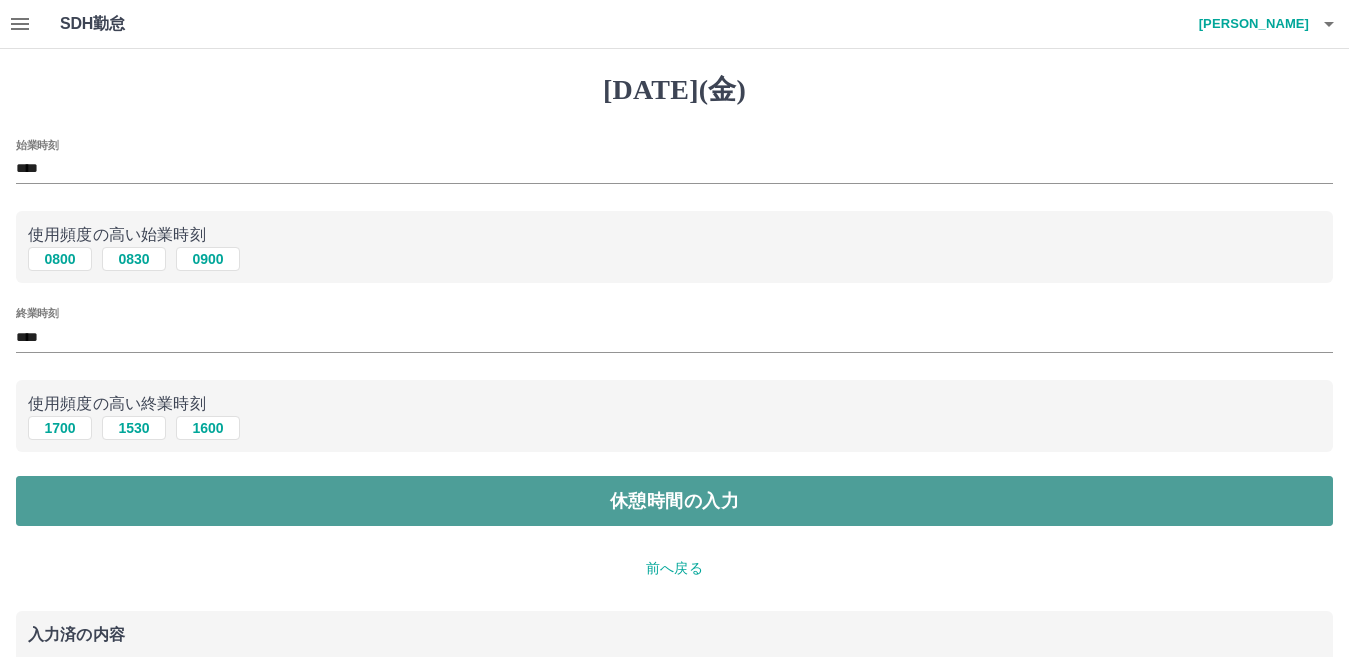 click on "休憩時間の入力" at bounding box center (674, 501) 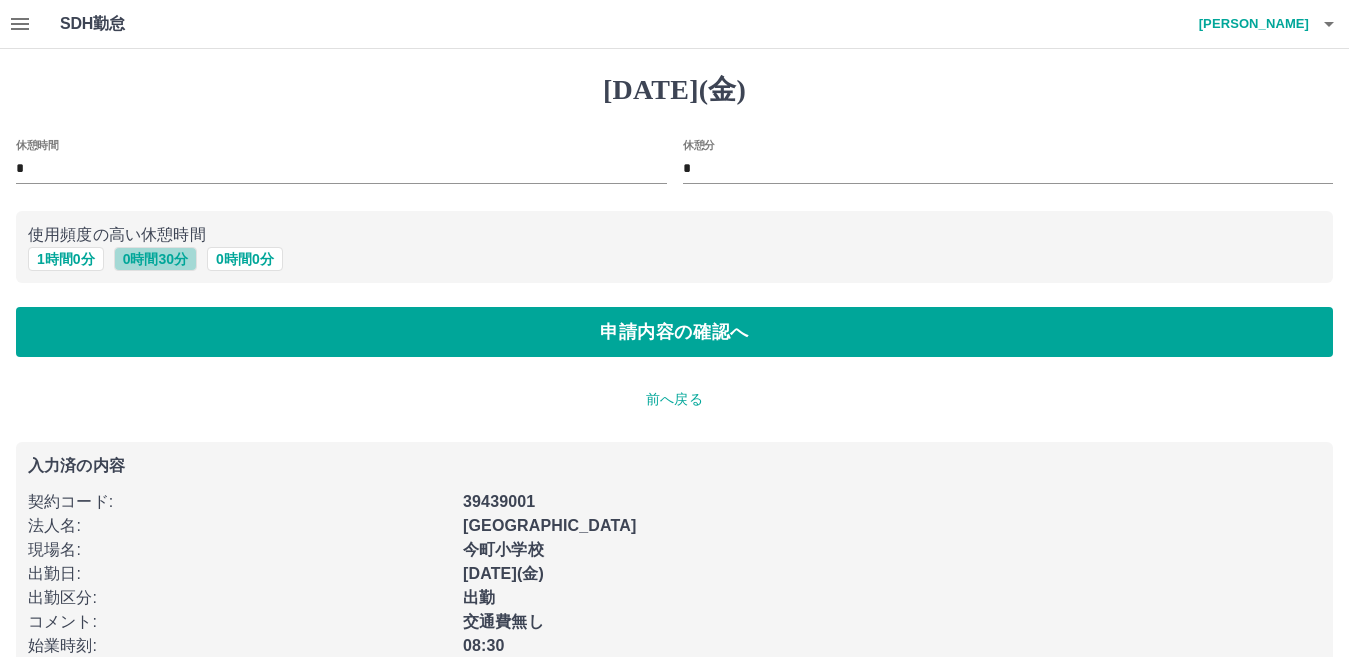click on "0 時間 30 分" at bounding box center (155, 259) 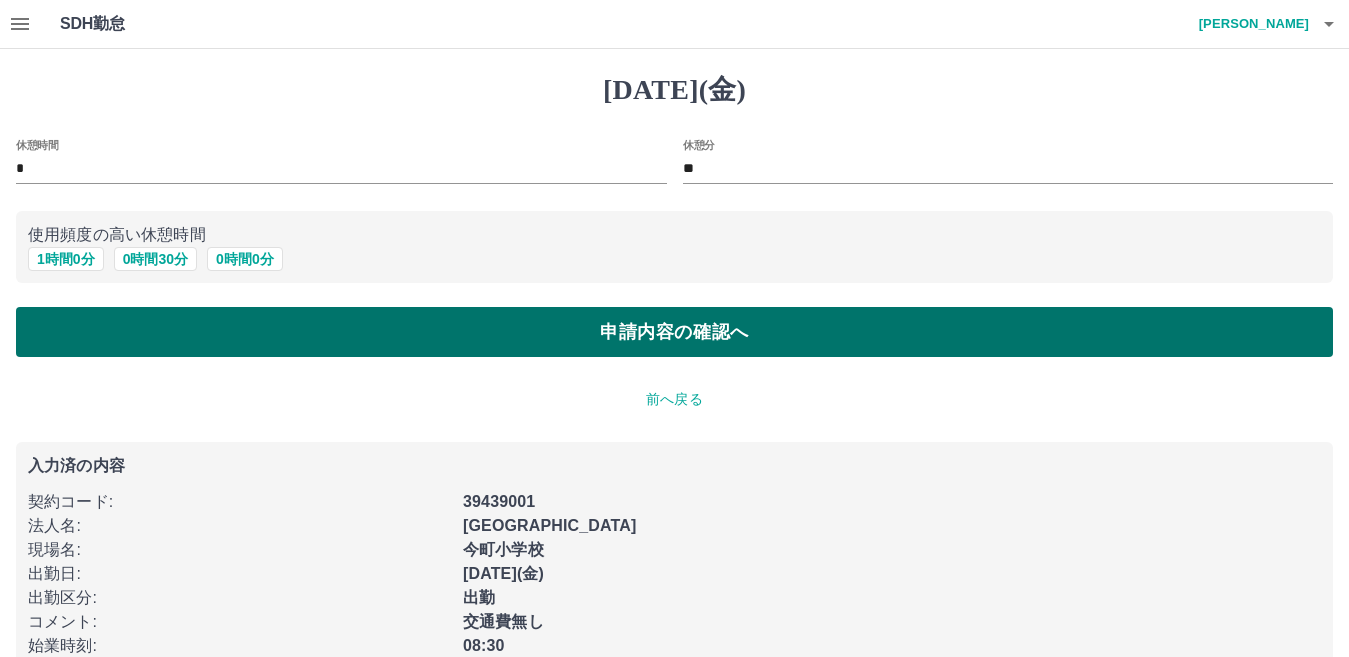 click on "申請内容の確認へ" at bounding box center [674, 332] 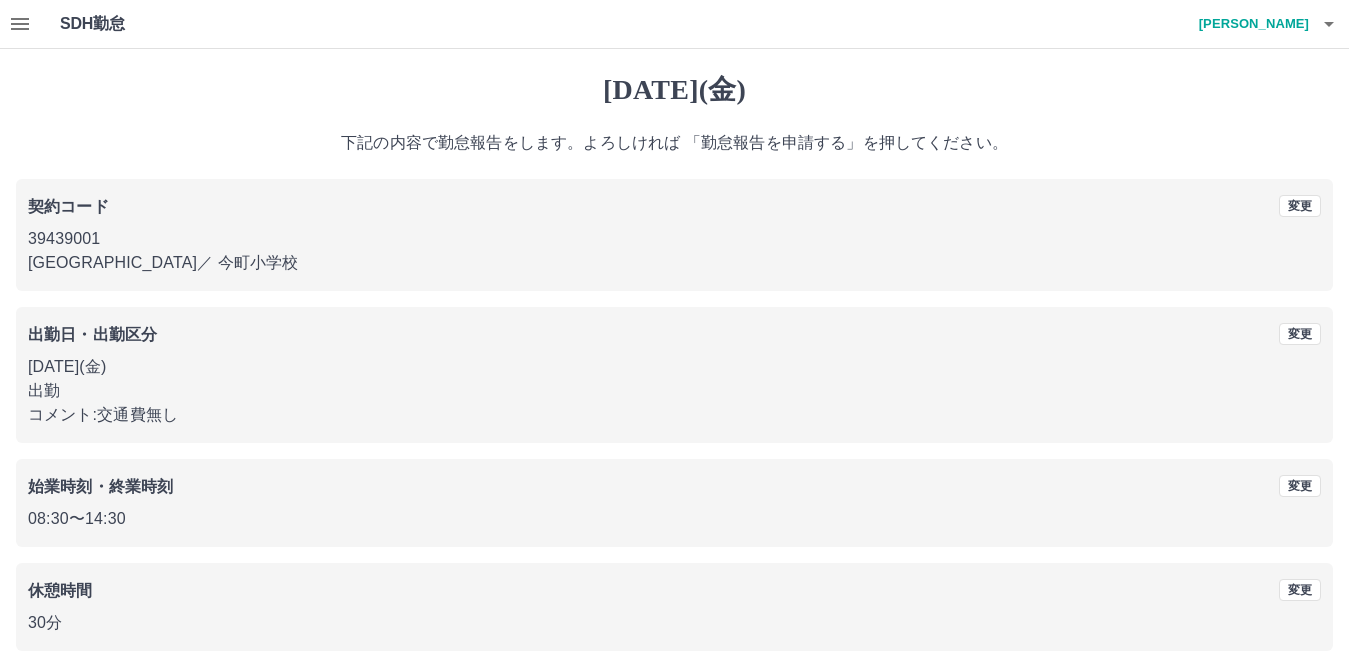 scroll, scrollTop: 92, scrollLeft: 0, axis: vertical 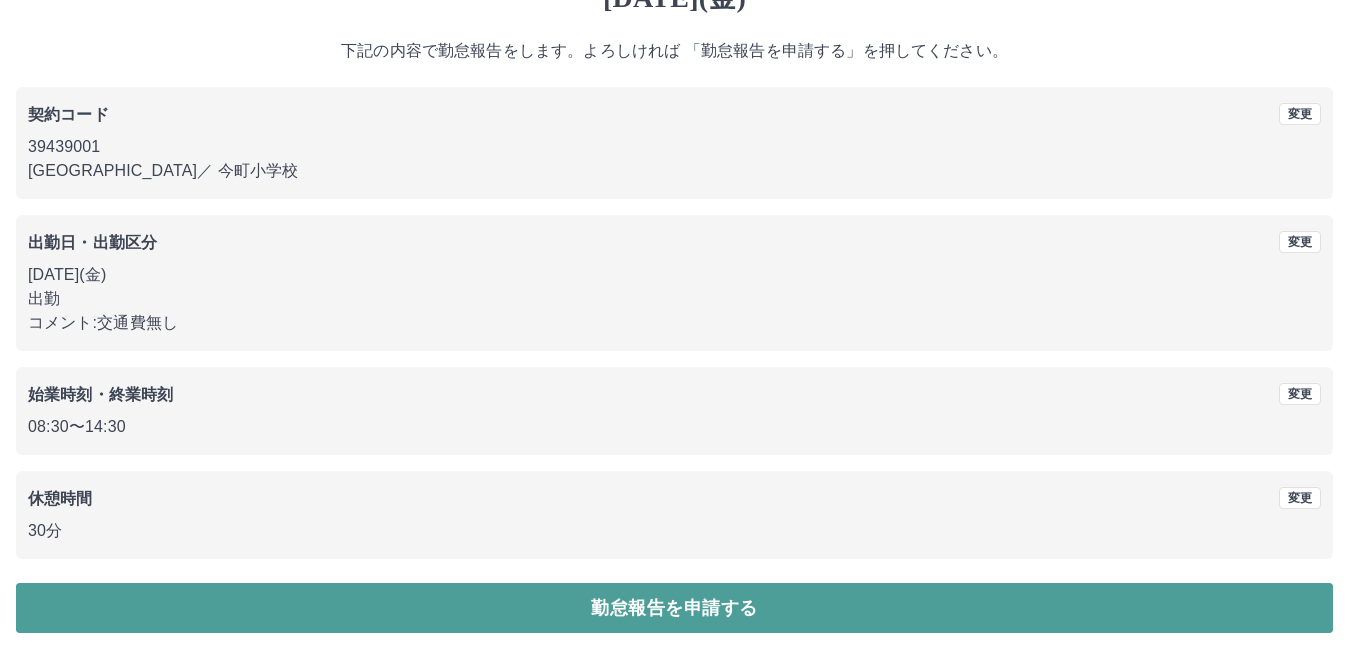 click on "勤怠報告を申請する" at bounding box center (674, 608) 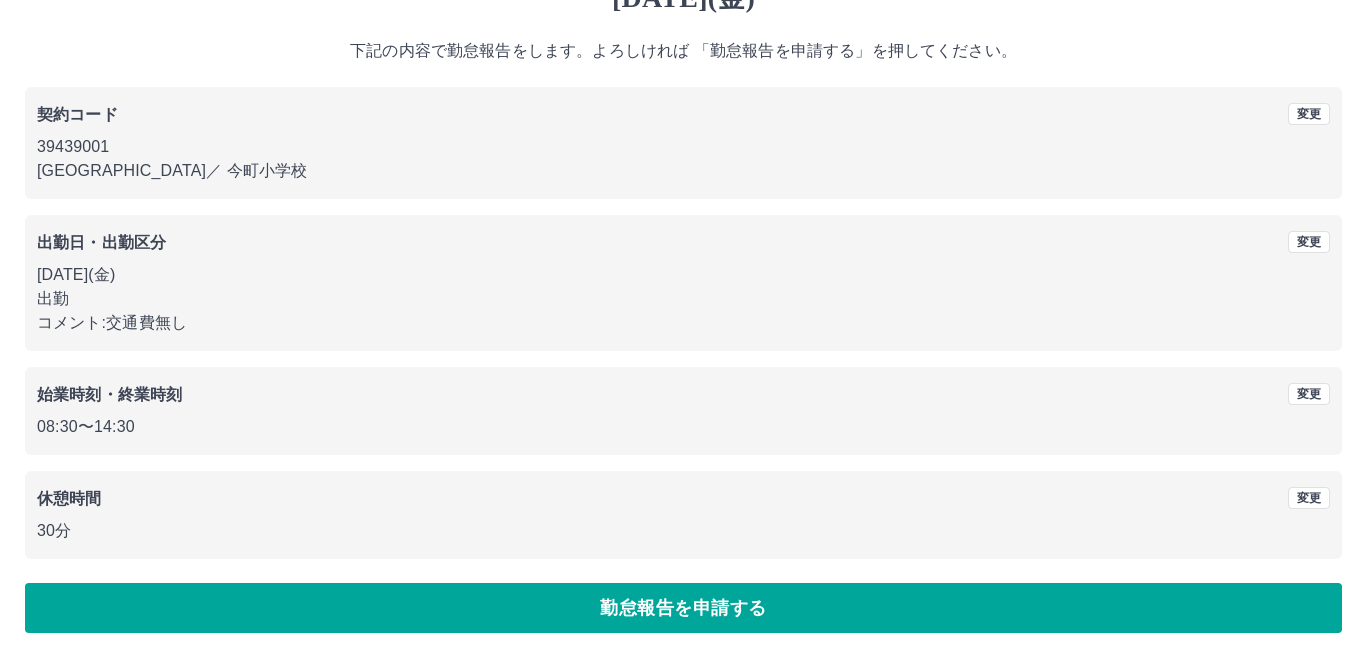 scroll, scrollTop: 0, scrollLeft: 0, axis: both 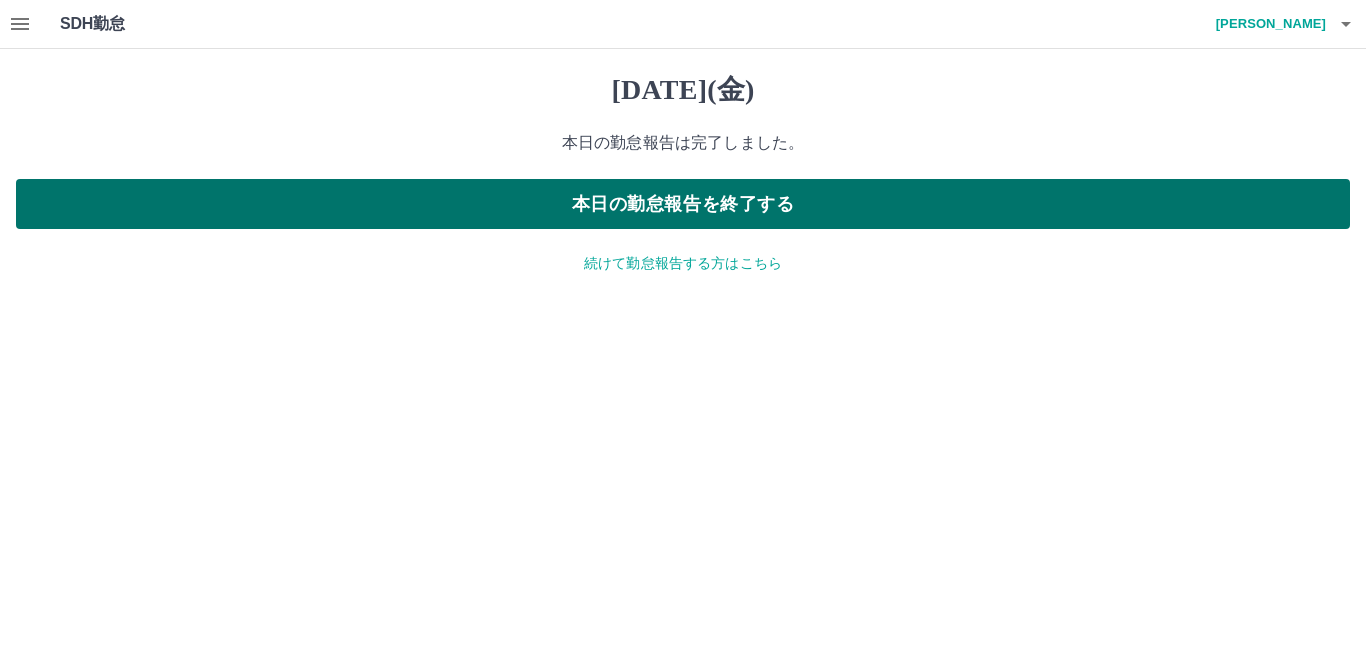 click on "本日の勤怠報告を終了する" at bounding box center [683, 204] 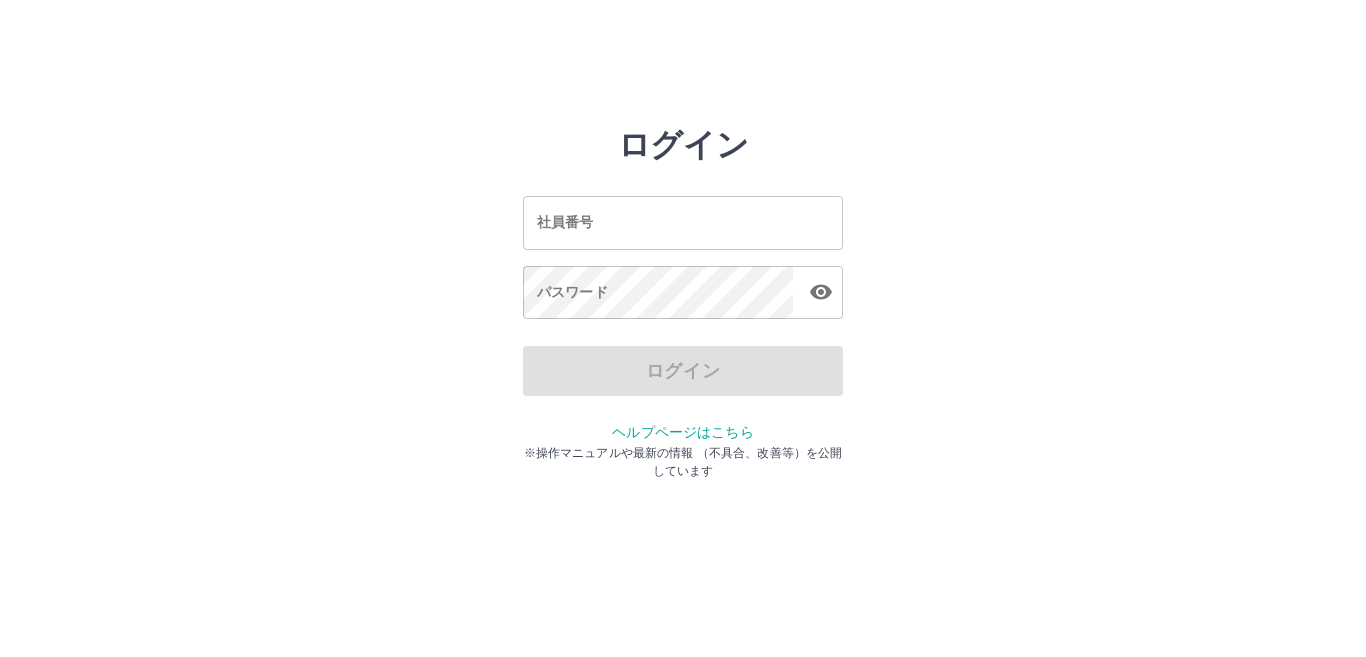 scroll, scrollTop: 0, scrollLeft: 0, axis: both 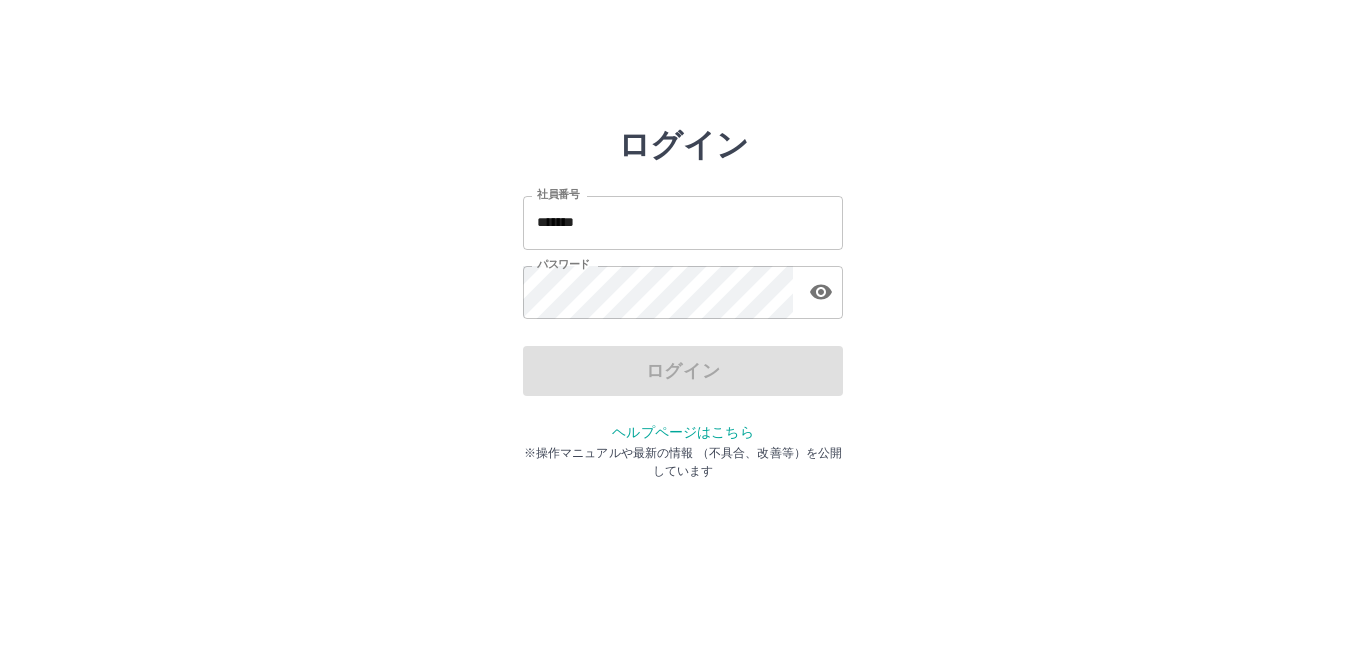 click on "*******" at bounding box center [683, 222] 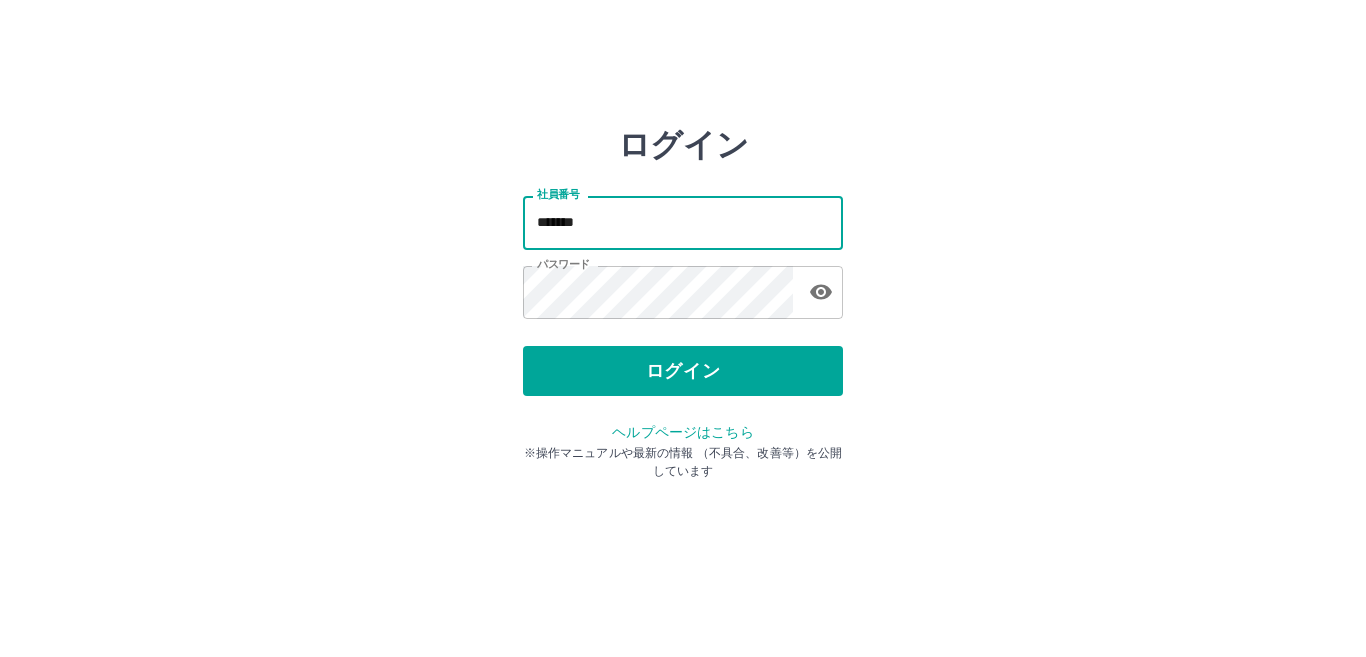 type on "*******" 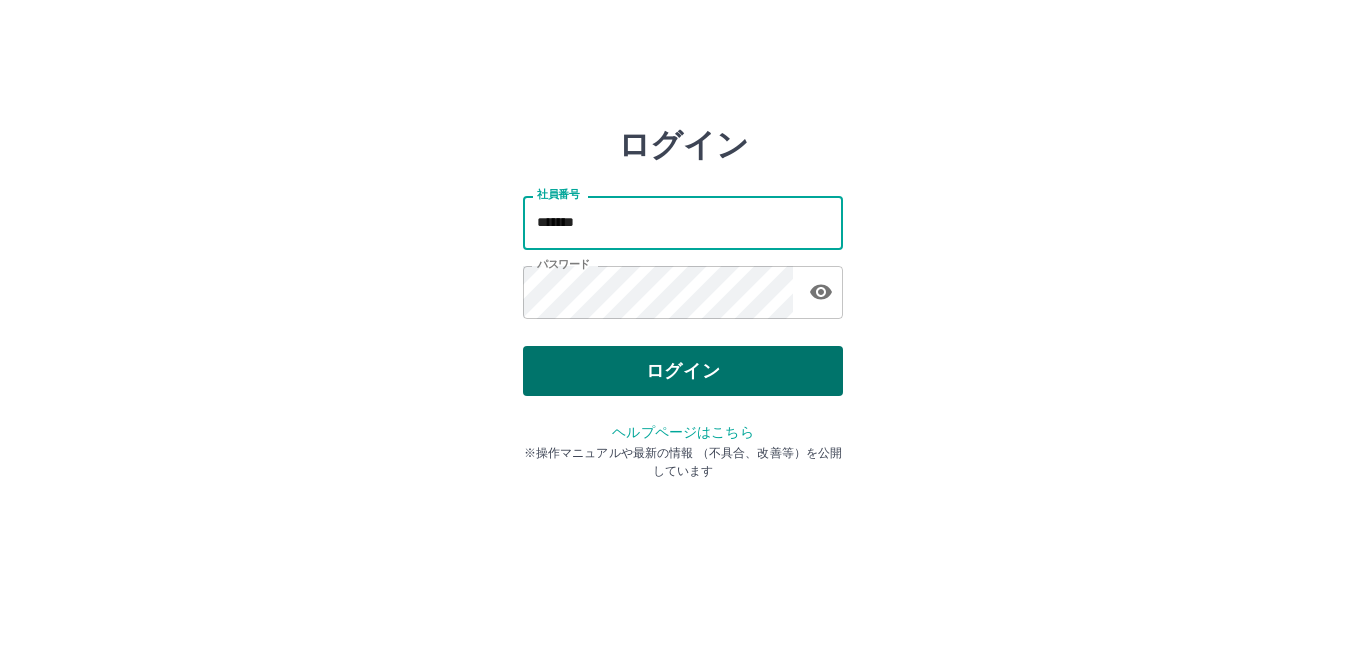 click on "ログイン" at bounding box center [683, 371] 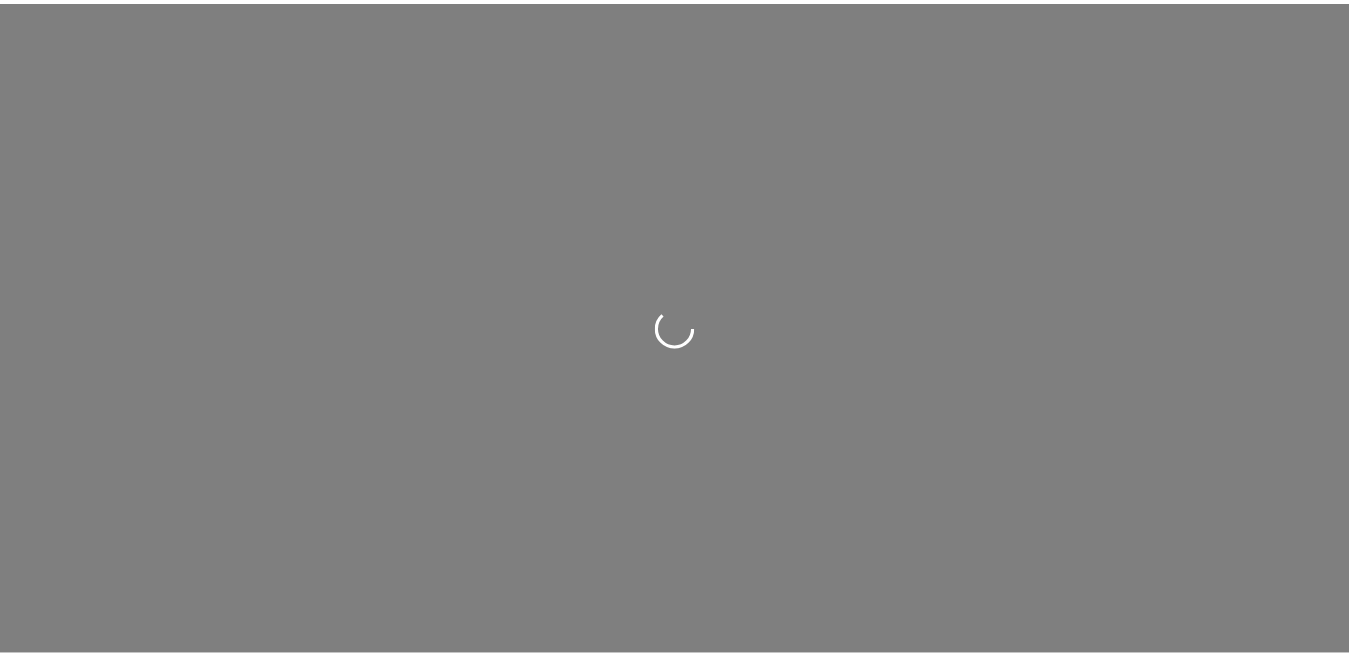 scroll, scrollTop: 0, scrollLeft: 0, axis: both 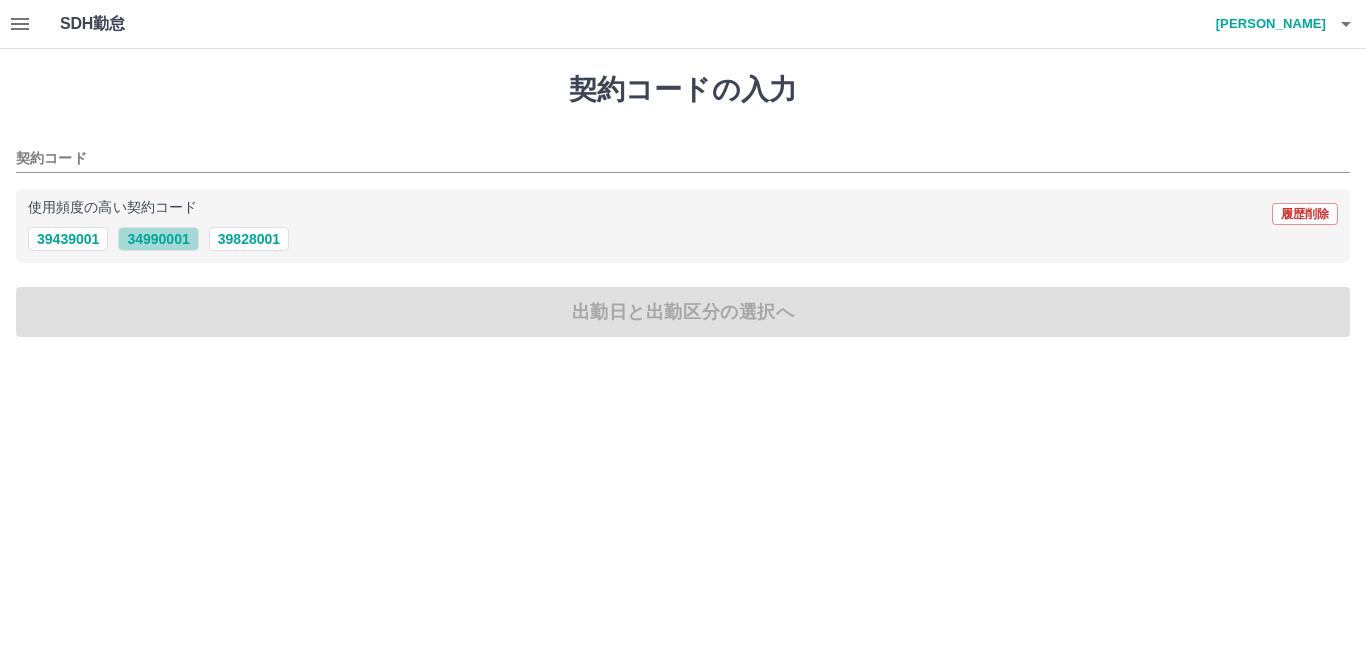 click on "34990001" at bounding box center [158, 239] 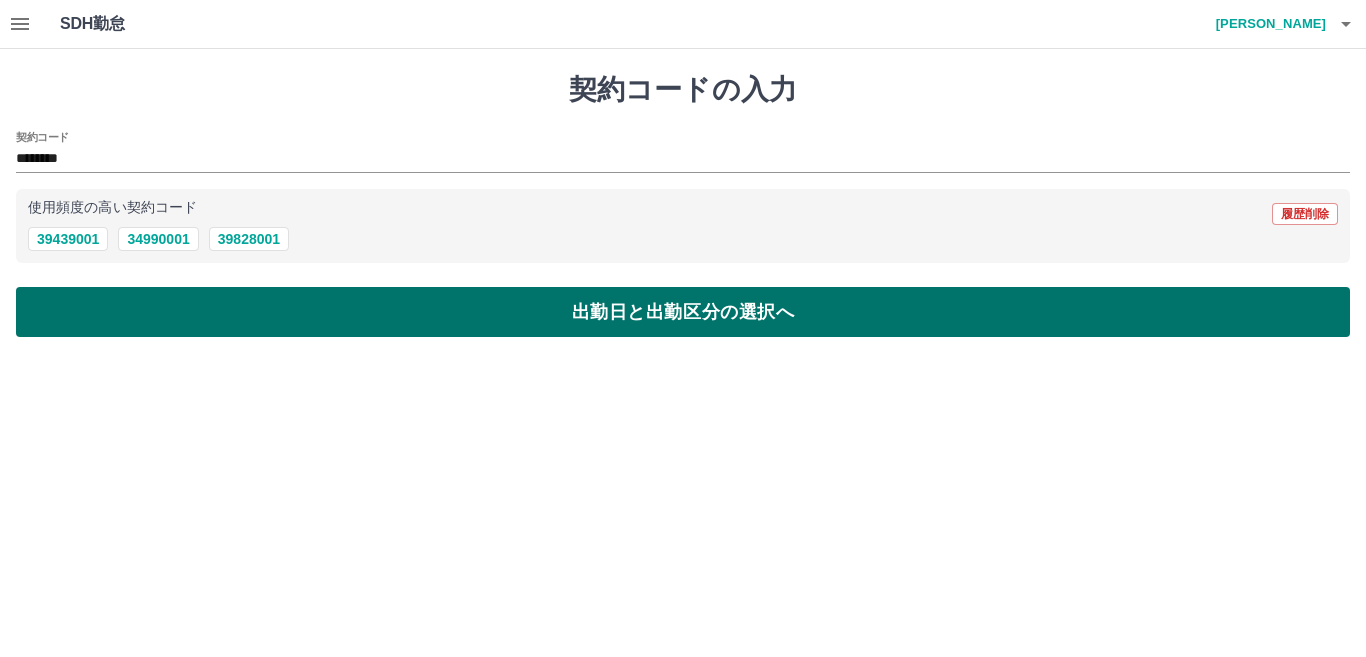 click on "出勤日と出勤区分の選択へ" at bounding box center [683, 312] 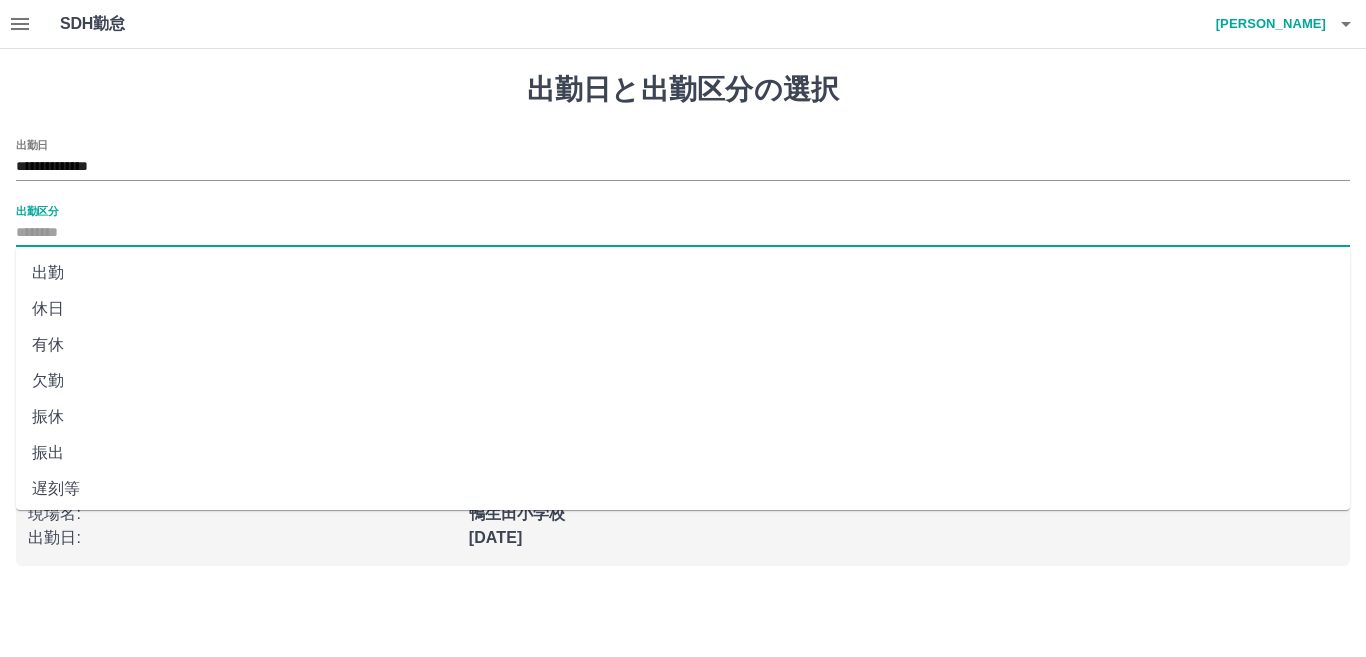 click on "出勤区分" at bounding box center (683, 233) 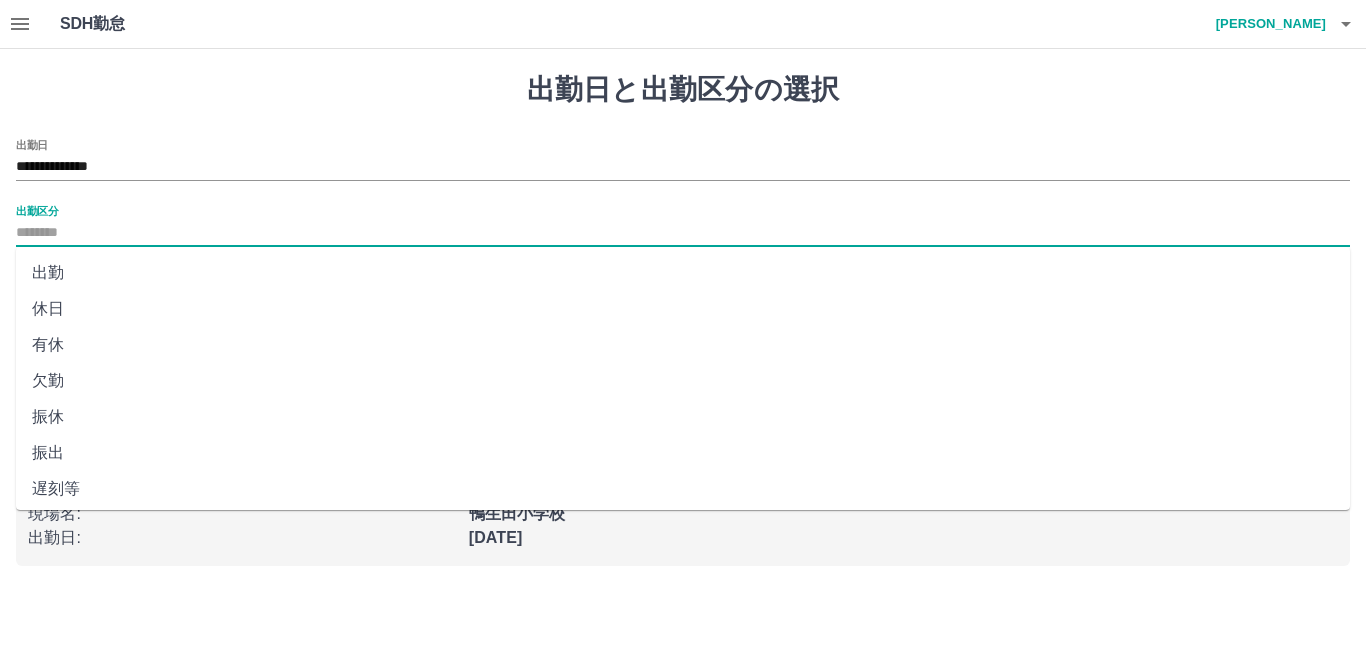 click on "出勤" at bounding box center (683, 273) 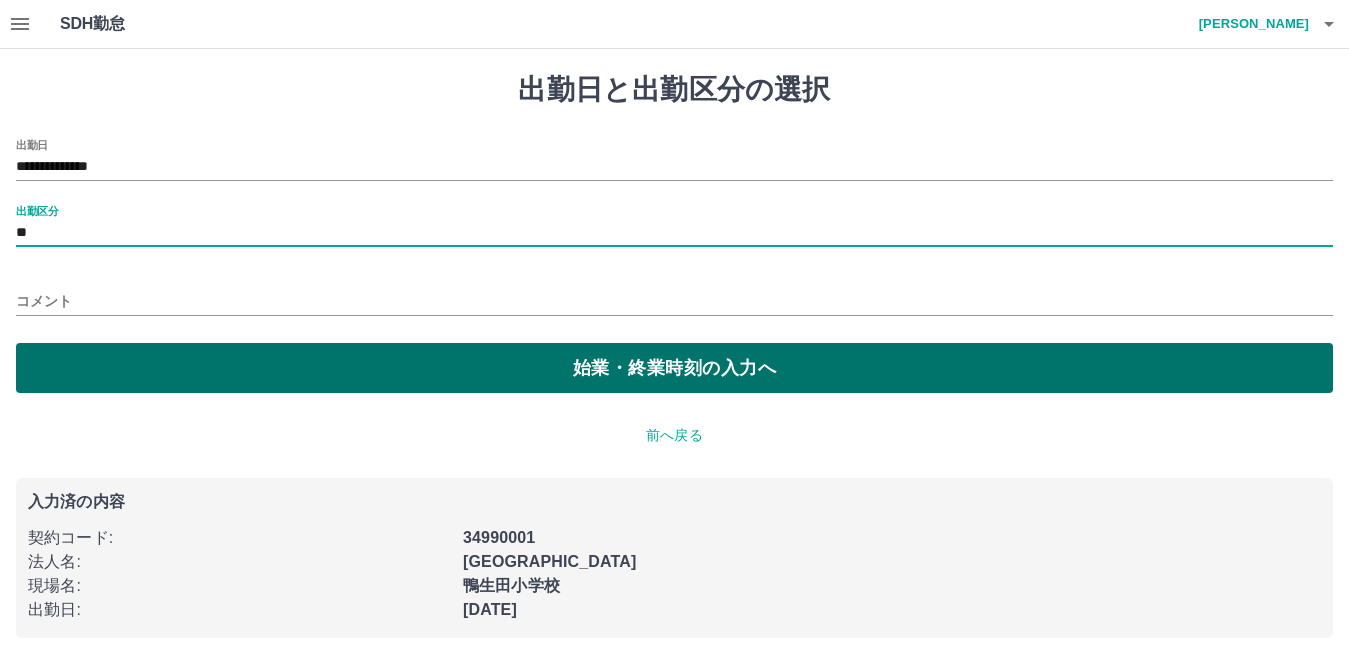 click on "始業・終業時刻の入力へ" at bounding box center (674, 368) 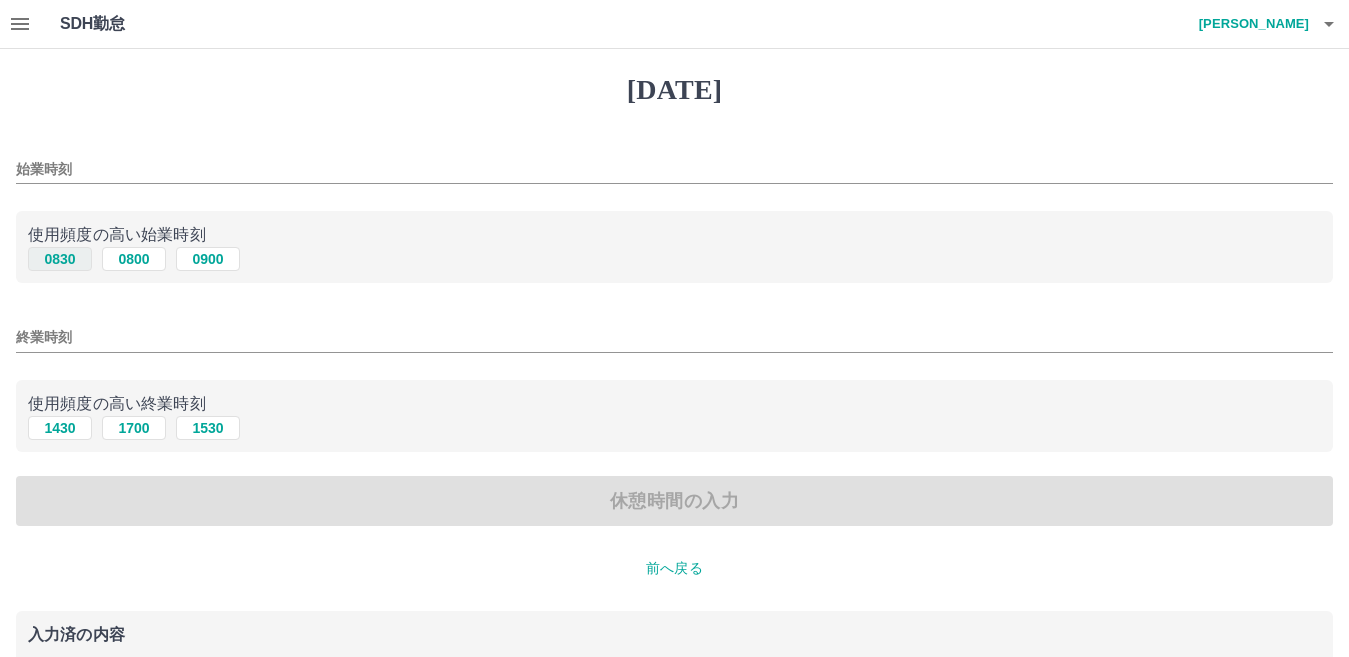 click on "0830" at bounding box center (60, 259) 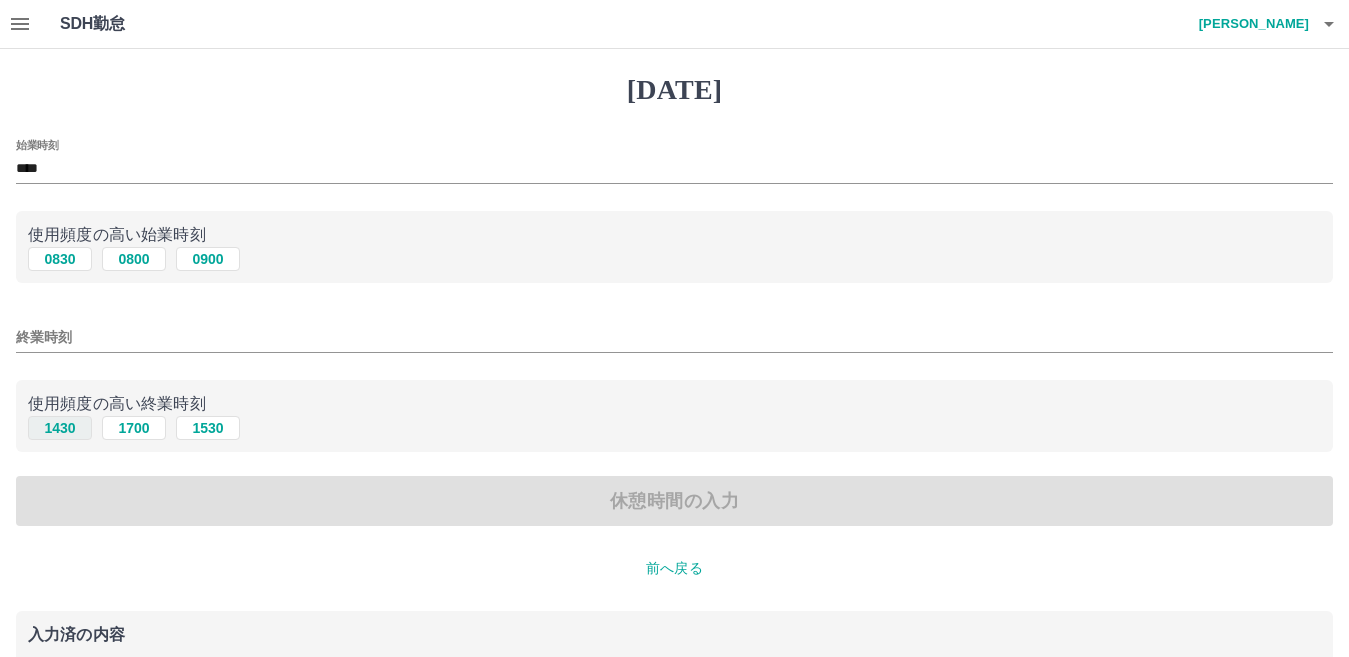click on "1430" at bounding box center [60, 428] 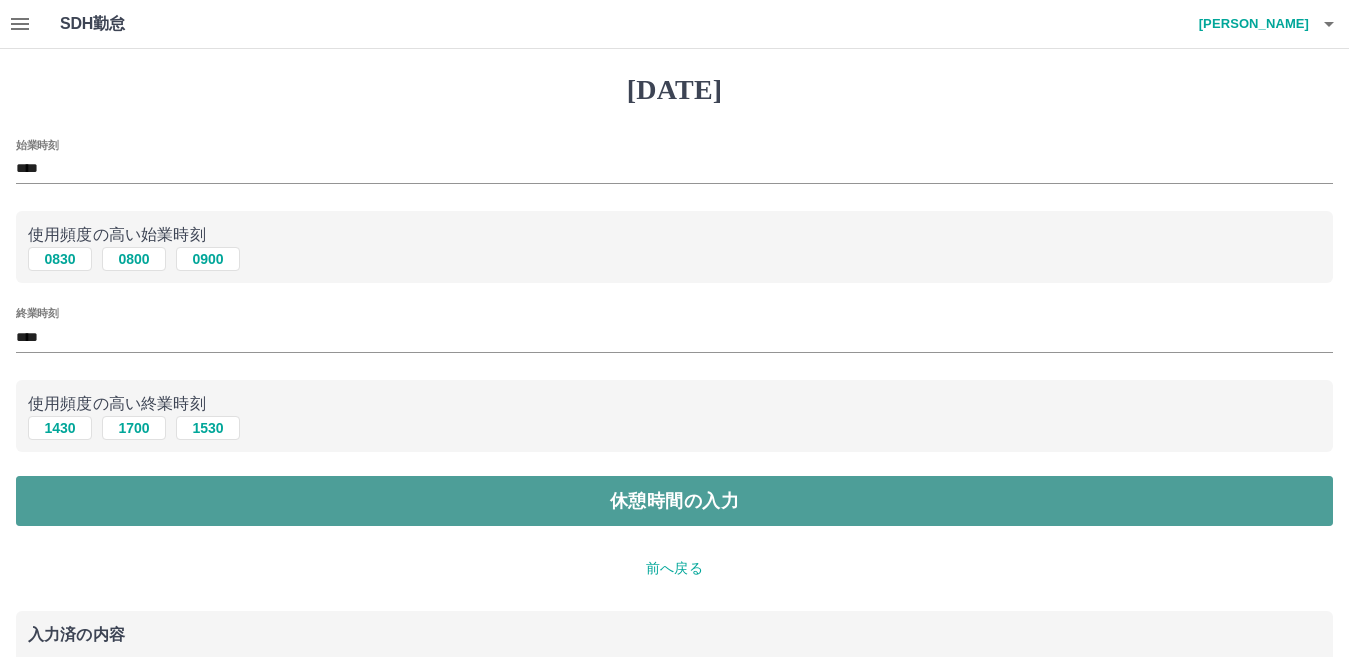 click on "休憩時間の入力" at bounding box center [674, 501] 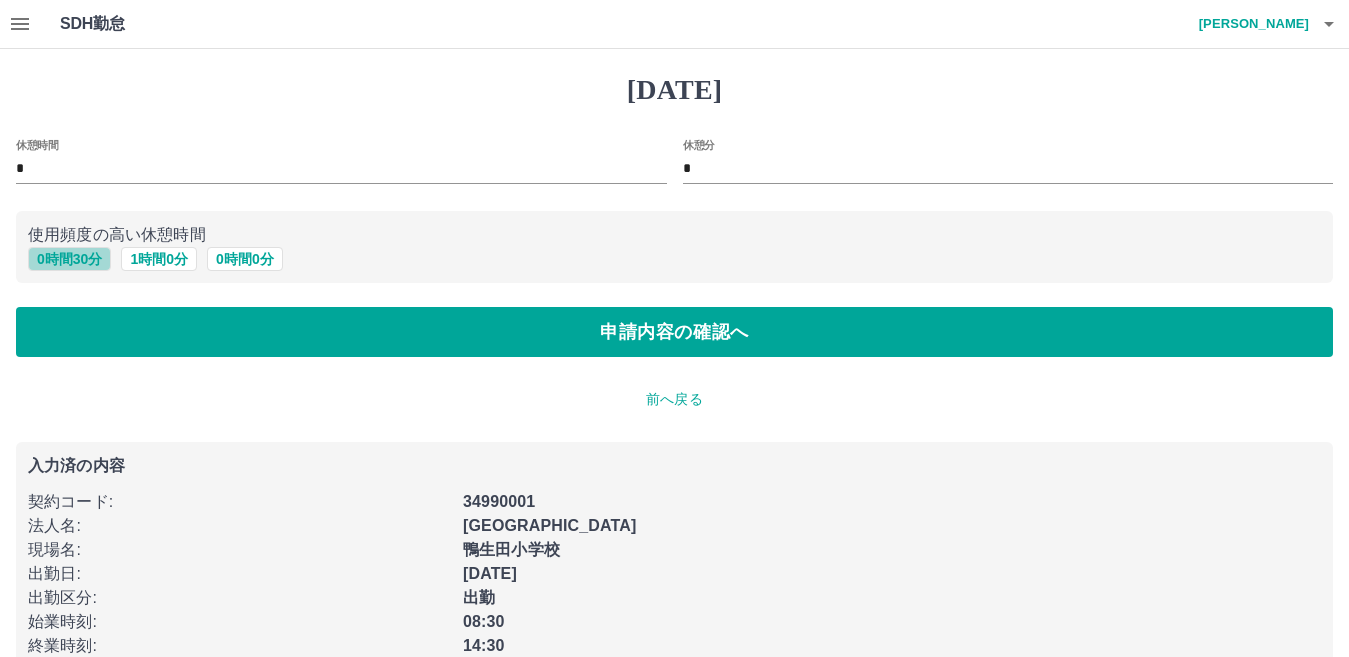 click on "0 時間 30 分" at bounding box center [69, 259] 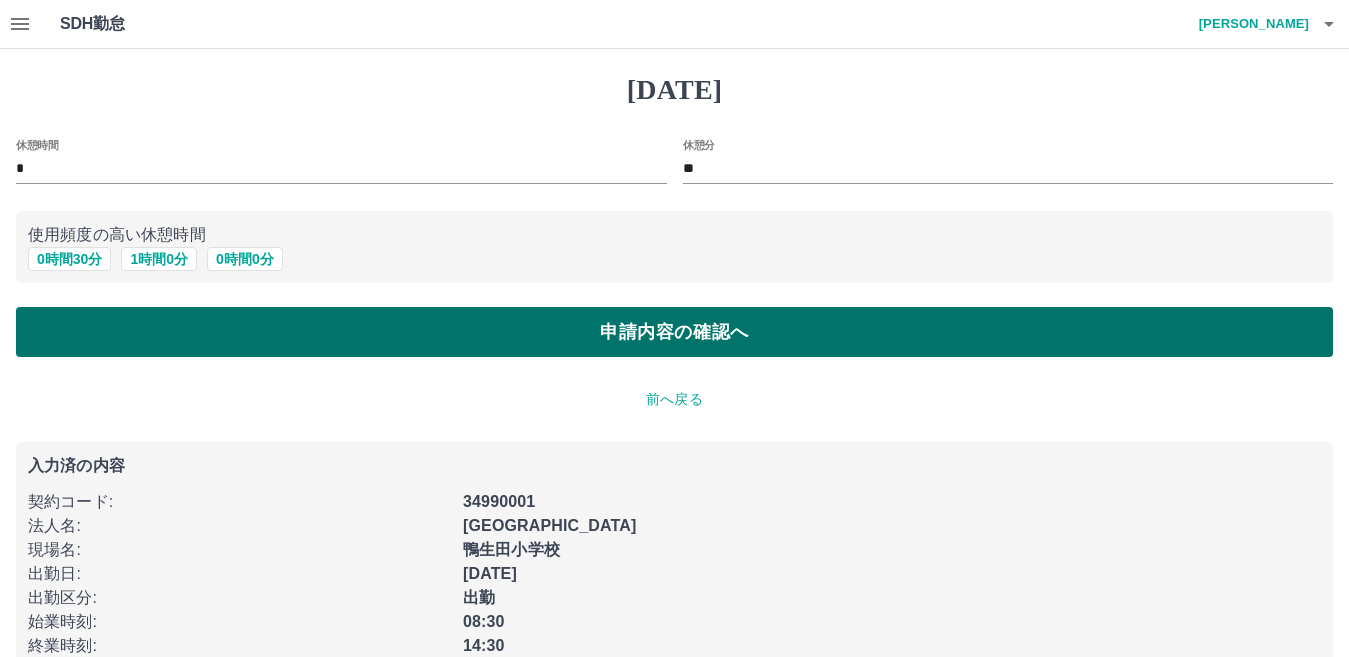 click on "申請内容の確認へ" at bounding box center [674, 332] 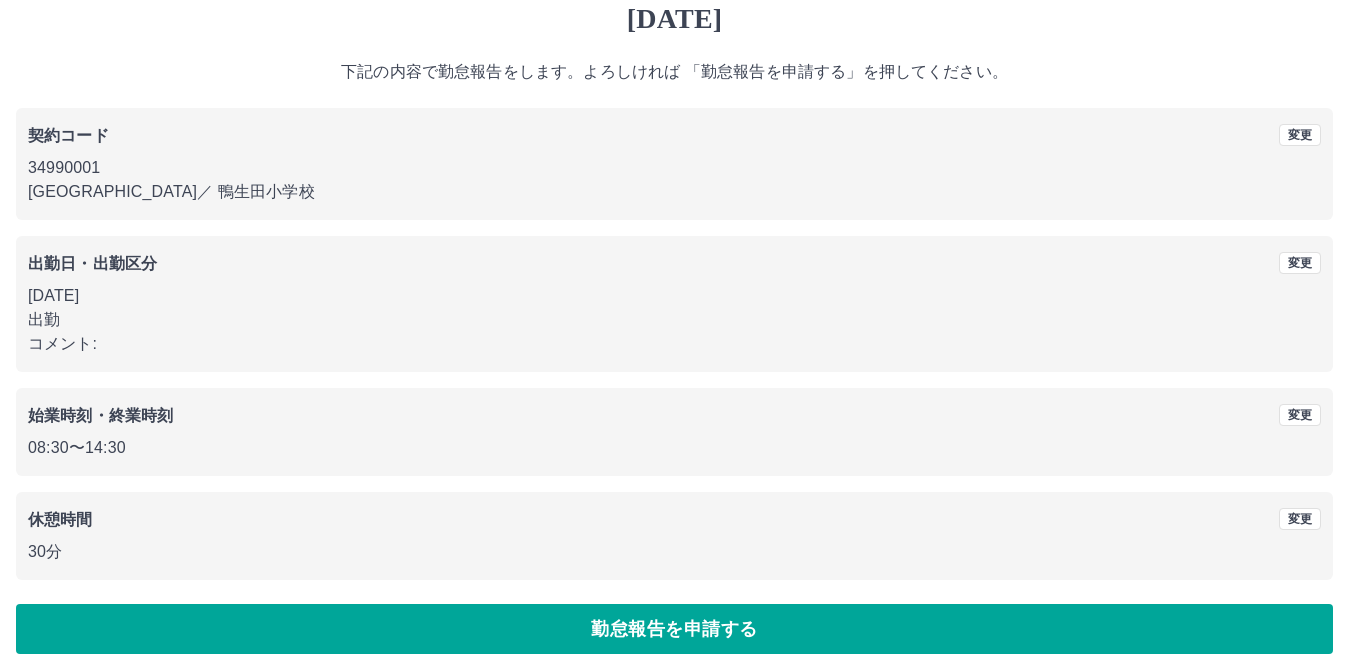 scroll, scrollTop: 92, scrollLeft: 0, axis: vertical 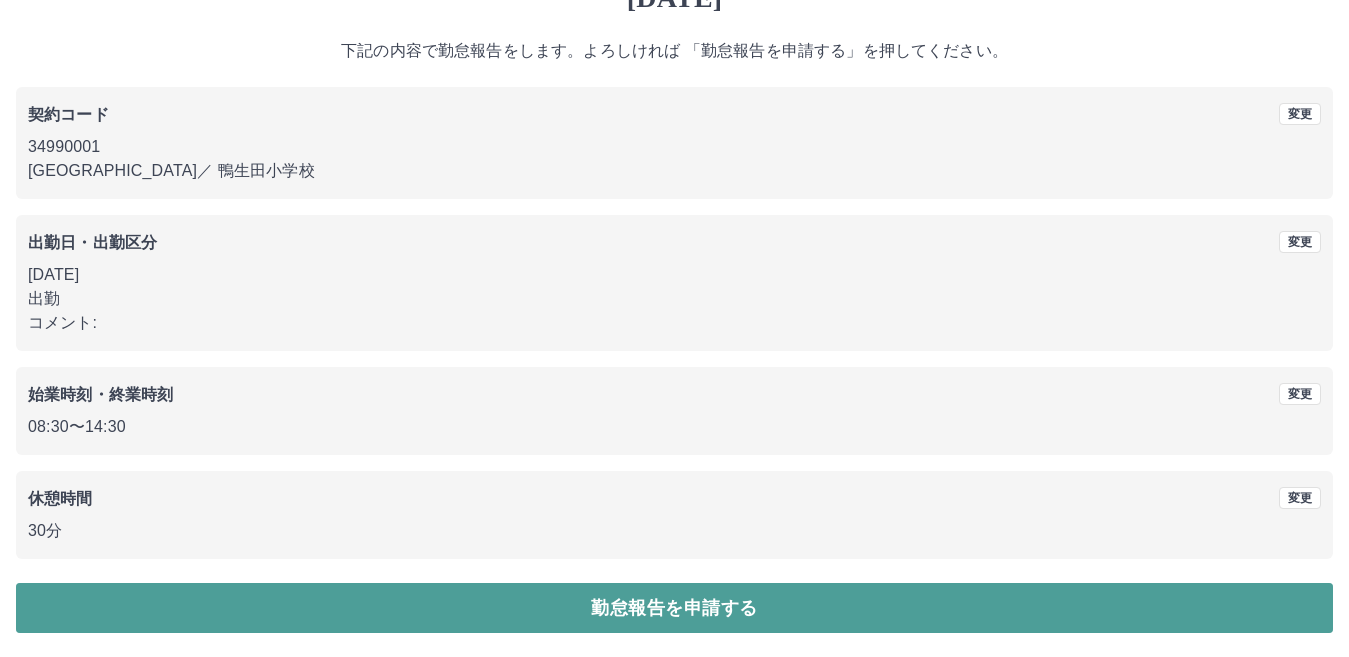 click on "勤怠報告を申請する" at bounding box center (674, 608) 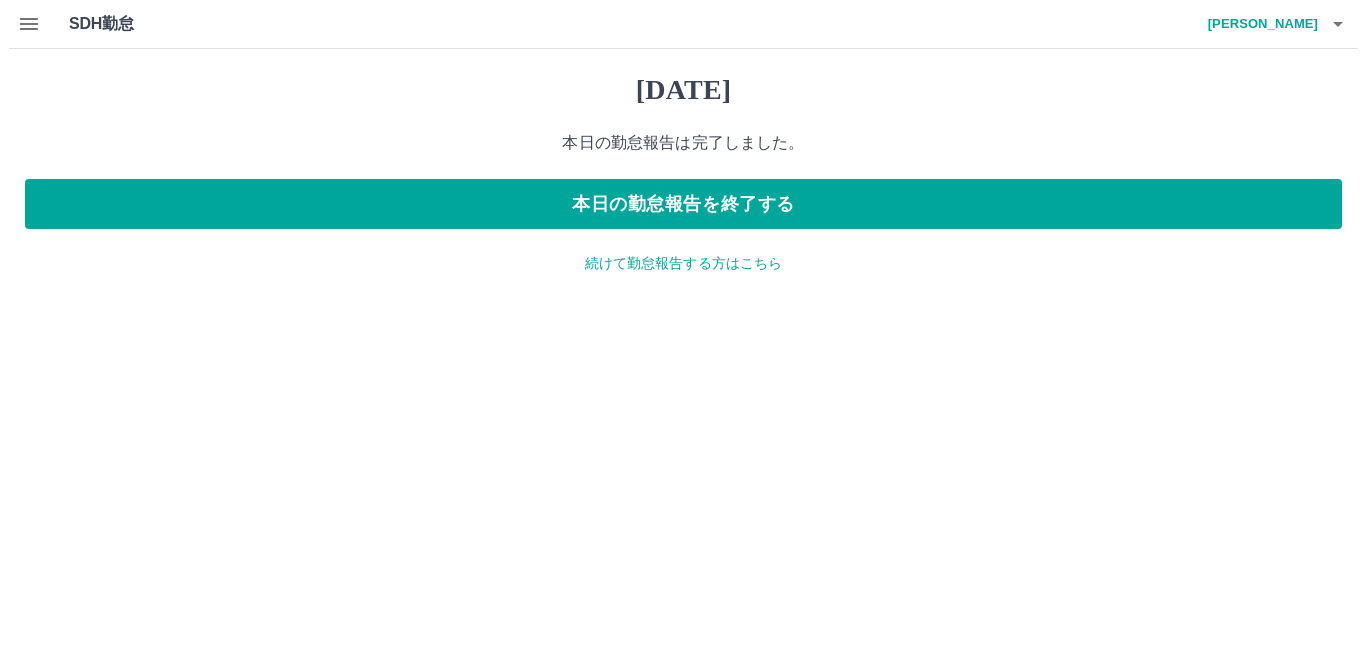 scroll, scrollTop: 0, scrollLeft: 0, axis: both 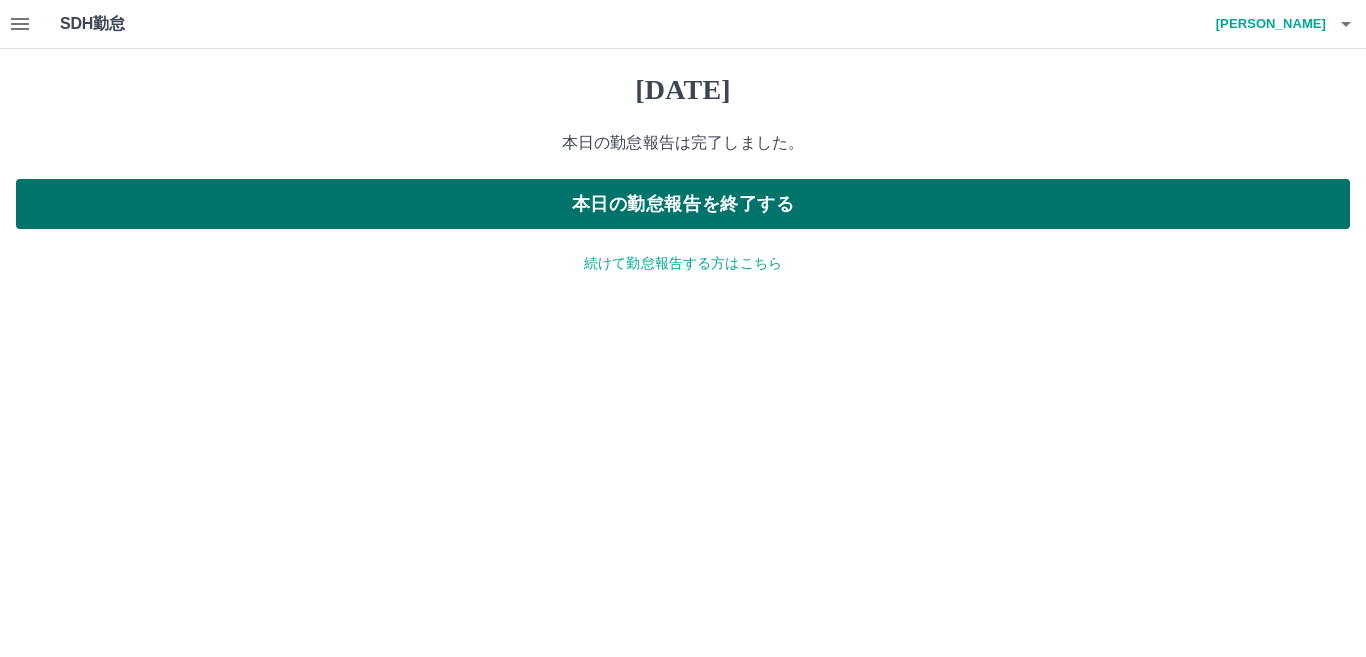 click on "本日の勤怠報告を終了する" at bounding box center (683, 204) 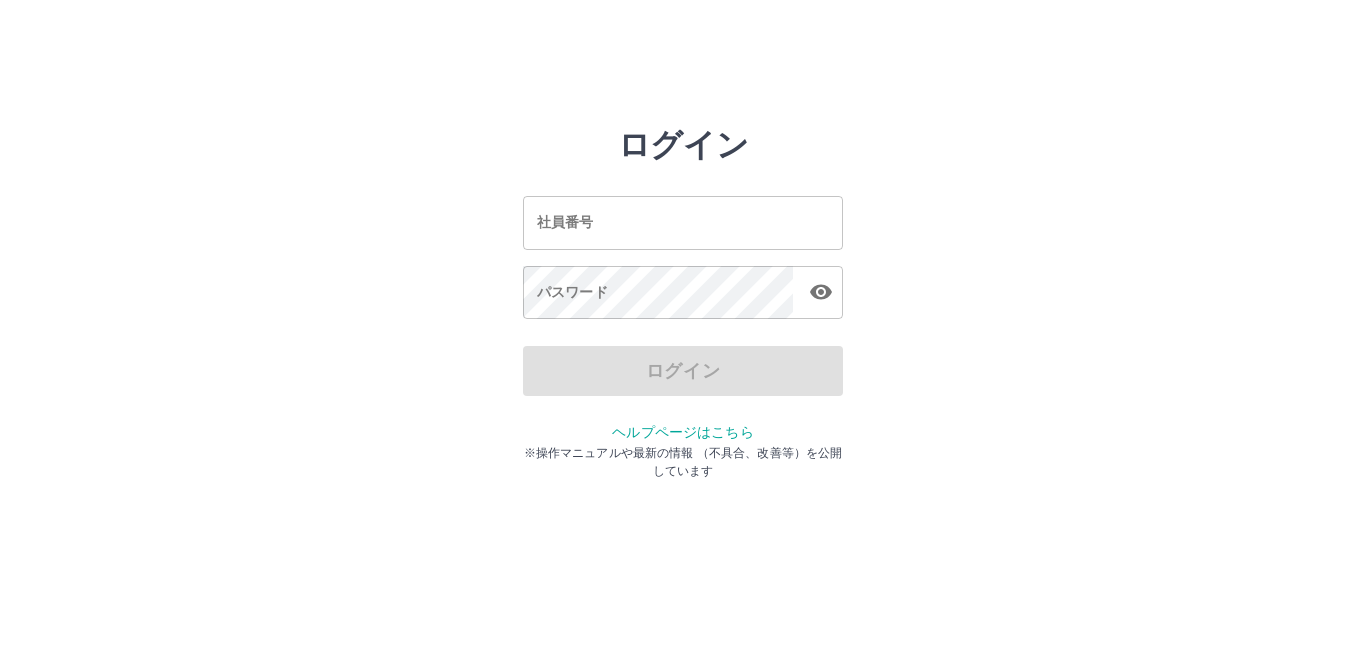 scroll, scrollTop: 0, scrollLeft: 0, axis: both 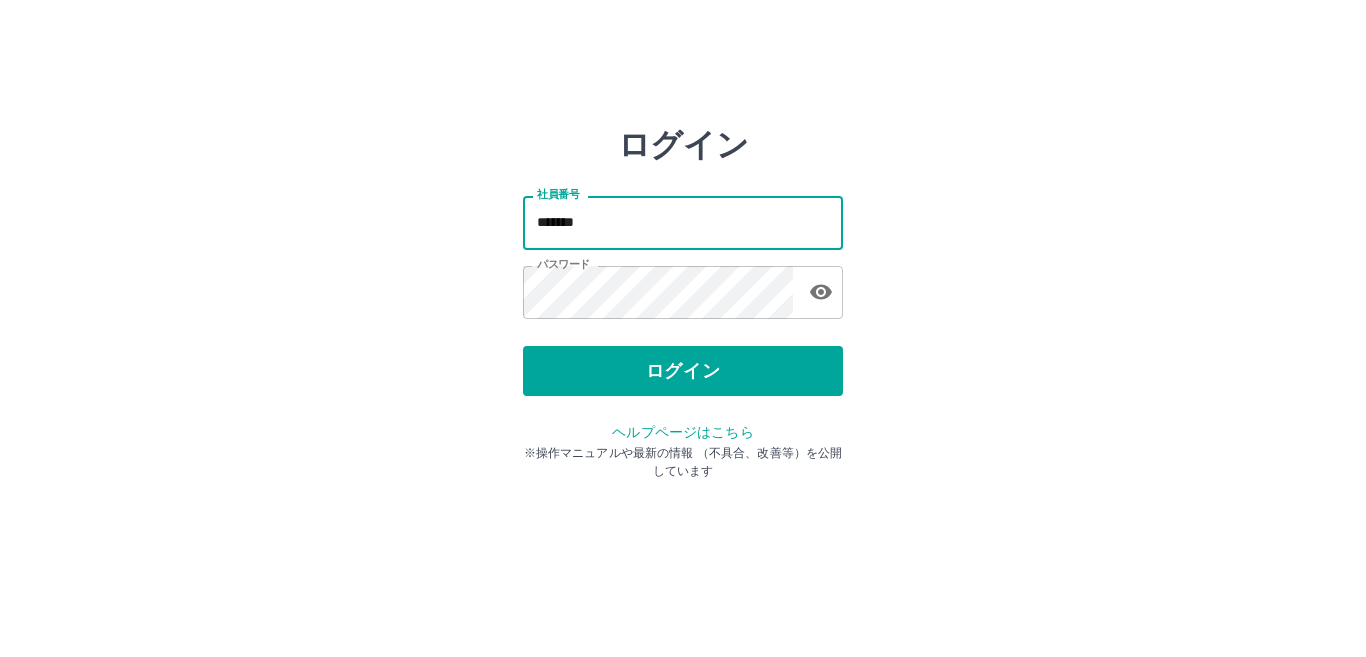 click on "*******" at bounding box center (683, 222) 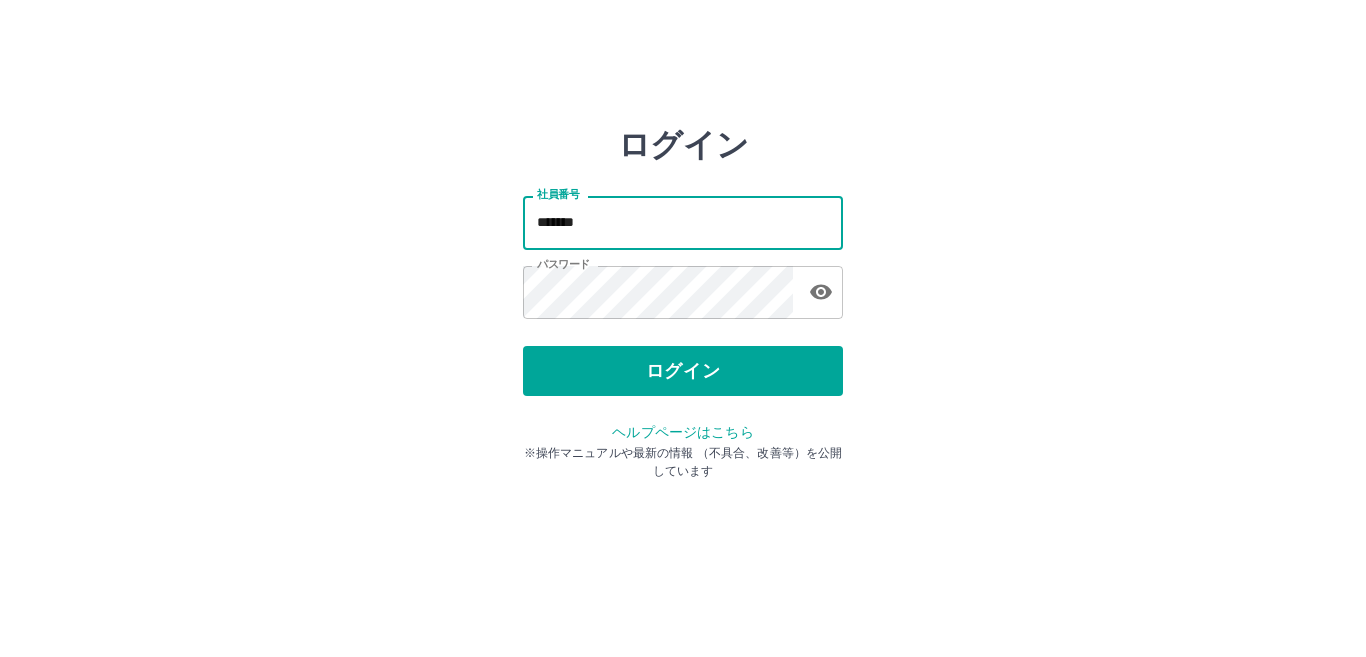 type on "*******" 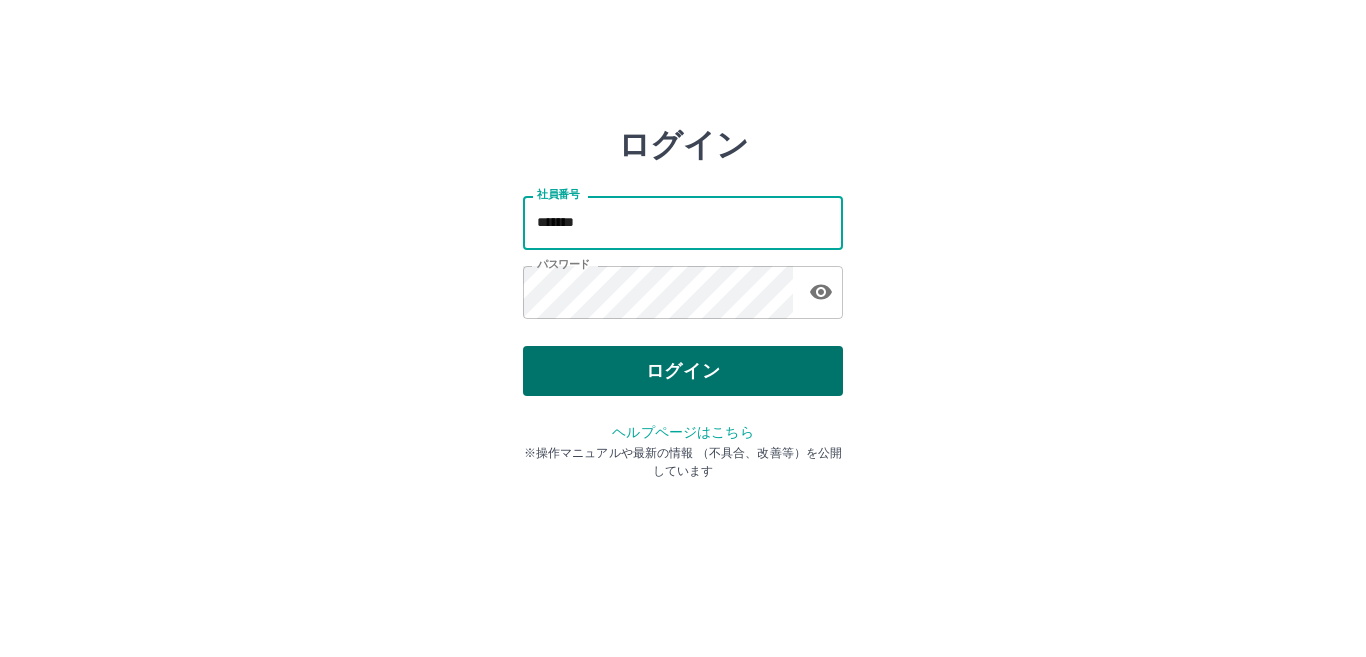 click on "ログイン" at bounding box center [683, 371] 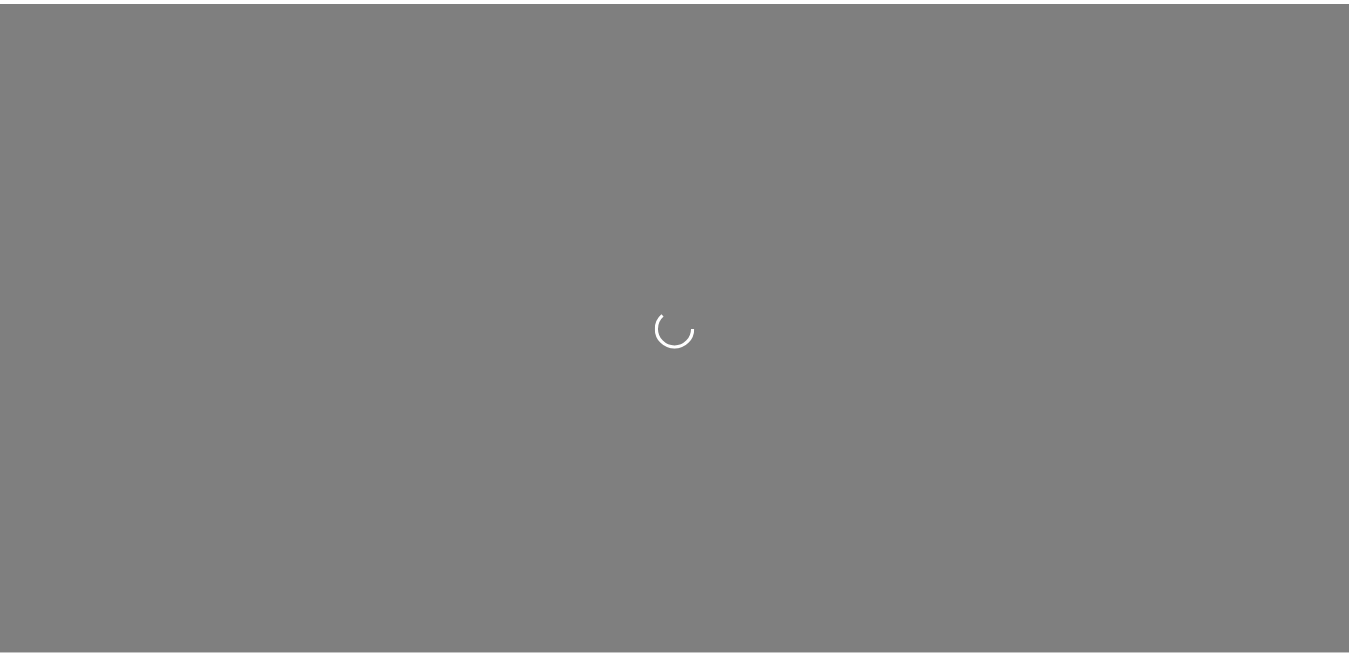 scroll, scrollTop: 0, scrollLeft: 0, axis: both 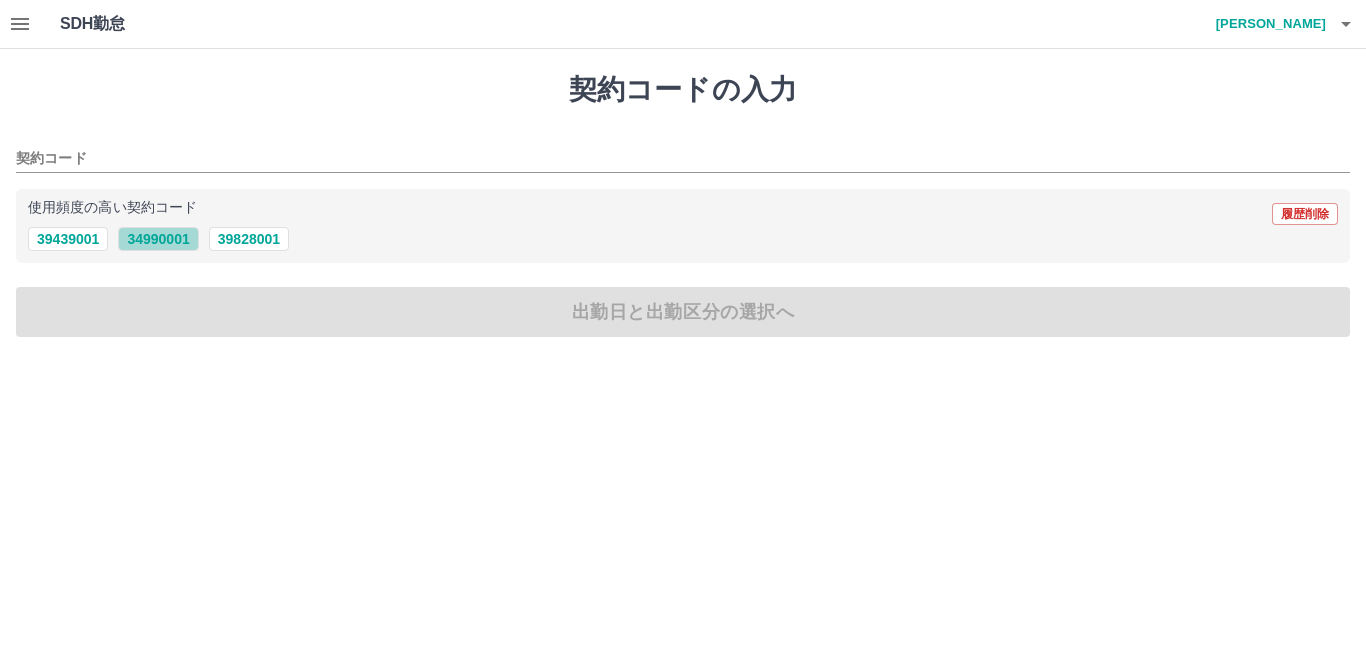 click on "34990001" at bounding box center (158, 239) 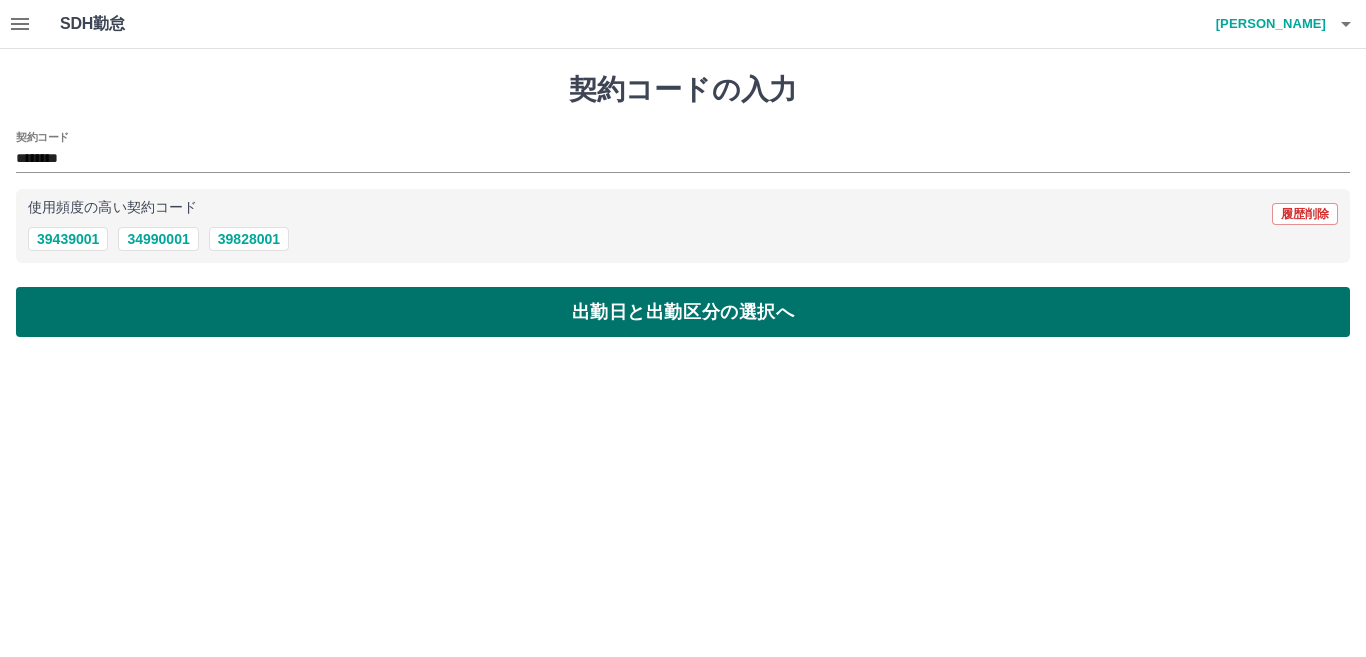 click on "出勤日と出勤区分の選択へ" at bounding box center [683, 312] 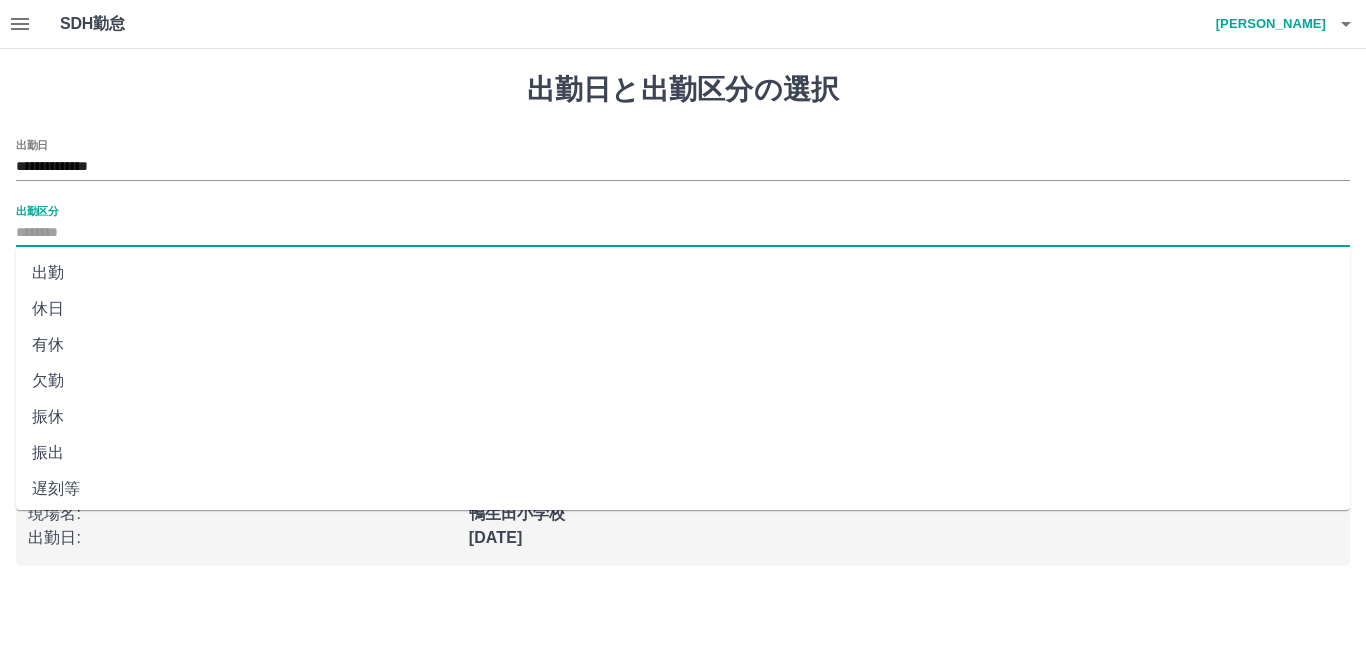 click on "出勤区分" at bounding box center [683, 233] 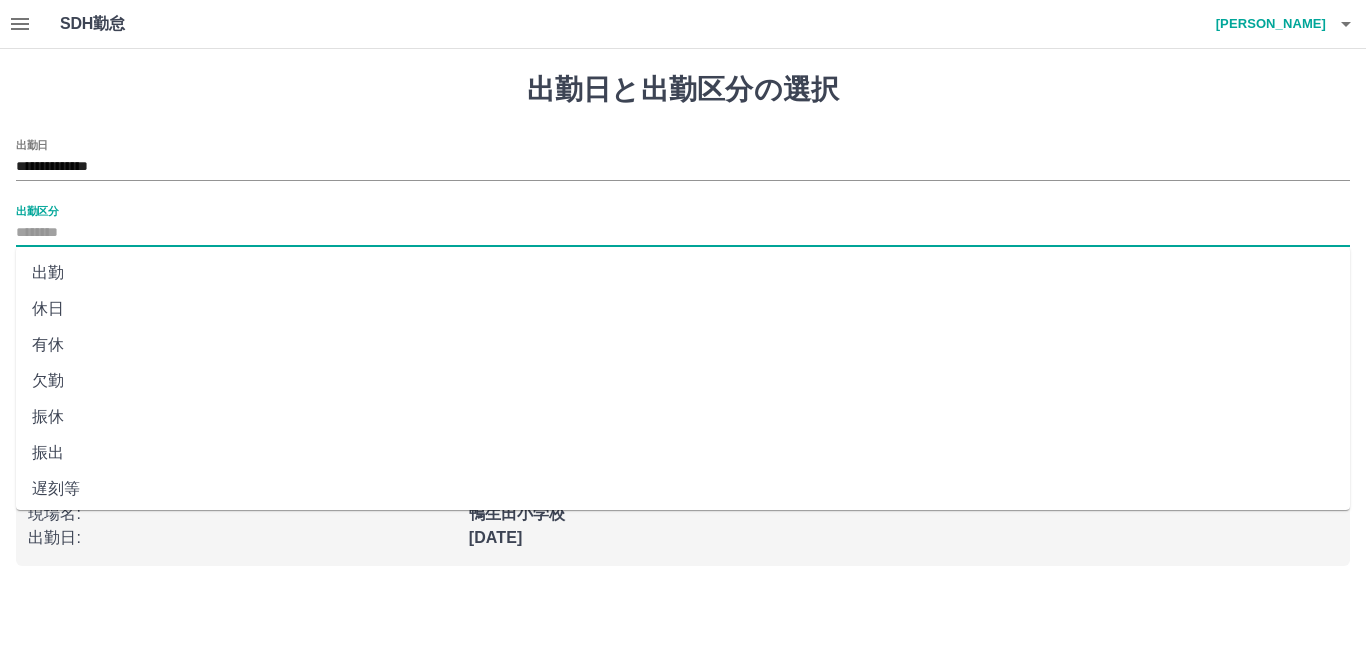 click on "出勤" at bounding box center (683, 273) 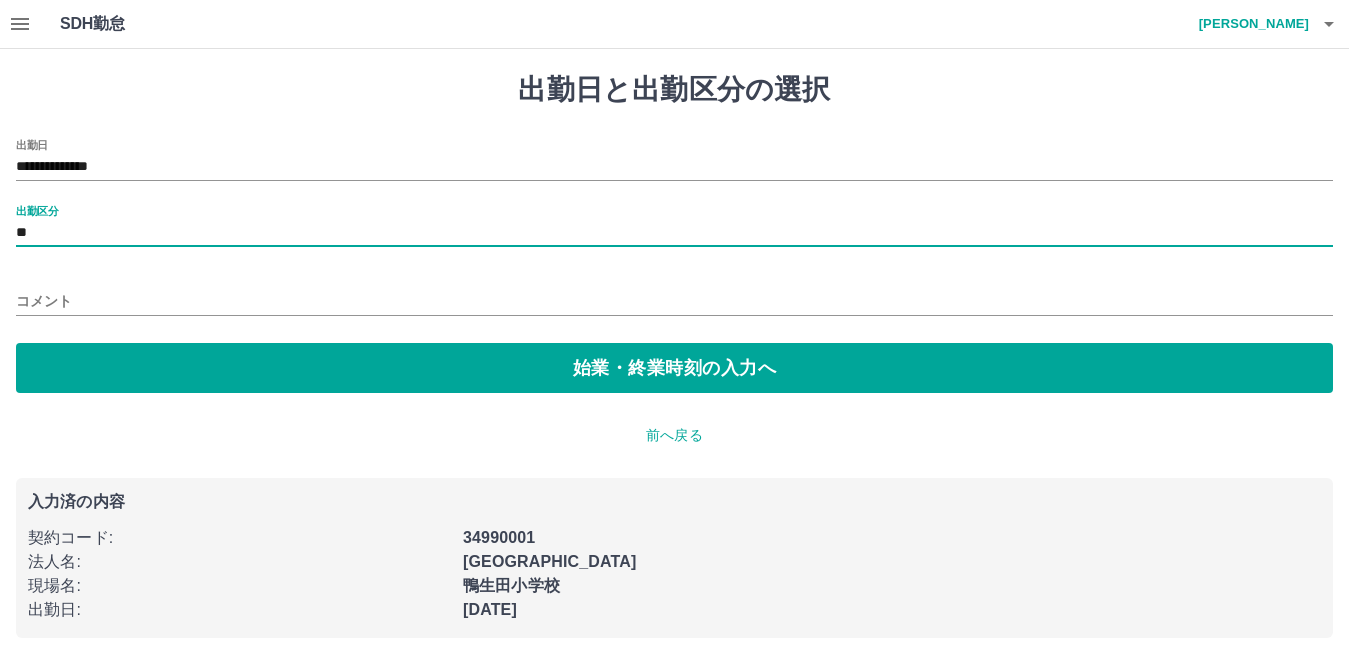 click on "コメント" at bounding box center (674, 301) 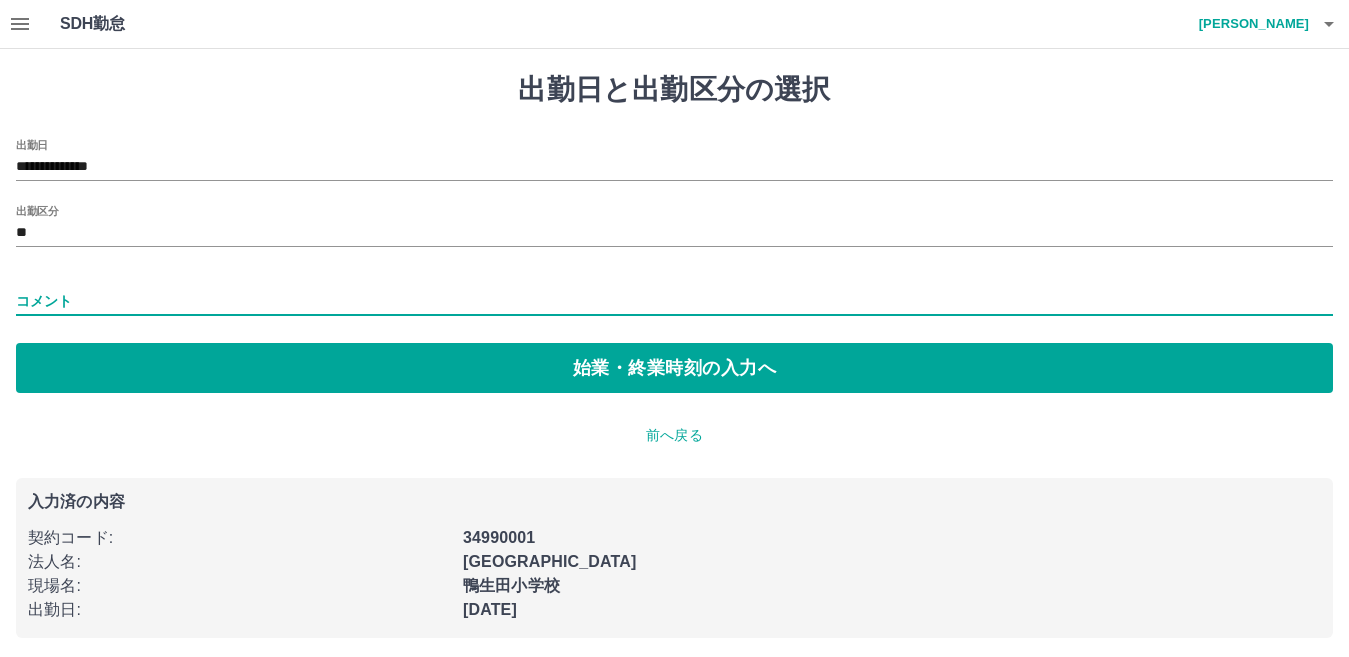 type on "****" 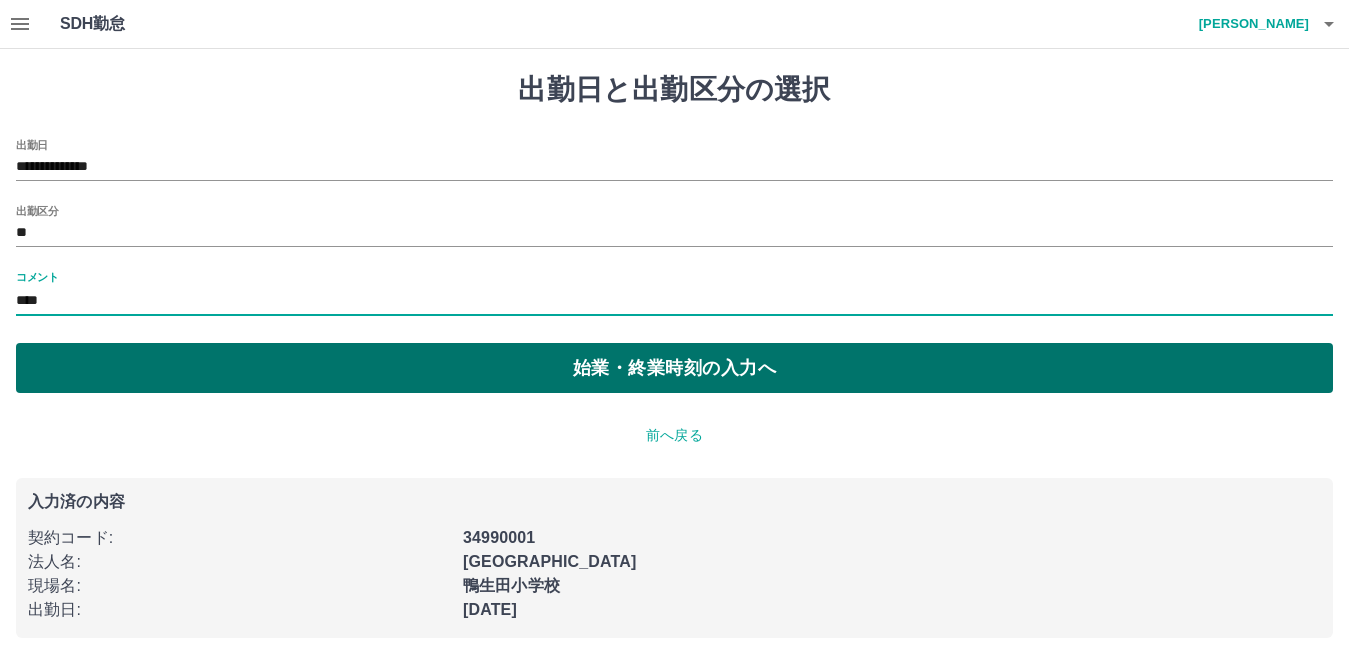 click on "始業・終業時刻の入力へ" at bounding box center (674, 368) 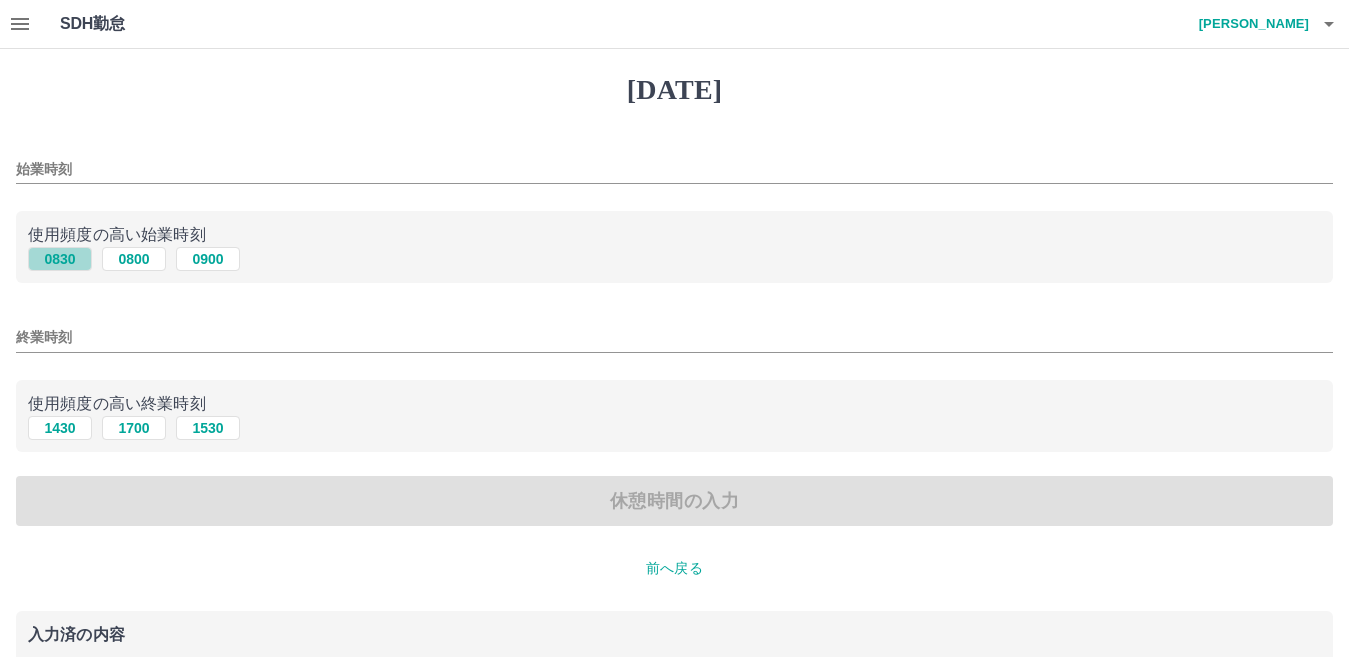 click on "0830" at bounding box center [60, 259] 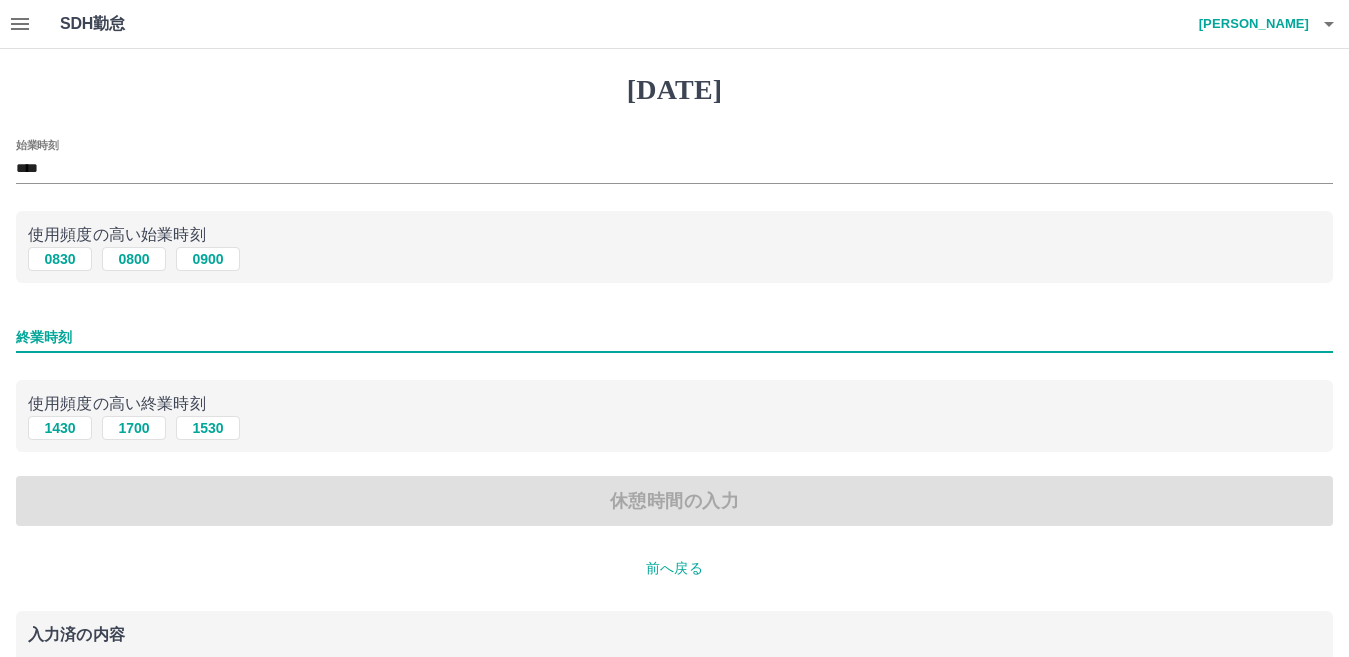 click on "終業時刻" at bounding box center (674, 337) 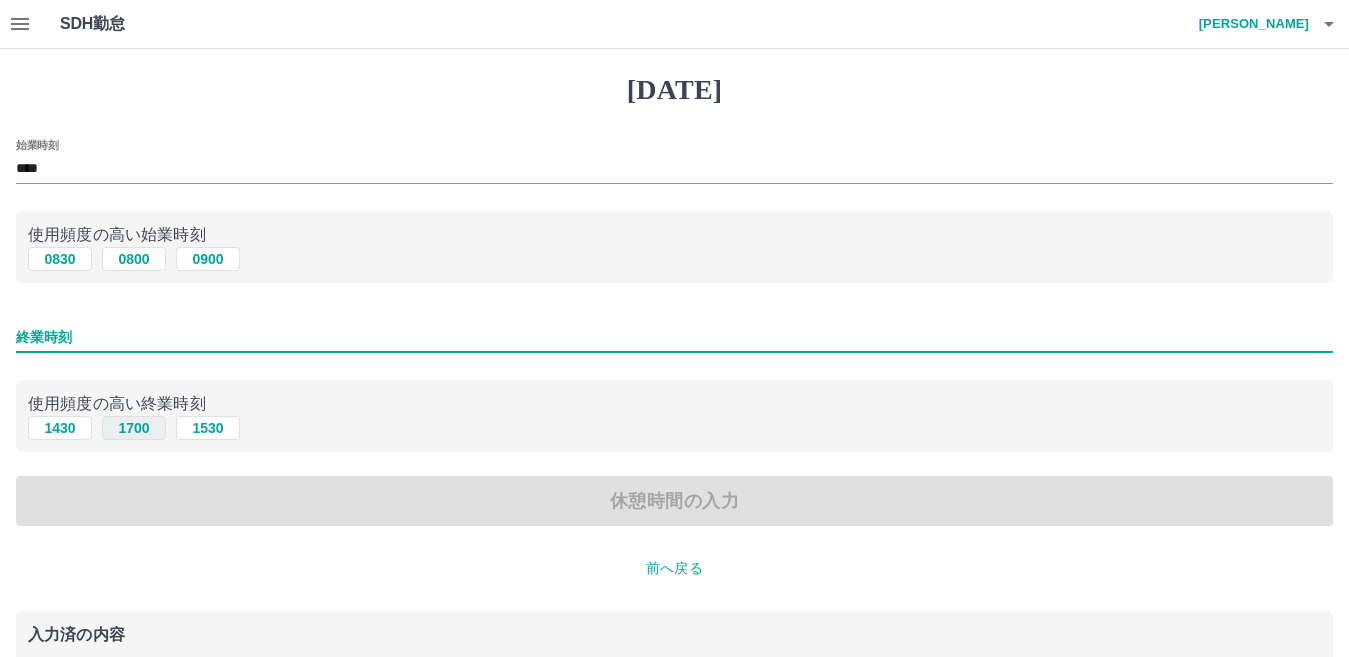 type on "****" 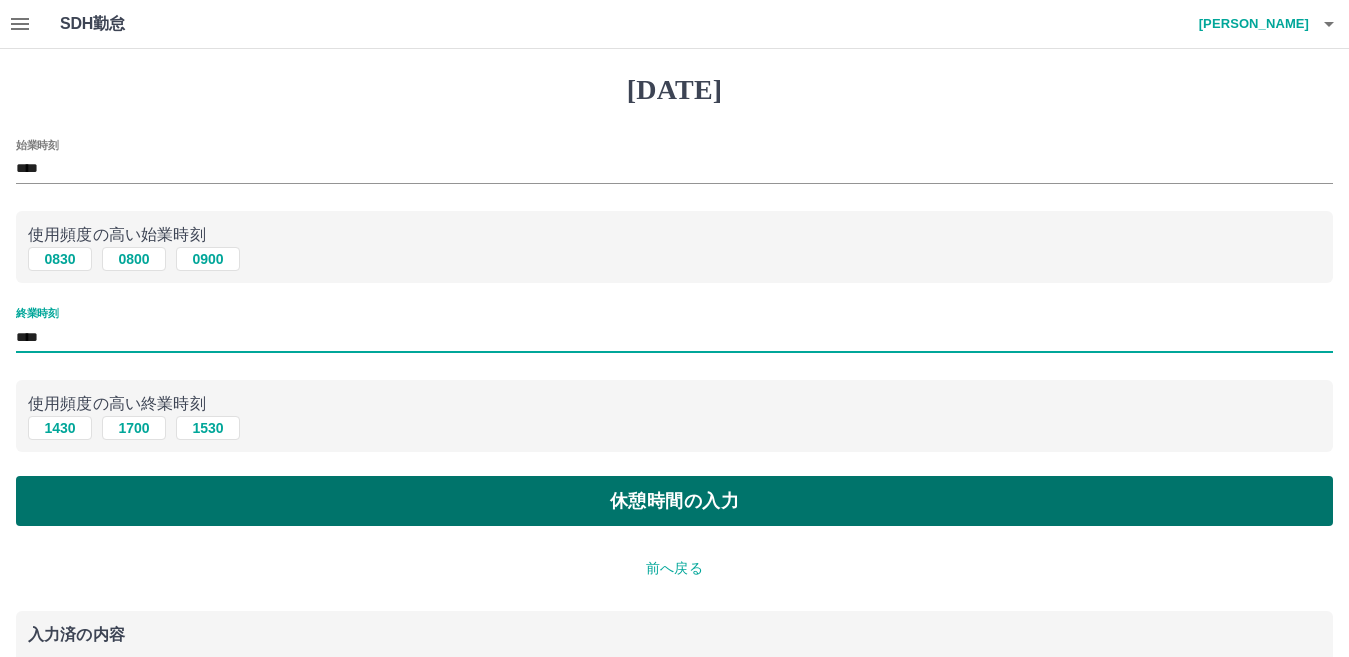 click on "休憩時間の入力" at bounding box center [674, 501] 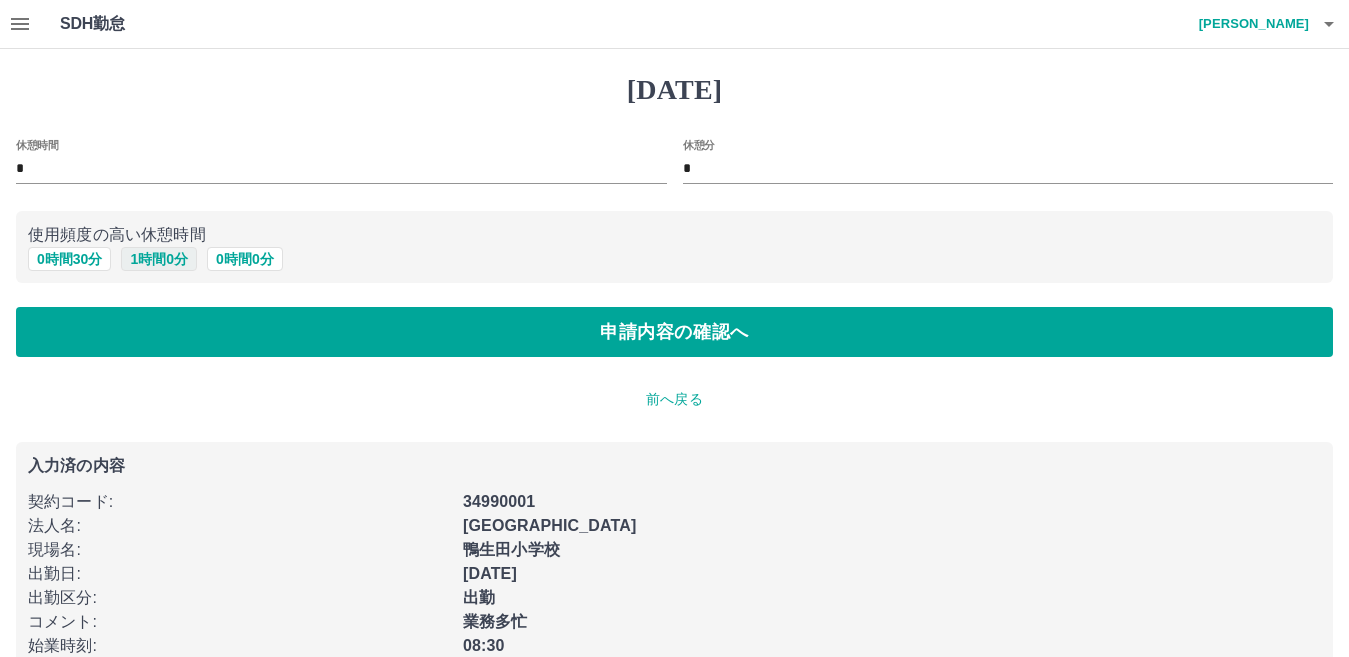 click on "1 時間 0 分" at bounding box center (159, 259) 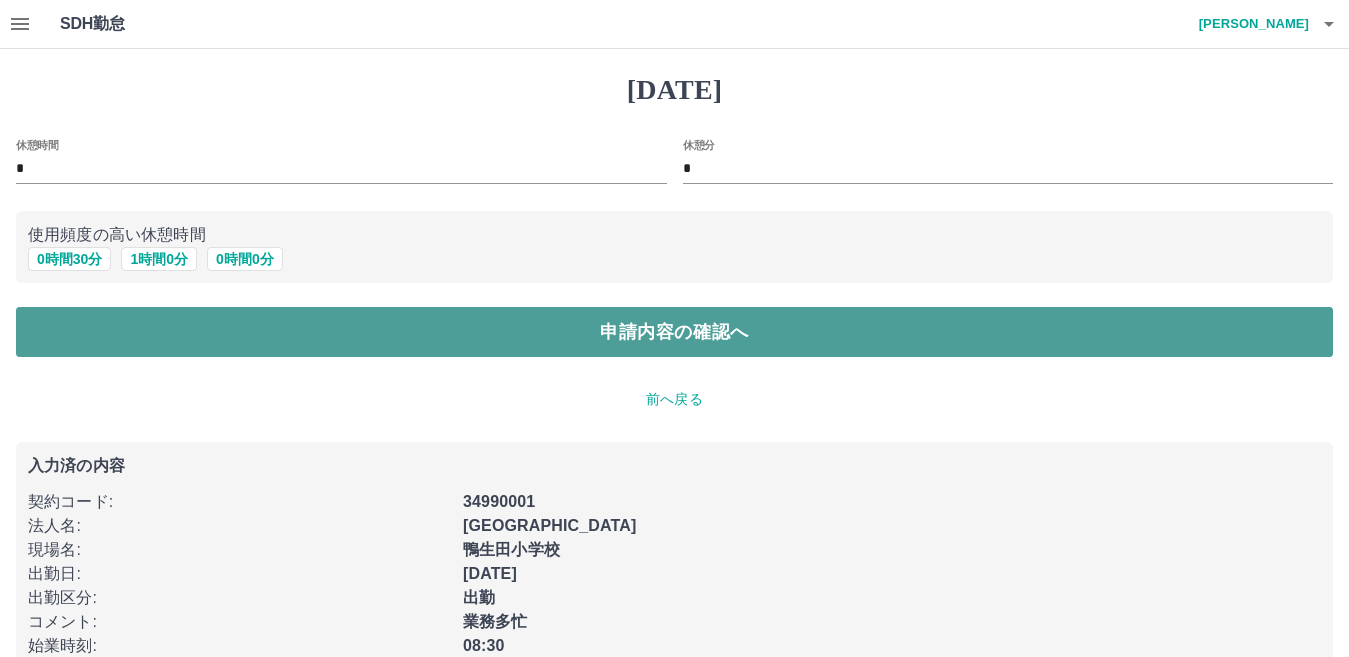 click on "申請内容の確認へ" at bounding box center (674, 332) 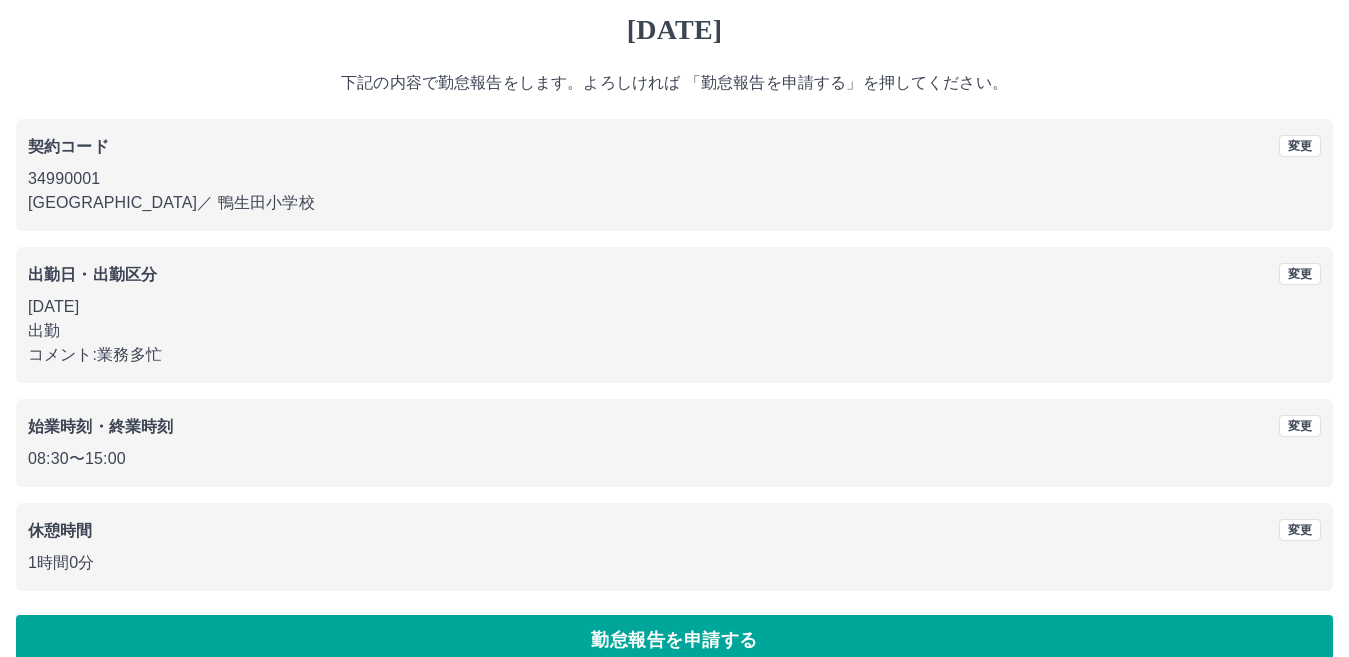 scroll, scrollTop: 92, scrollLeft: 0, axis: vertical 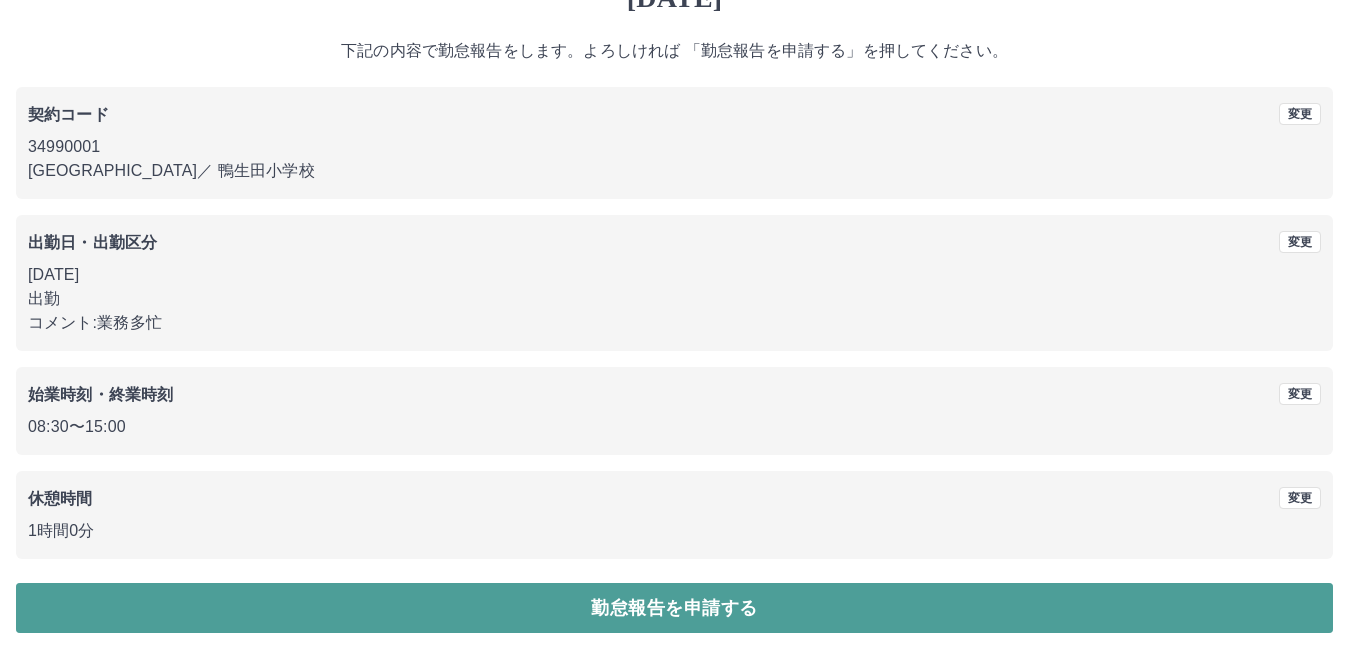 click on "勤怠報告を申請する" at bounding box center [674, 608] 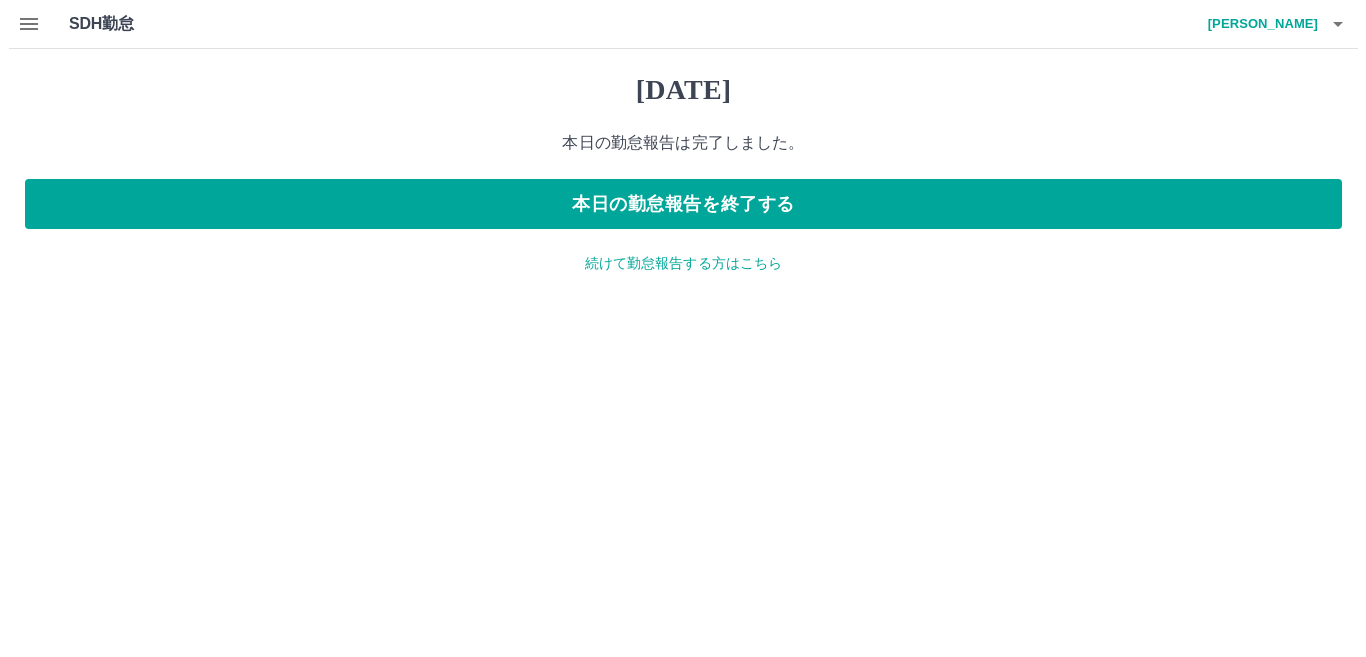 scroll, scrollTop: 0, scrollLeft: 0, axis: both 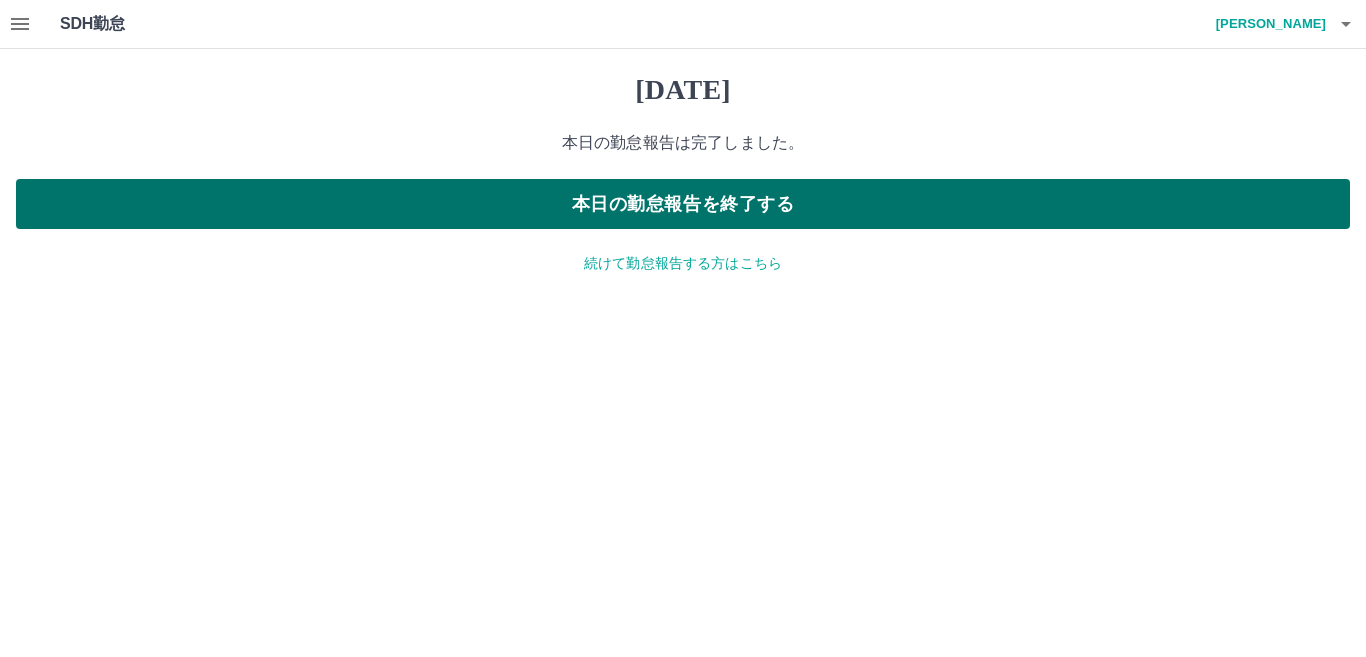 click on "本日の勤怠報告を終了する" at bounding box center [683, 204] 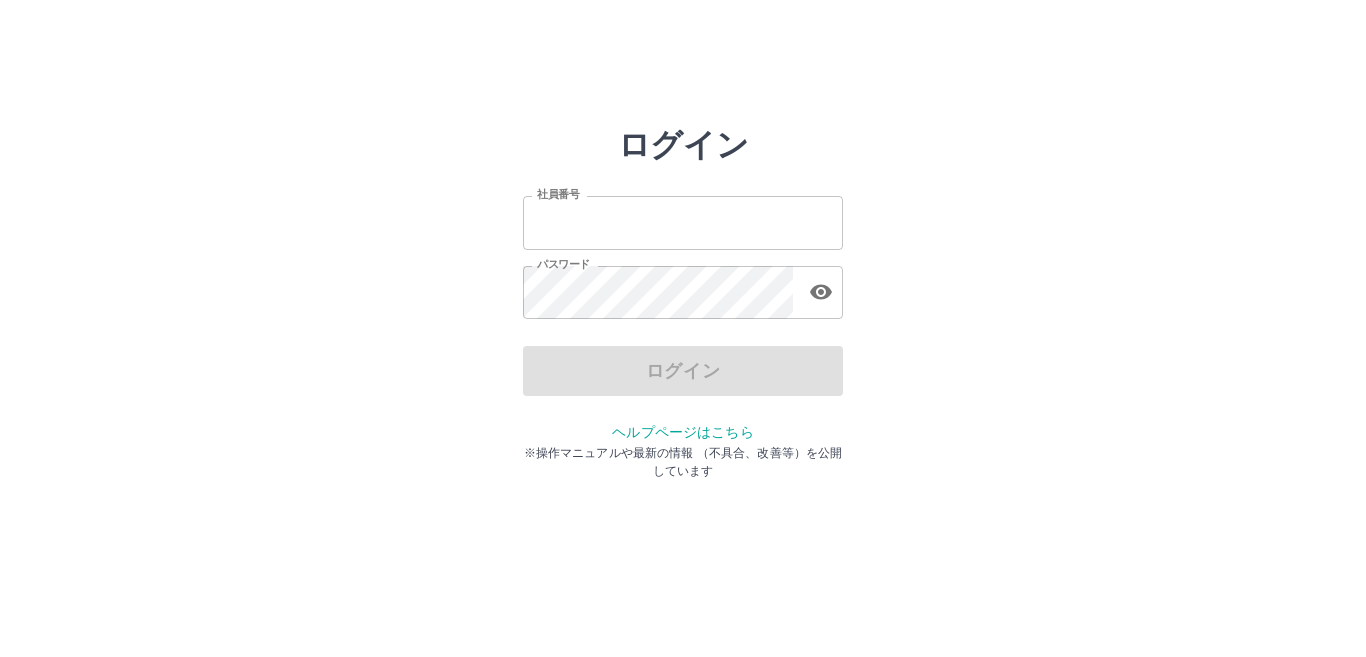 scroll, scrollTop: 0, scrollLeft: 0, axis: both 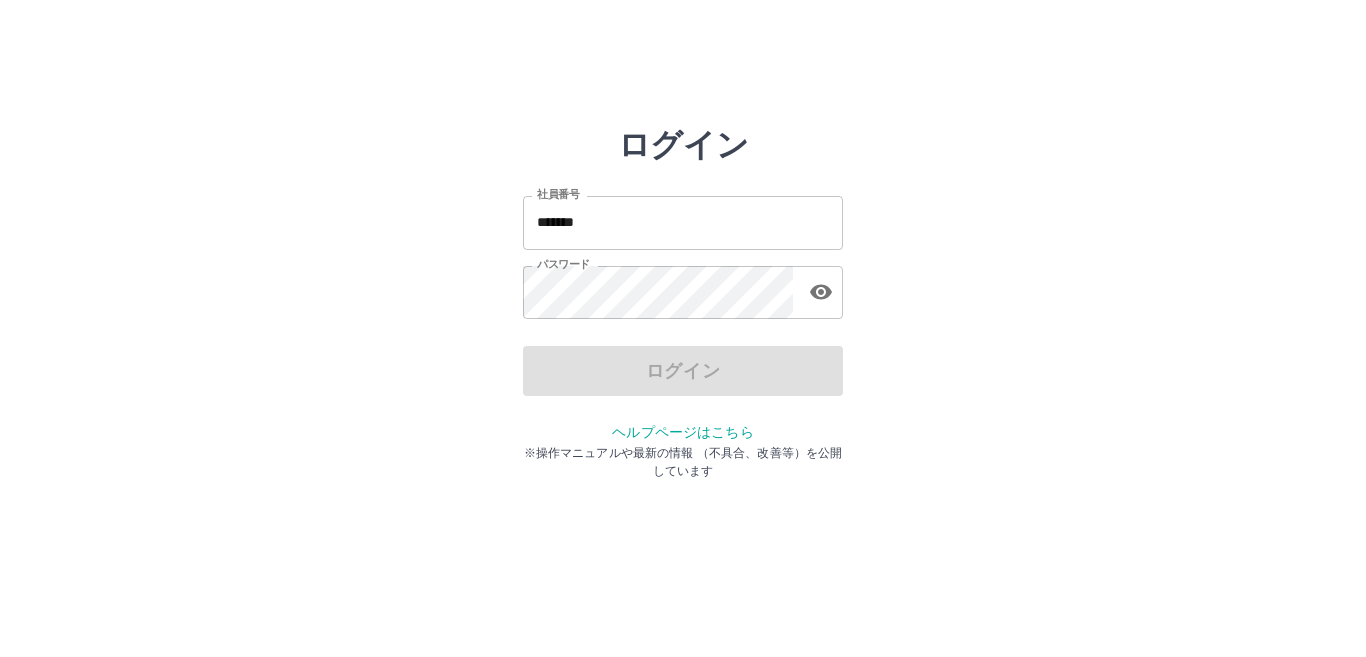 click on "*******" at bounding box center (683, 222) 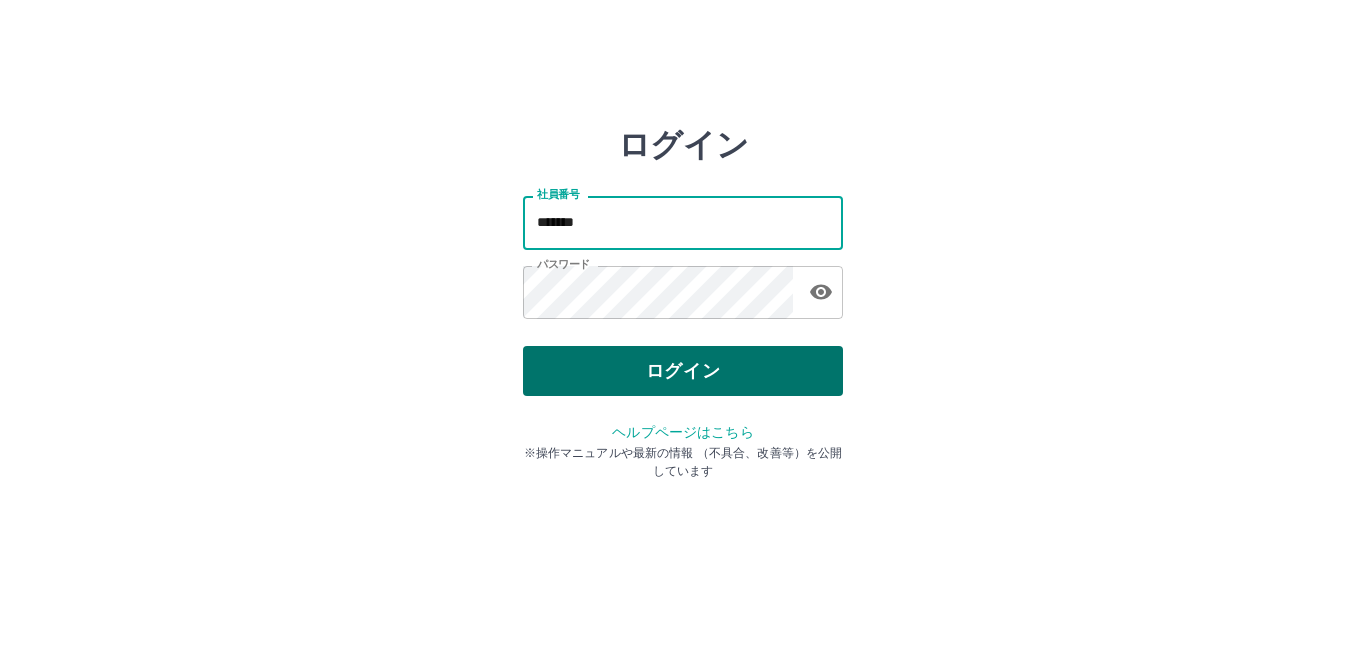 type on "*******" 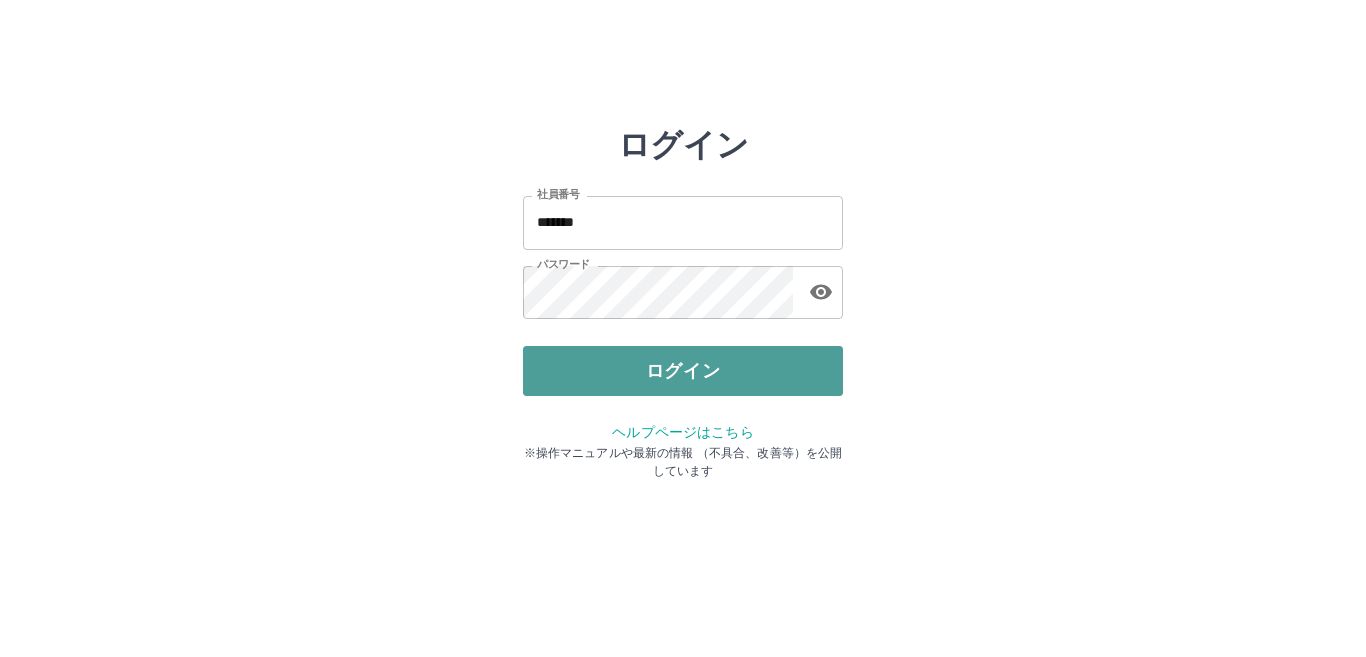 click on "ログイン" at bounding box center (683, 371) 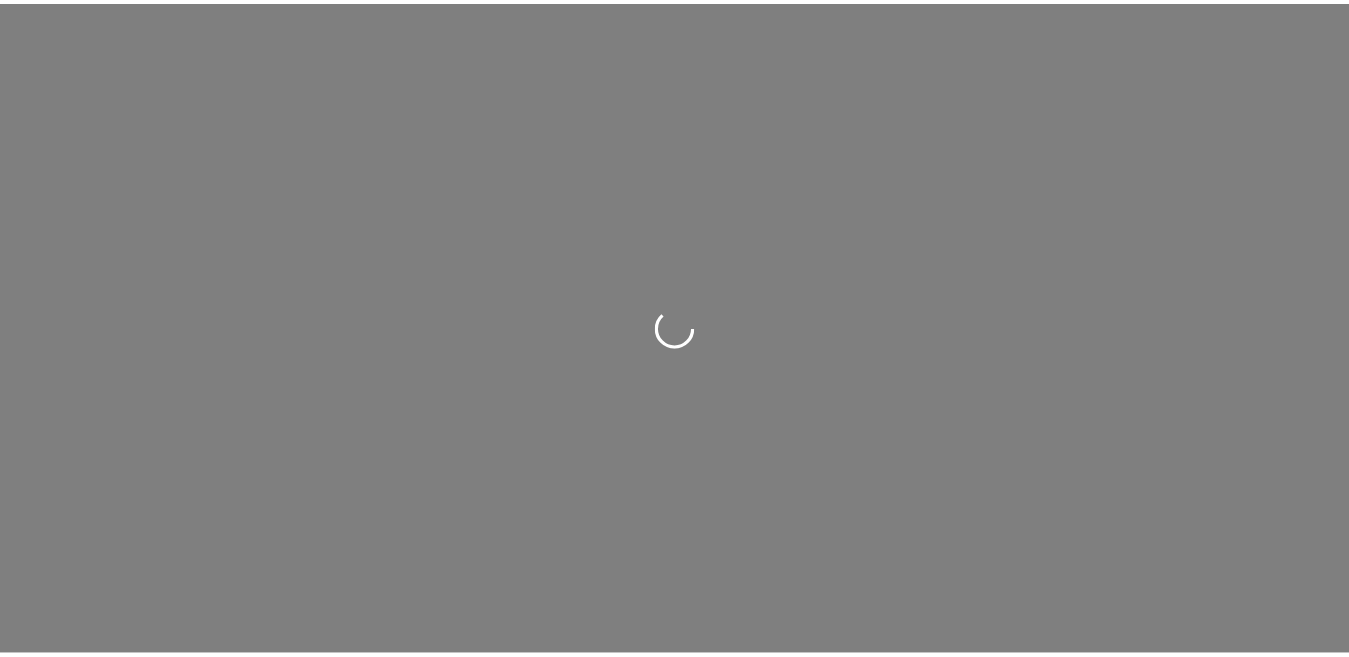 scroll, scrollTop: 0, scrollLeft: 0, axis: both 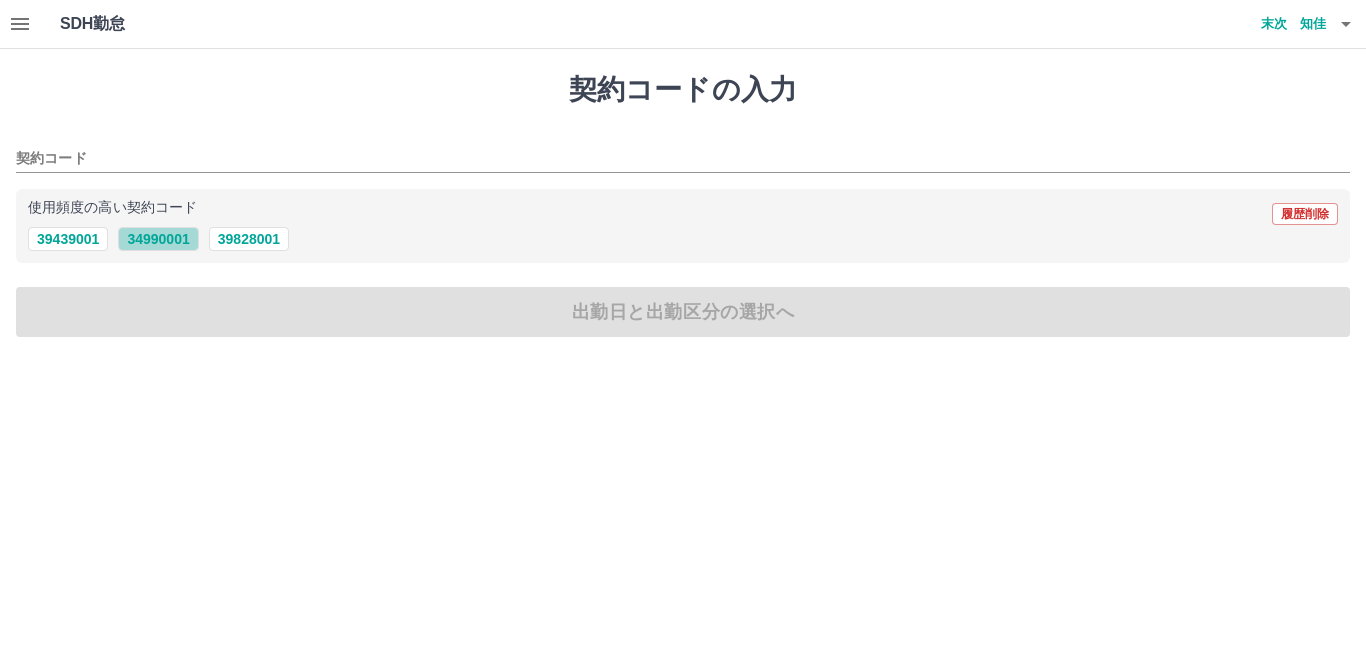 click on "34990001" at bounding box center [158, 239] 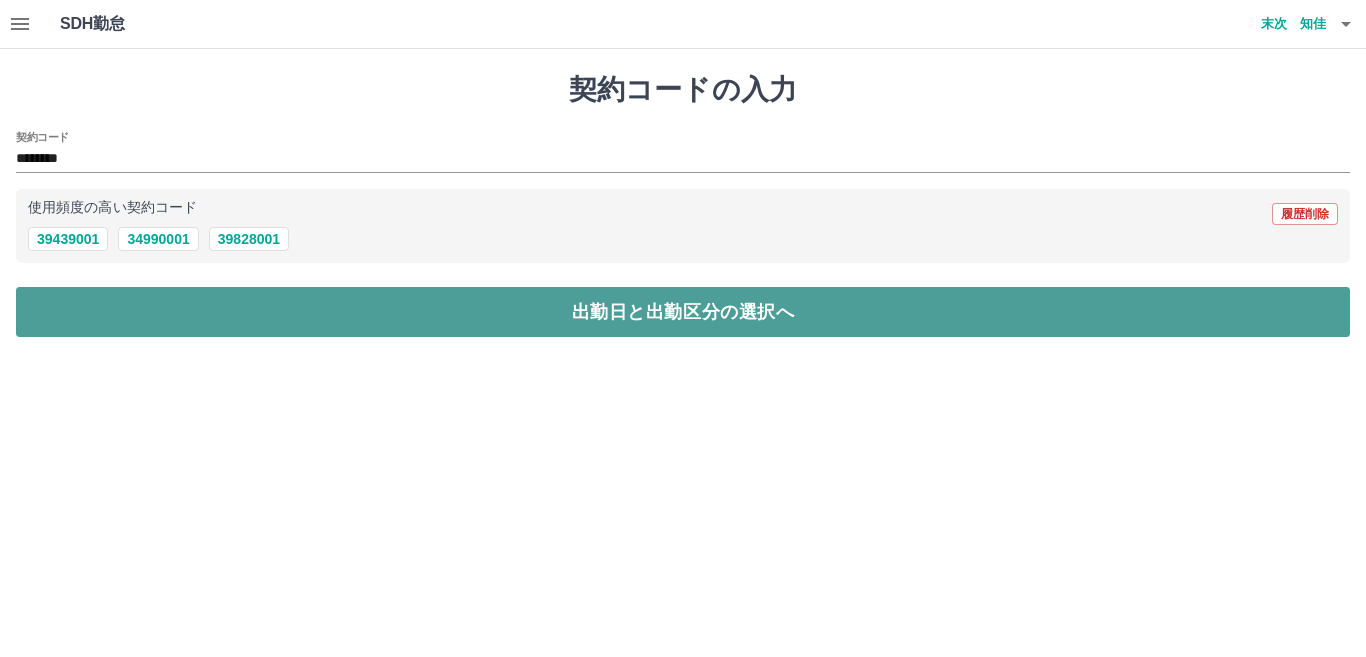 click on "出勤日と出勤区分の選択へ" at bounding box center (683, 312) 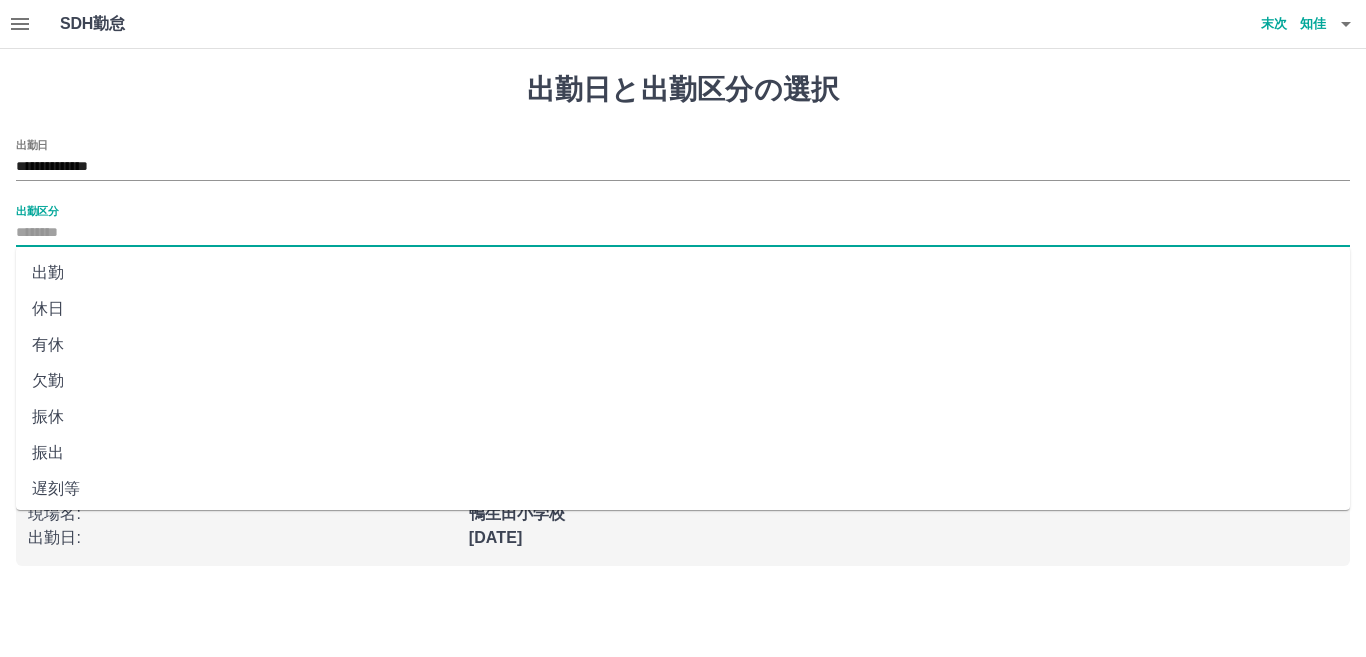 click on "出勤区分" at bounding box center [683, 233] 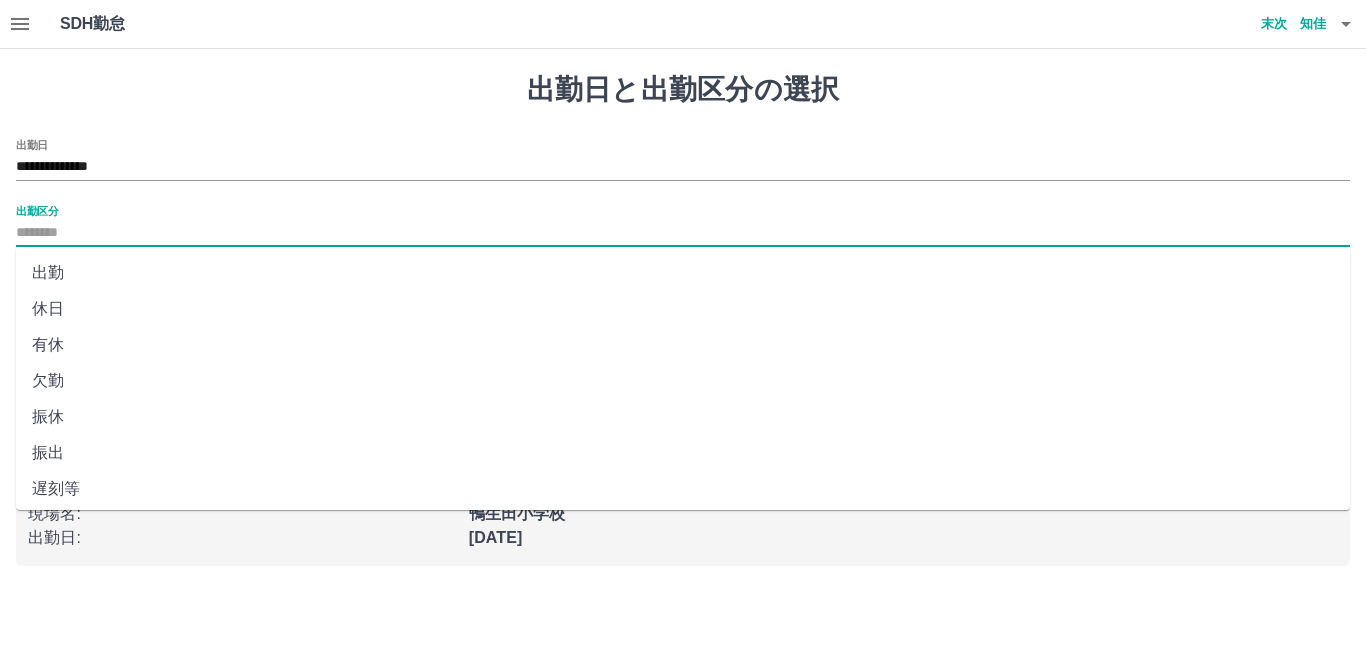 click on "出勤" at bounding box center (683, 273) 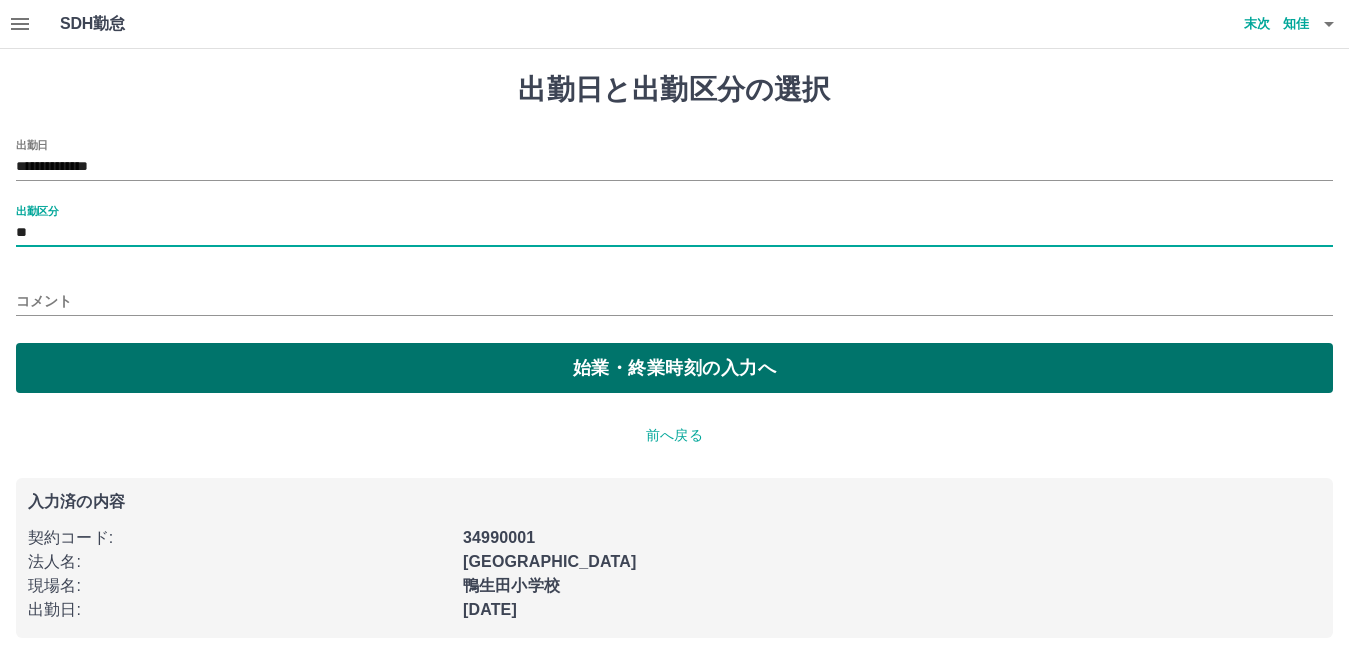 click on "始業・終業時刻の入力へ" at bounding box center [674, 368] 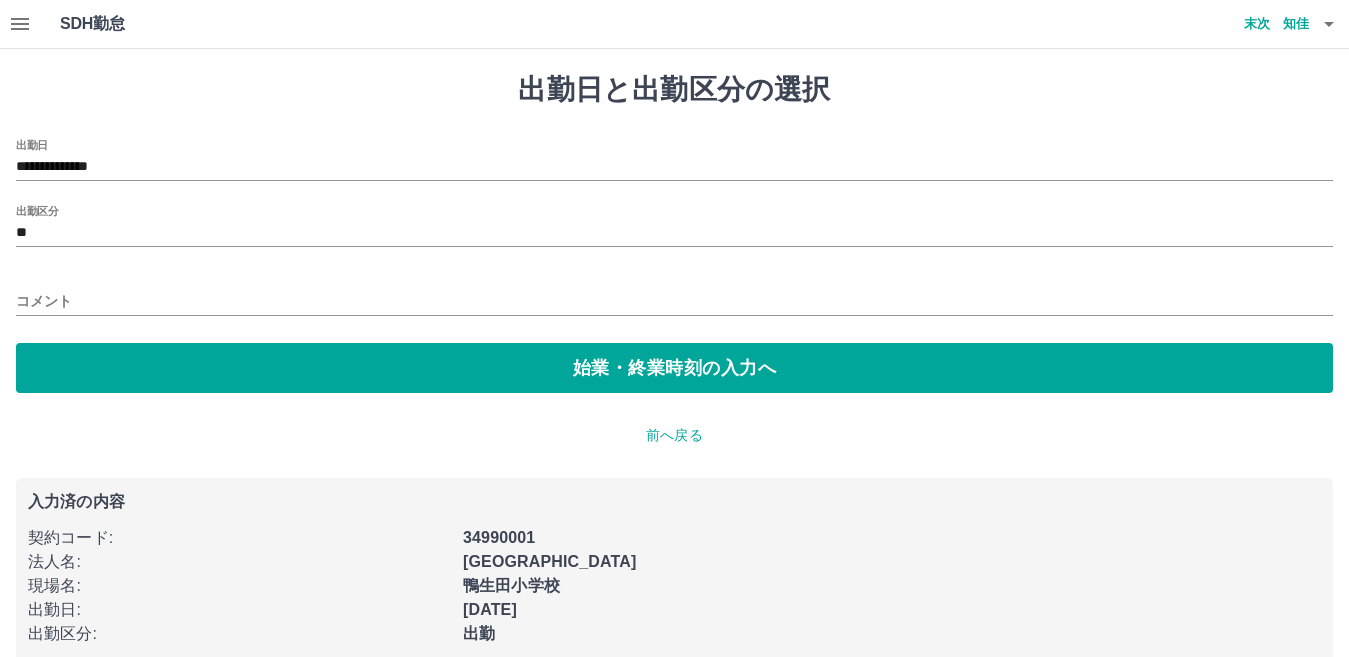 click on "コメント" at bounding box center (674, 301) 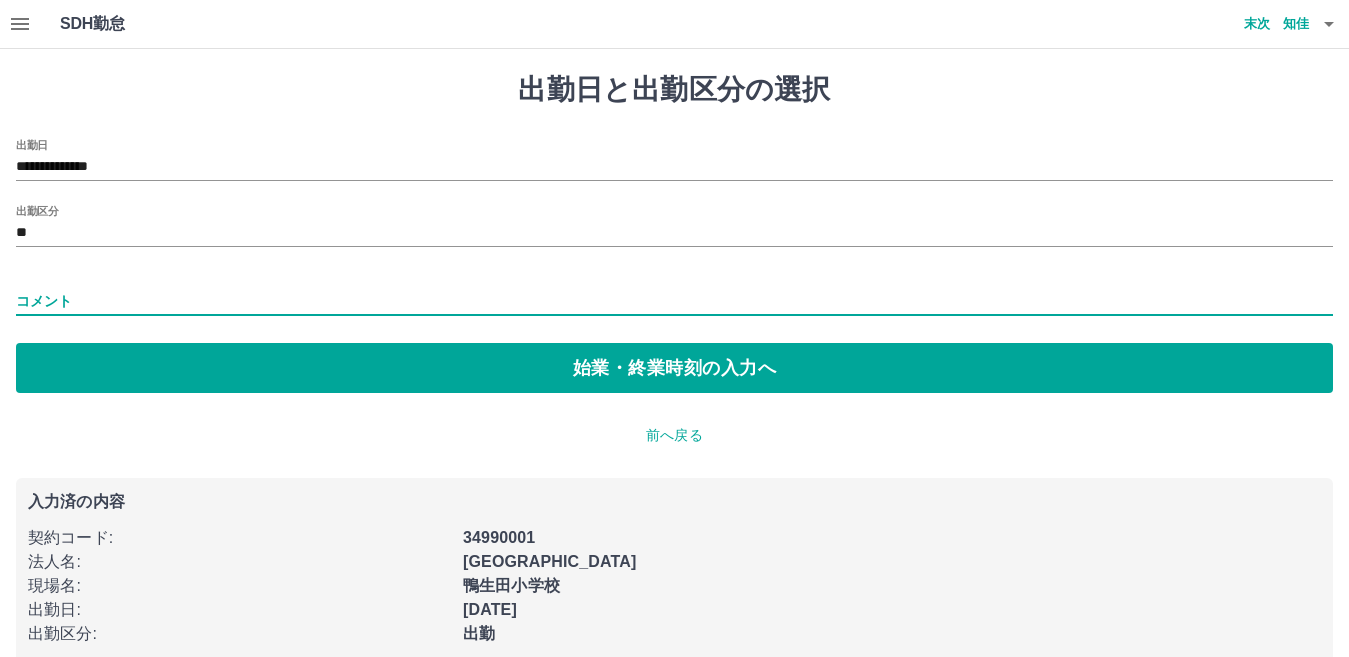 type on "****" 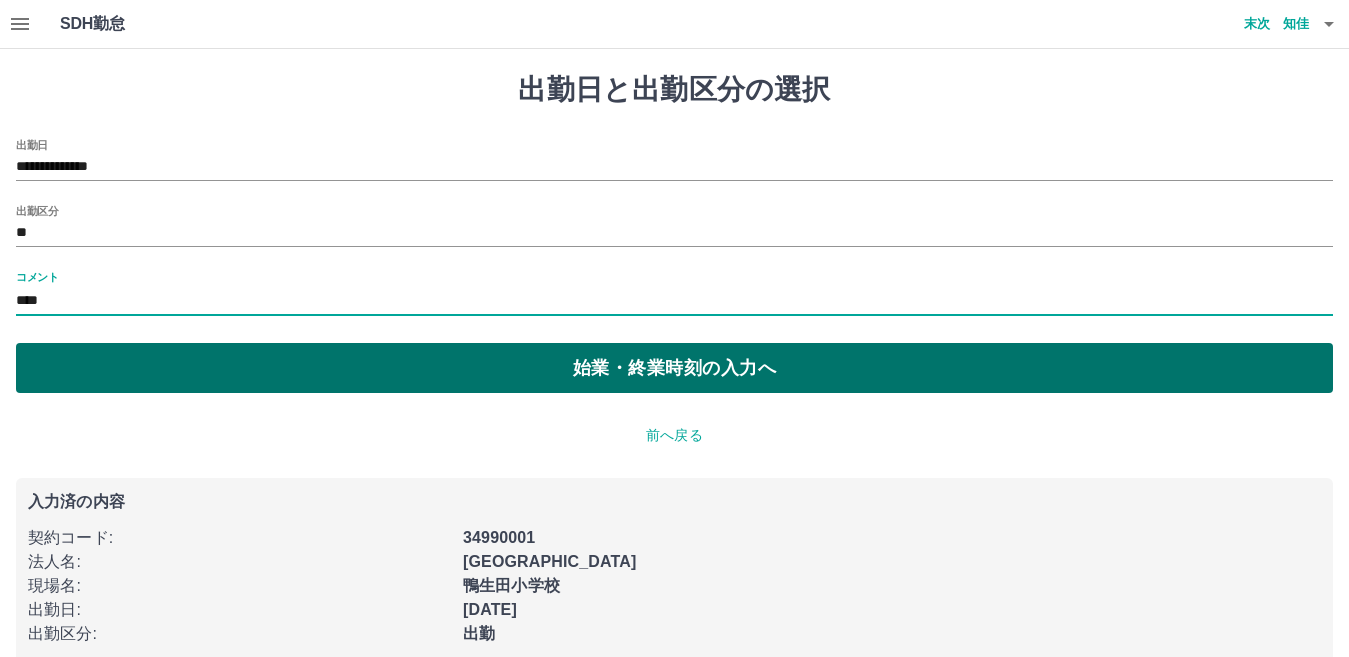 click on "始業・終業時刻の入力へ" at bounding box center [674, 368] 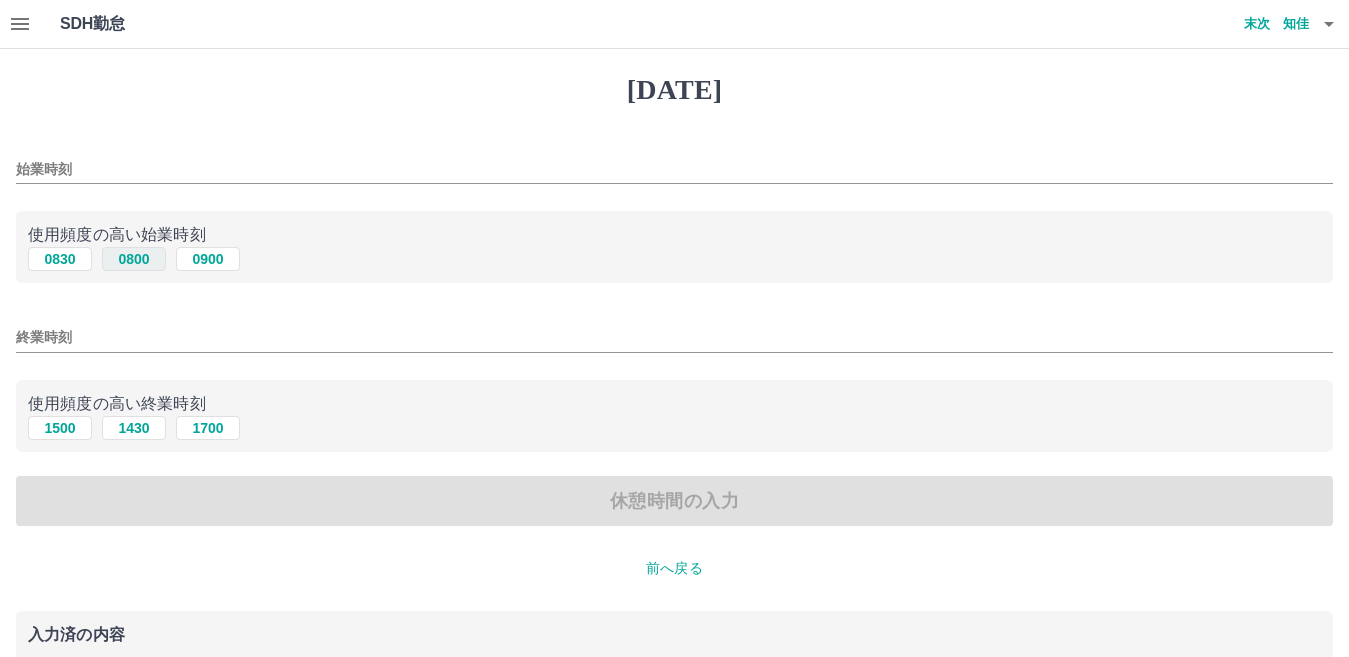click on "0800" at bounding box center (134, 259) 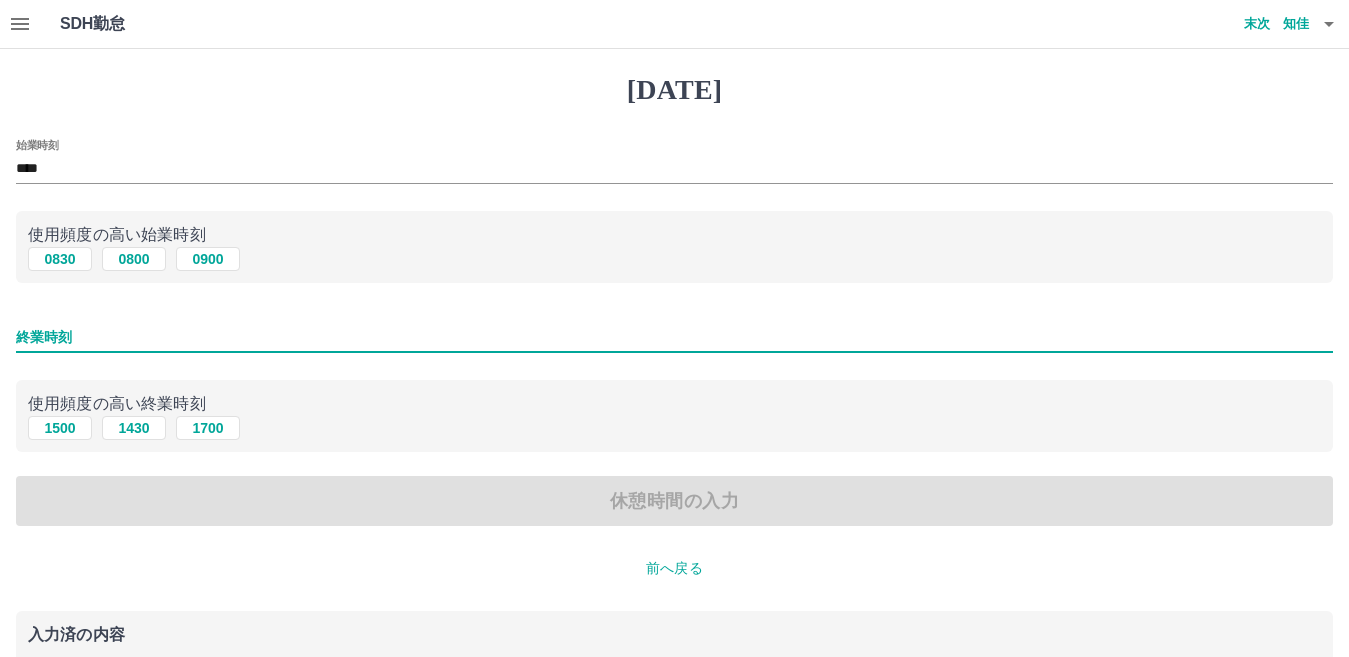 click on "終業時刻" at bounding box center [674, 337] 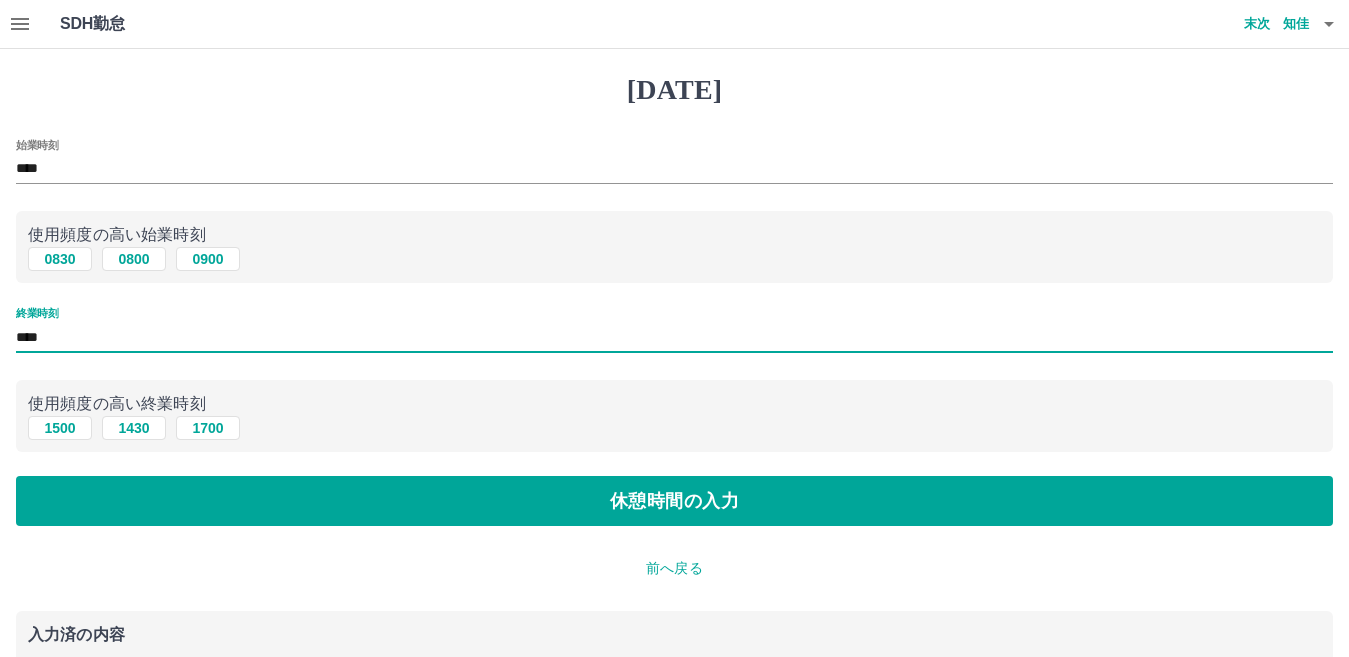 click on "****" at bounding box center [674, 337] 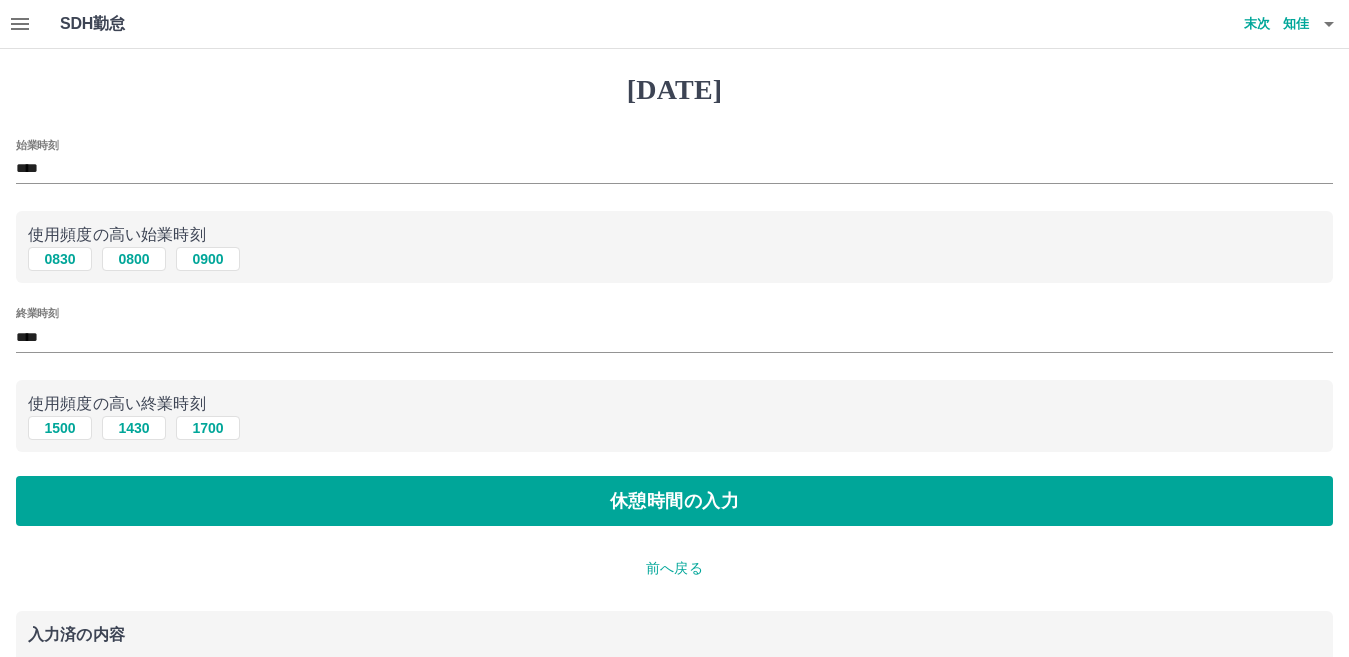 click on "終業時刻 ****" at bounding box center [674, 331] 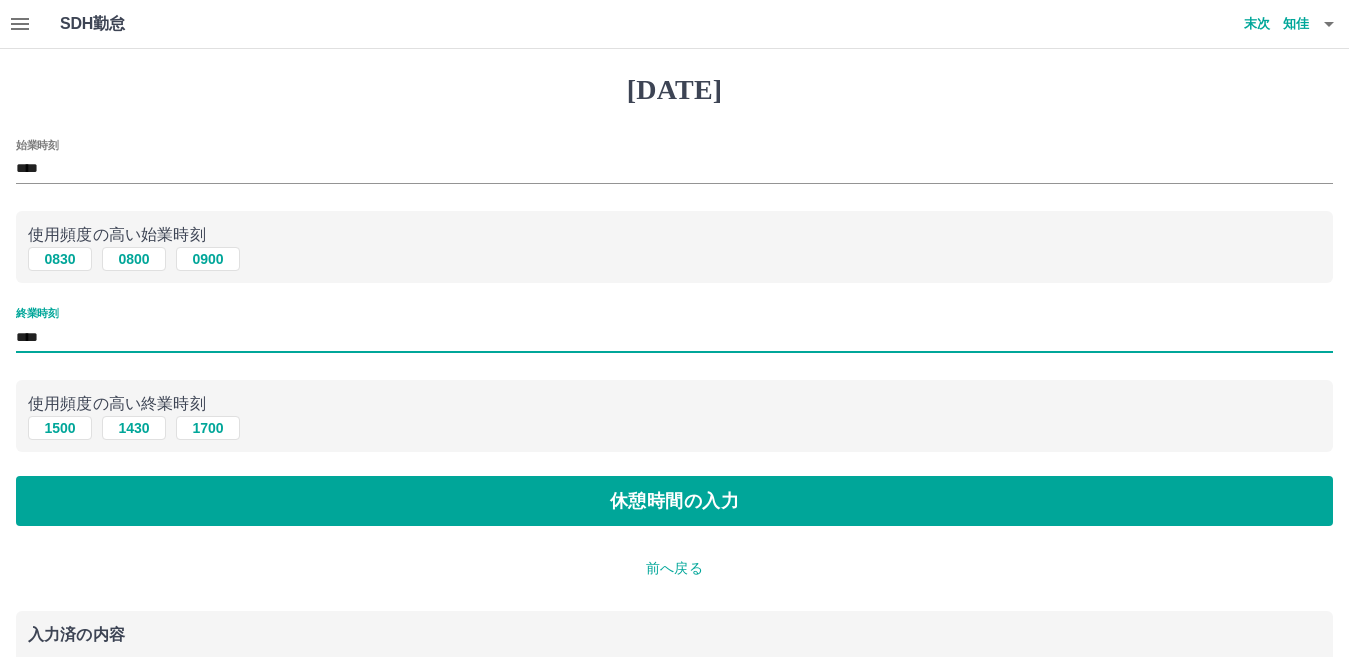 click on "始業時刻 **** 使用頻度の高い始業時刻 0830 0800 0900 終業時刻 **** 使用頻度の高い終業時刻 1500 1430 1700 休憩時間の入力" at bounding box center [674, 333] 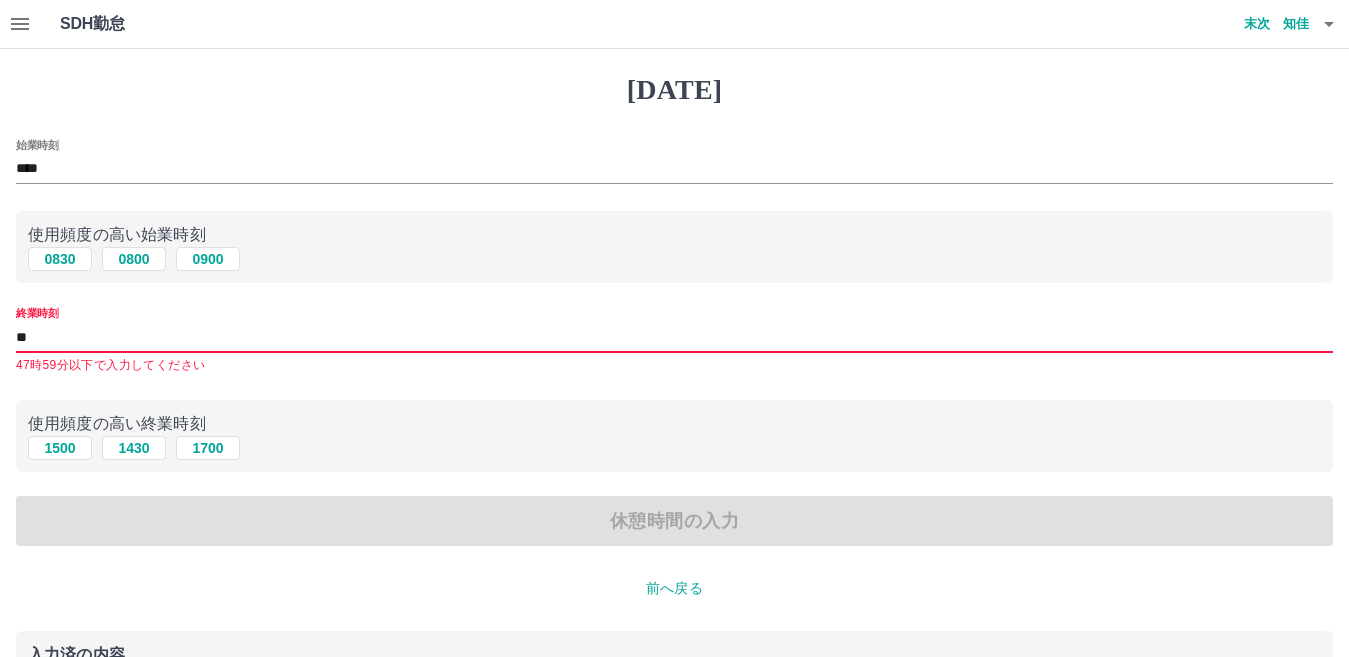 type on "*" 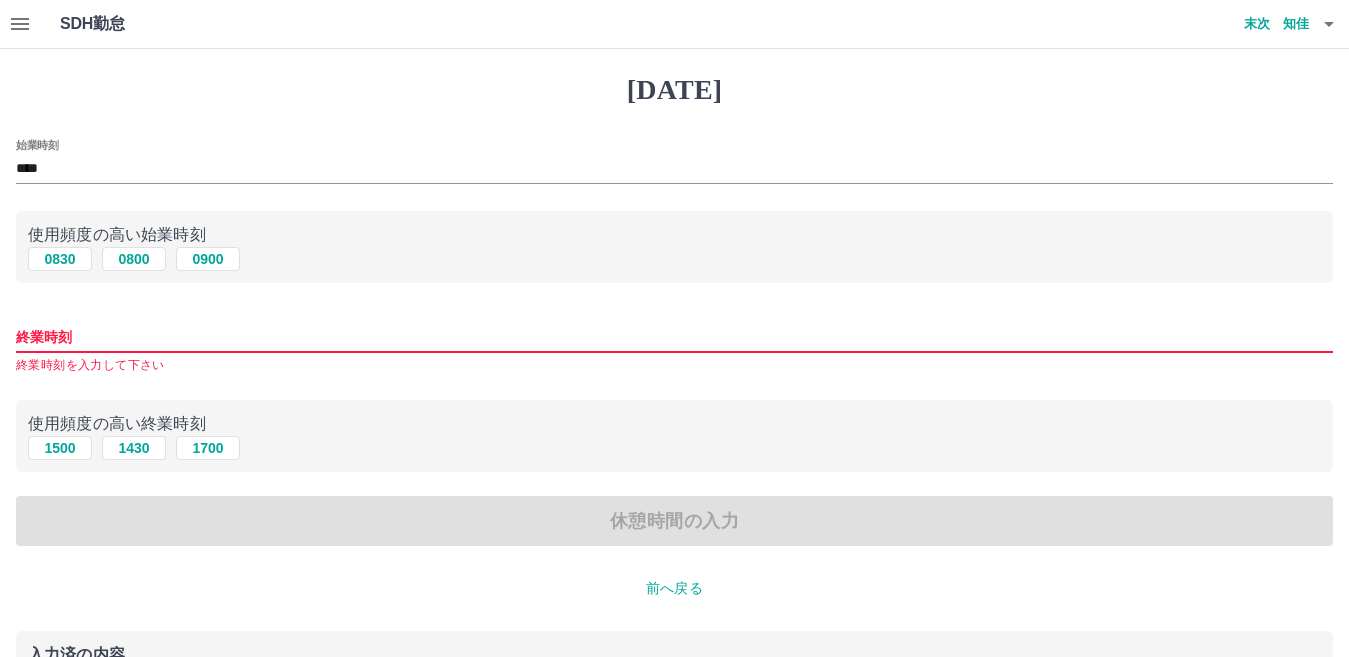 click on "終業時刻" at bounding box center (674, 337) 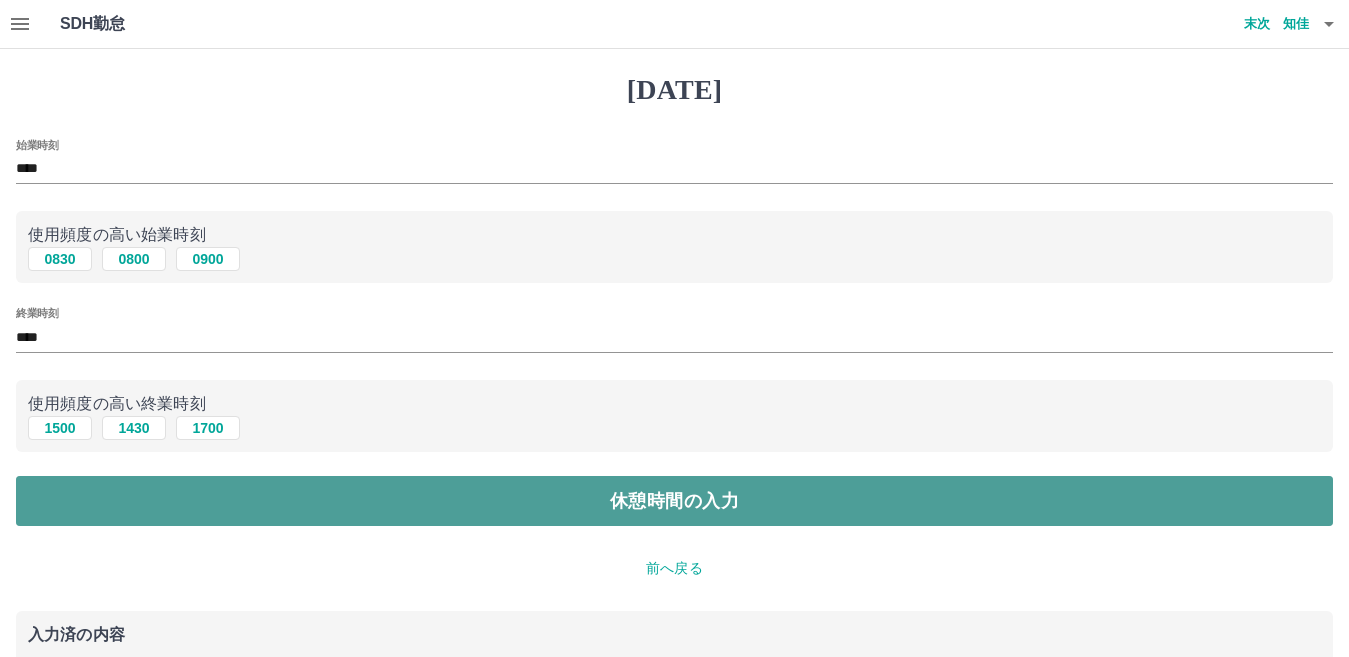 click on "休憩時間の入力" at bounding box center [674, 501] 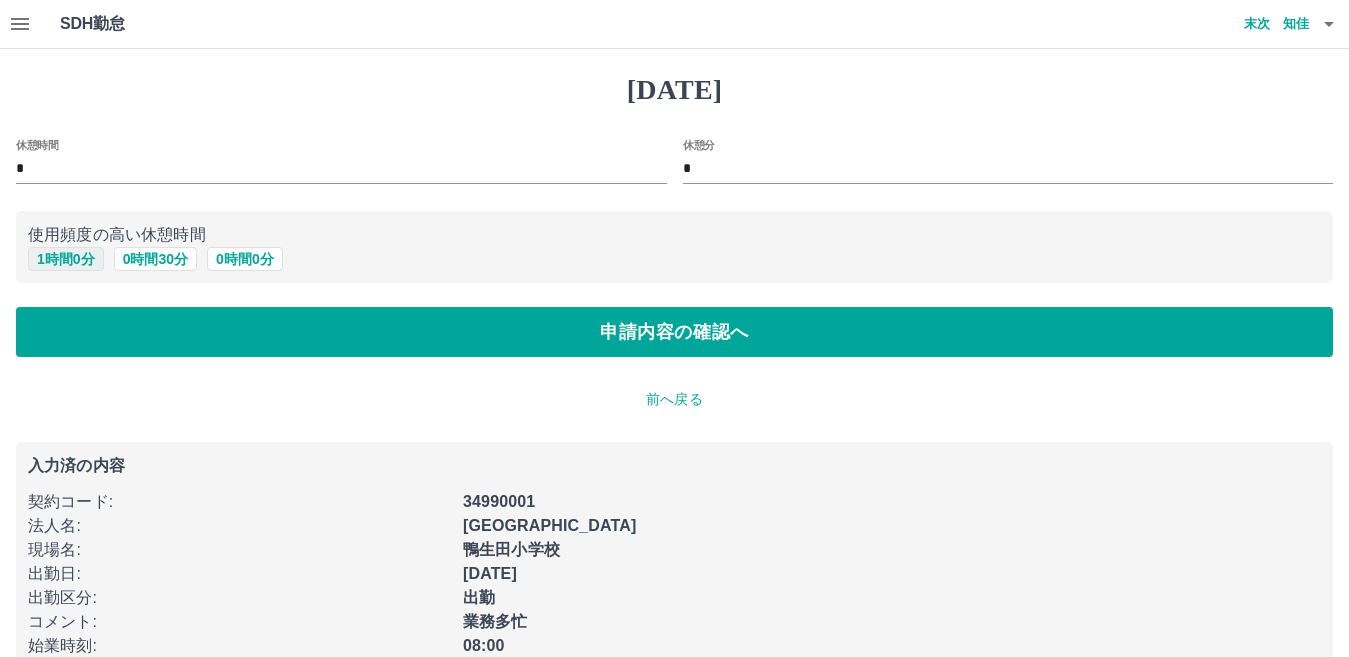 click on "1 時間 0 分" at bounding box center (66, 259) 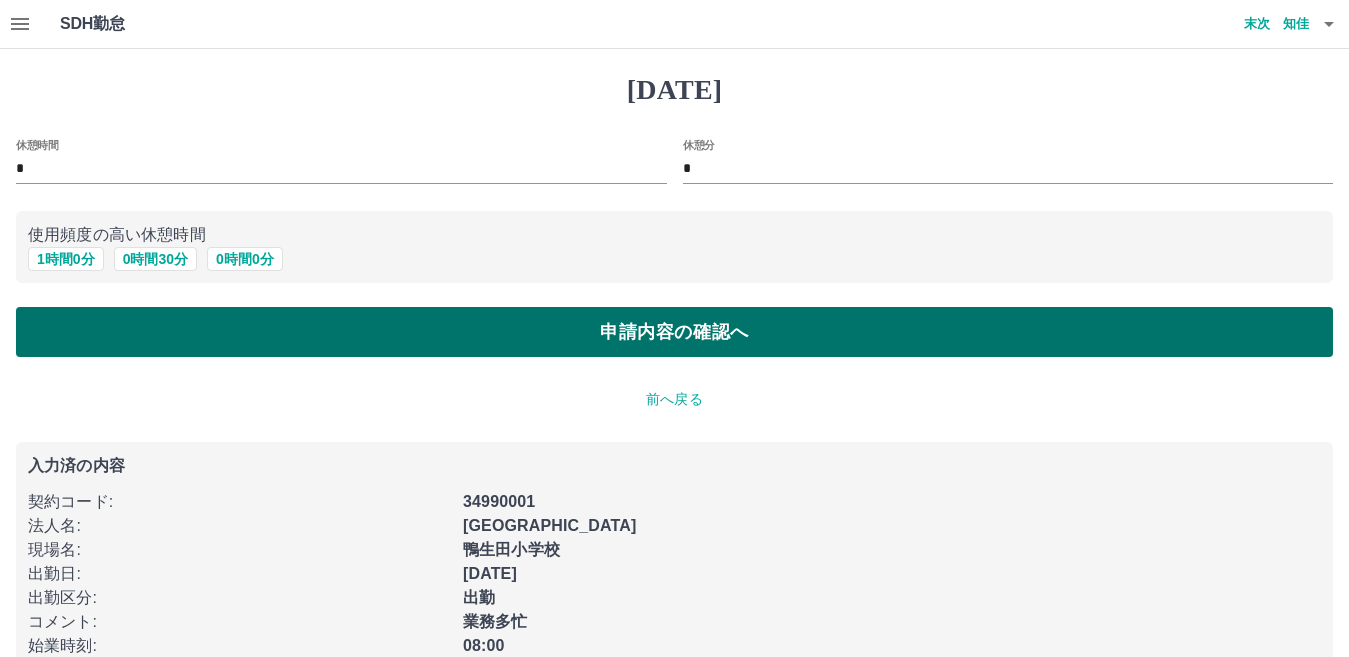 click on "申請内容の確認へ" at bounding box center (674, 332) 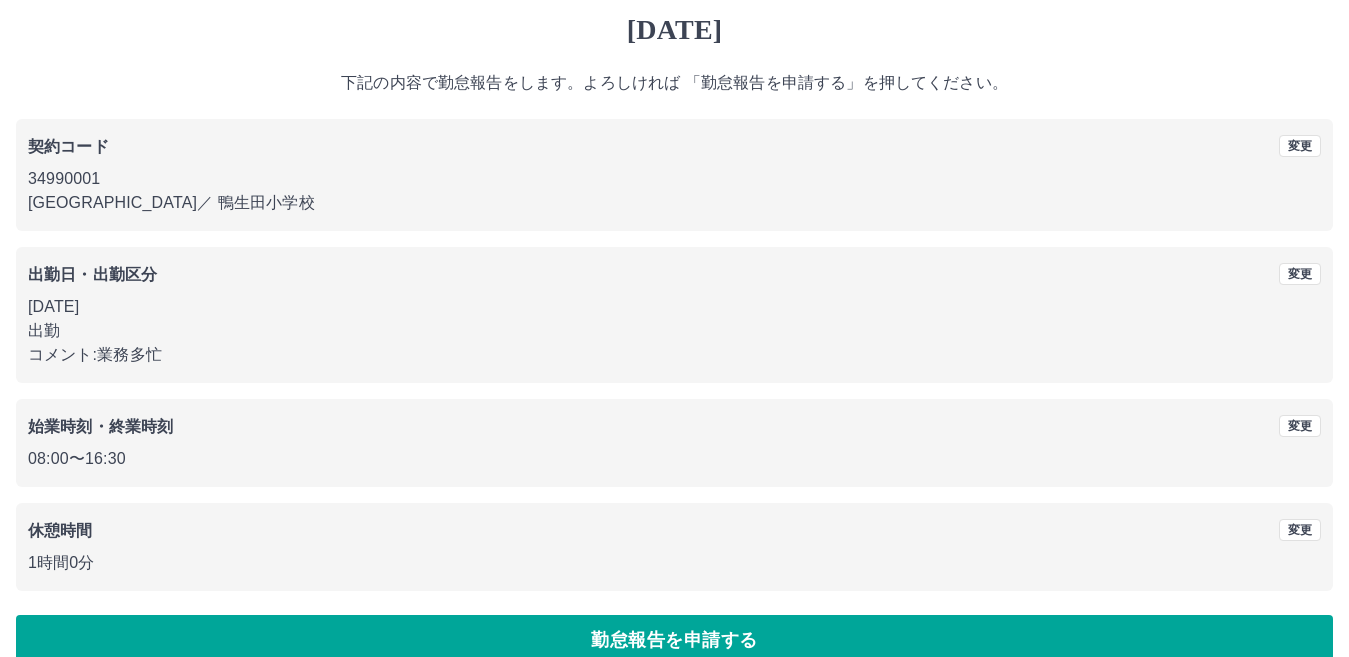 scroll, scrollTop: 92, scrollLeft: 0, axis: vertical 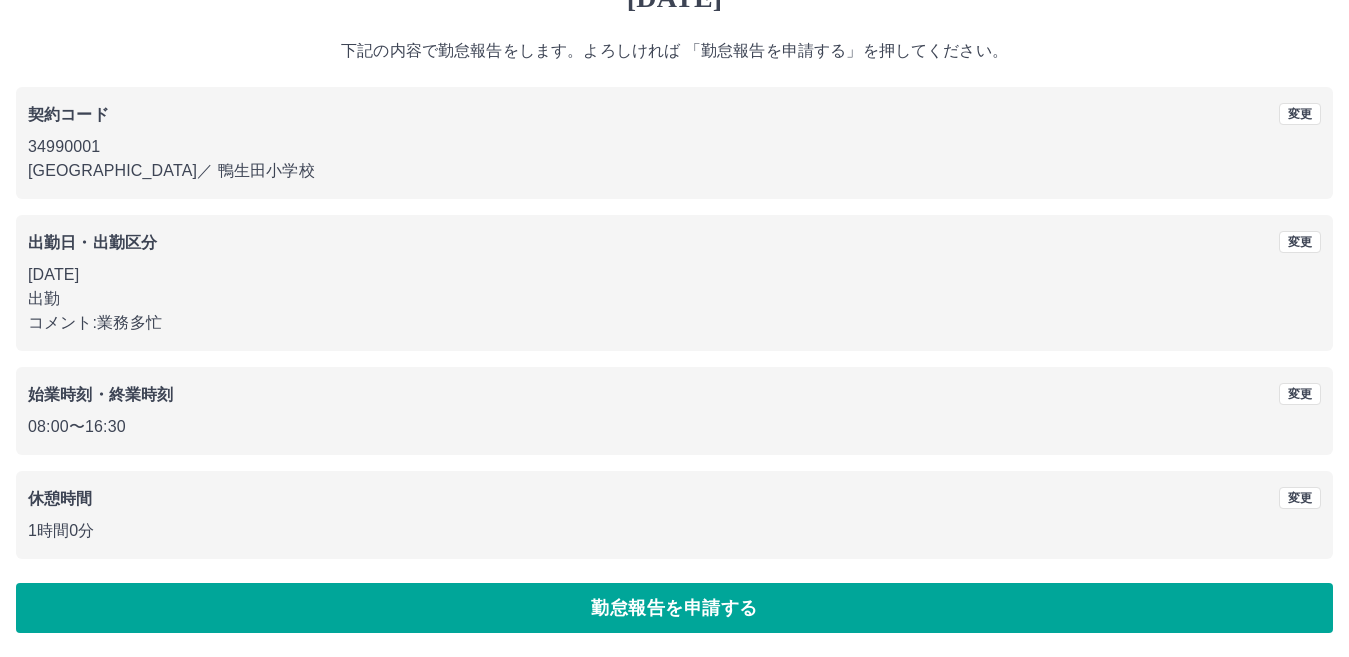 click on "SDH勤怠 末次　知佳 2025年07月11日(金) 下記の内容で勤怠報告をします。よろしければ 「勤怠報告を申請する」を押してください。 契約コード 変更 34990001 北九州市  ／   鴨生田小学校 出勤日・出勤区分 変更 2025年07月11日(金) 出勤 コメント:  業務多忙 始業時刻・終業時刻 変更 08:00 〜 16:30 休憩時間 変更 1時間0分 勤怠報告を申請する SDH勤怠" at bounding box center [674, 282] 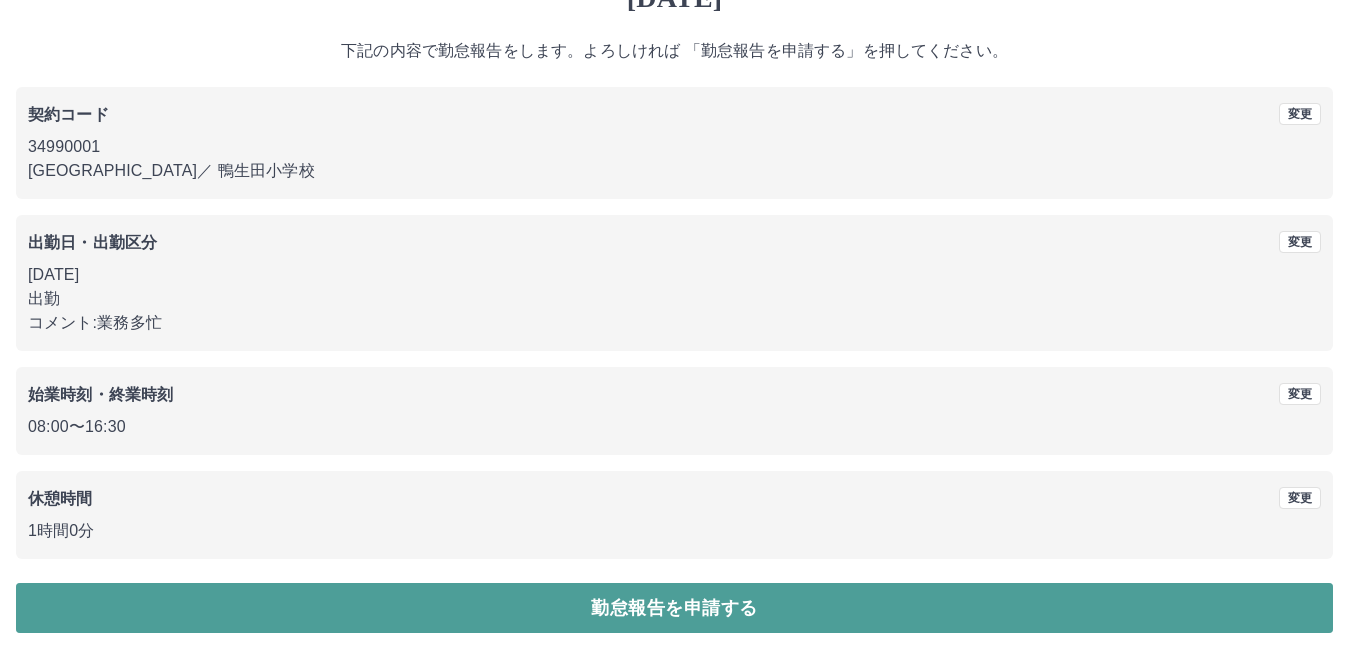 click on "勤怠報告を申請する" at bounding box center [674, 608] 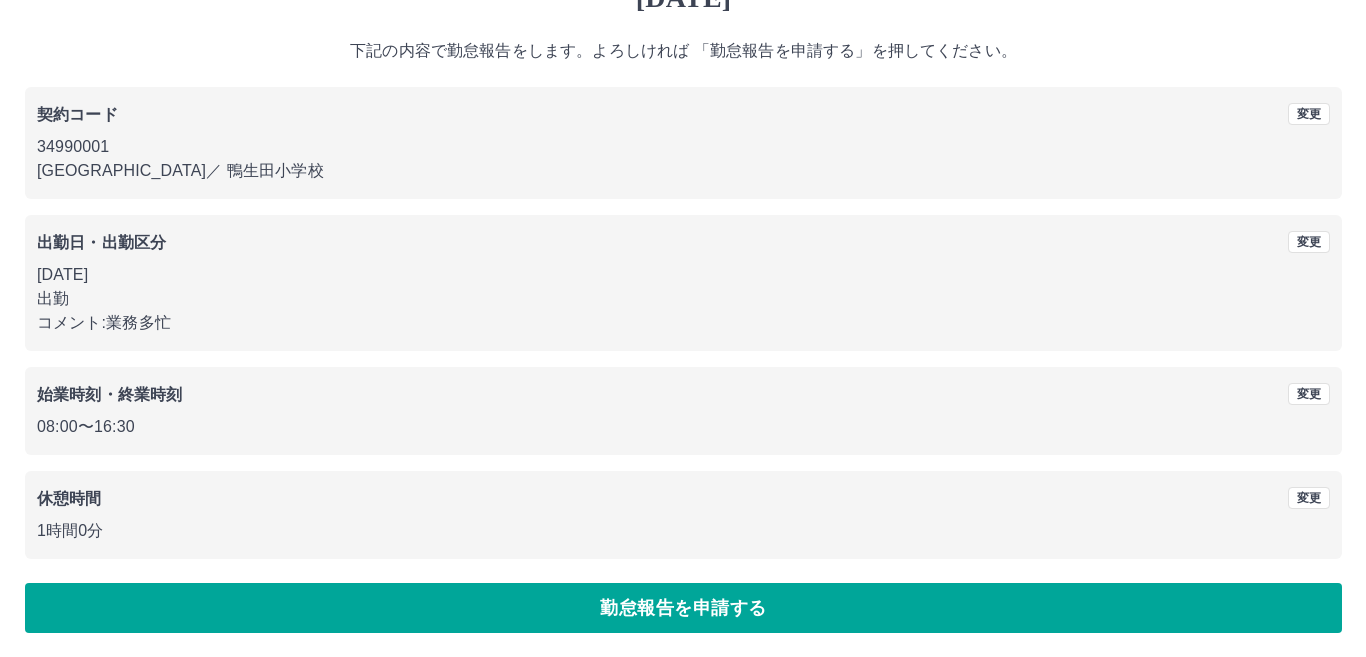 scroll, scrollTop: 0, scrollLeft: 0, axis: both 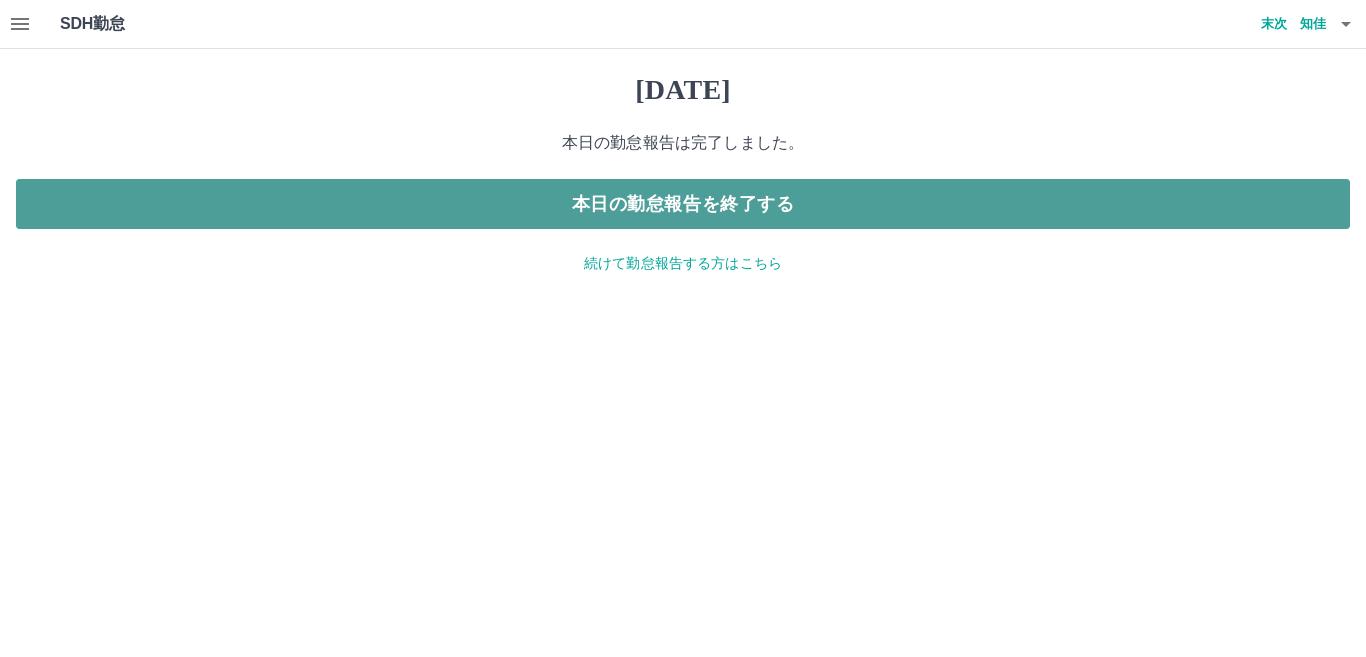 click on "本日の勤怠報告を終了する" at bounding box center (683, 204) 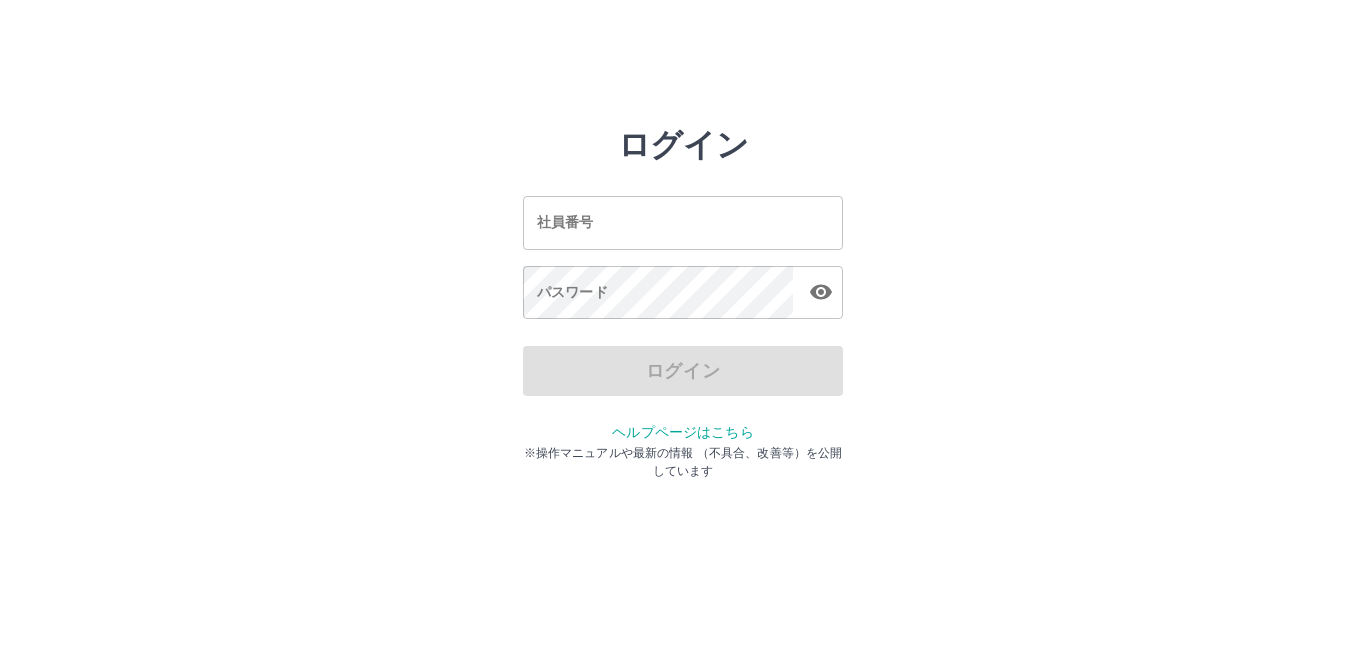 scroll, scrollTop: 0, scrollLeft: 0, axis: both 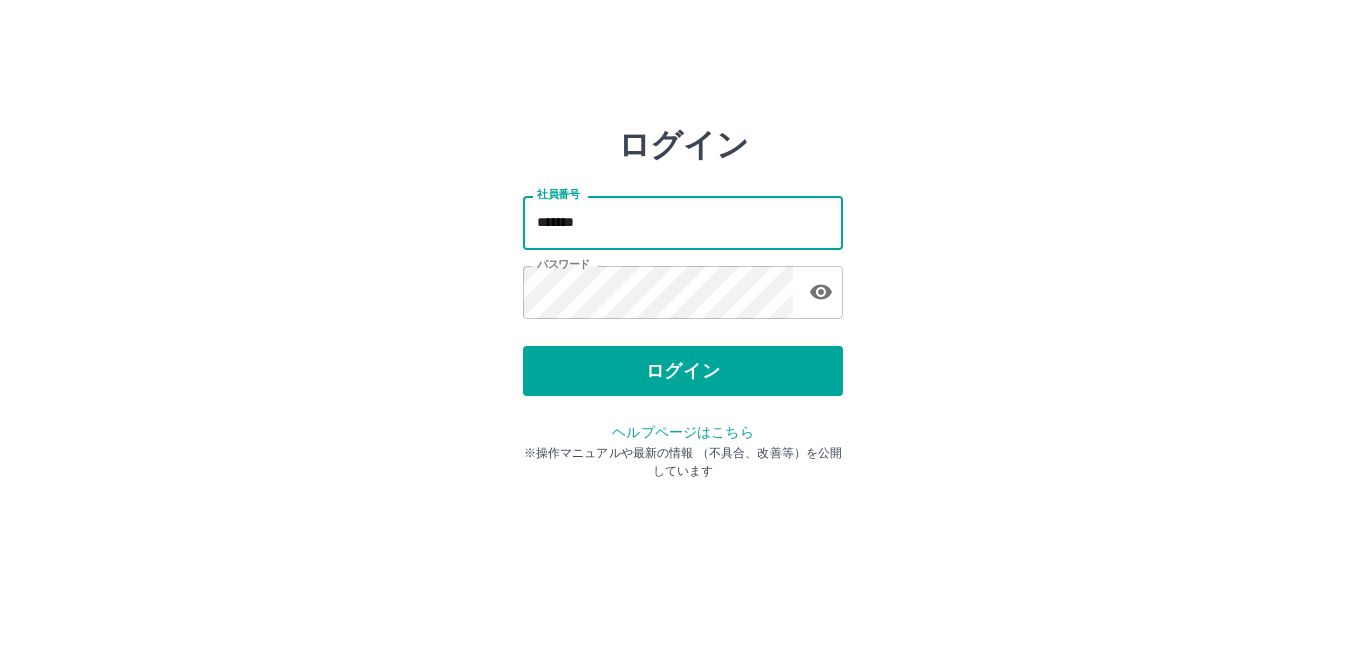 click on "*******" at bounding box center (683, 222) 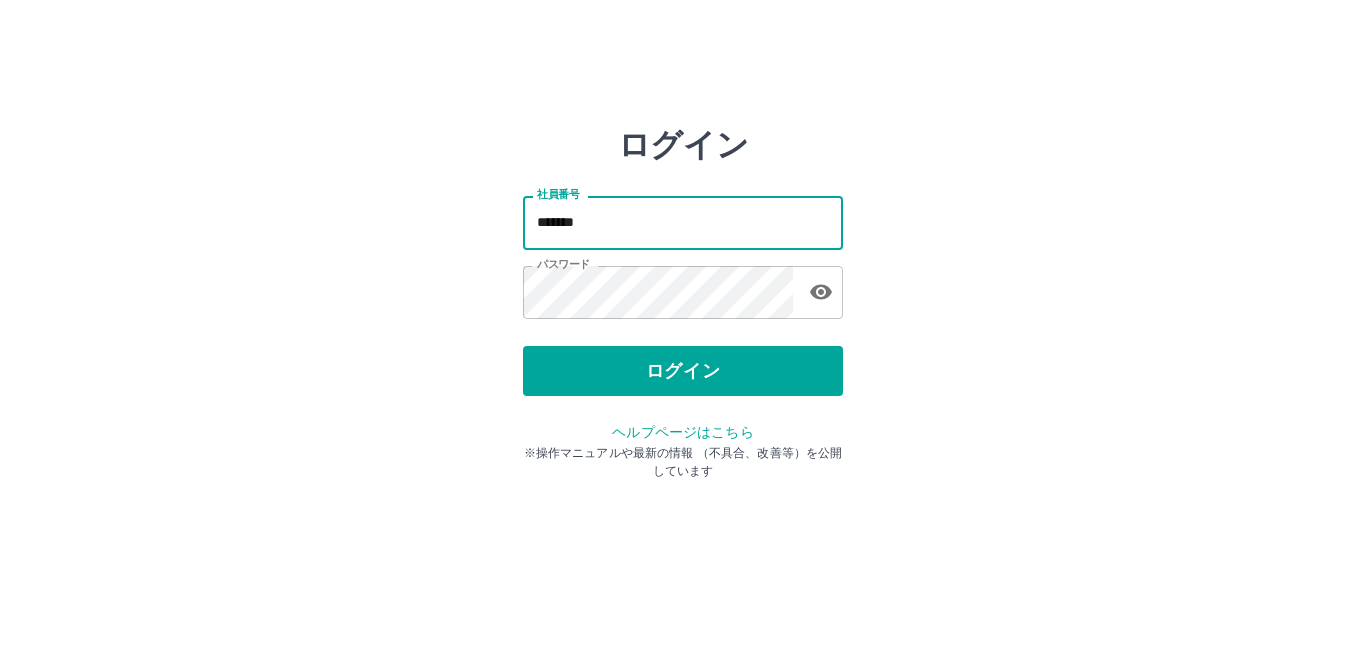 type on "*******" 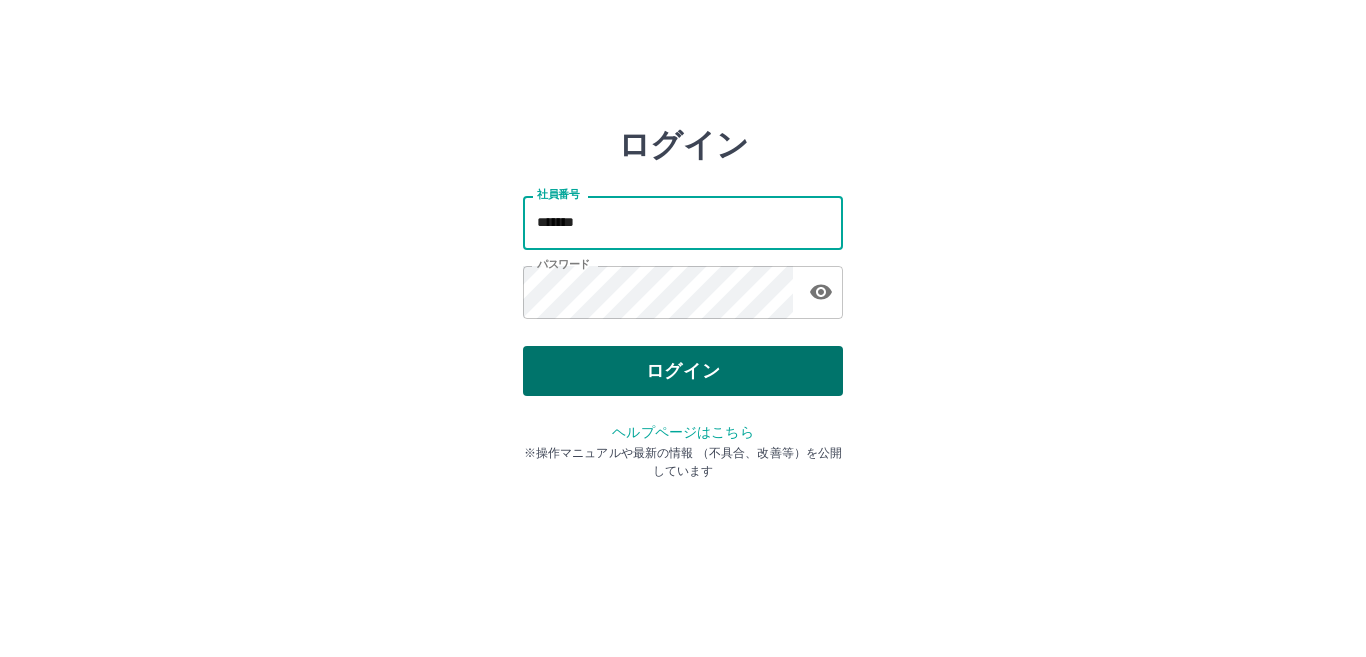 click on "ログイン" at bounding box center (683, 371) 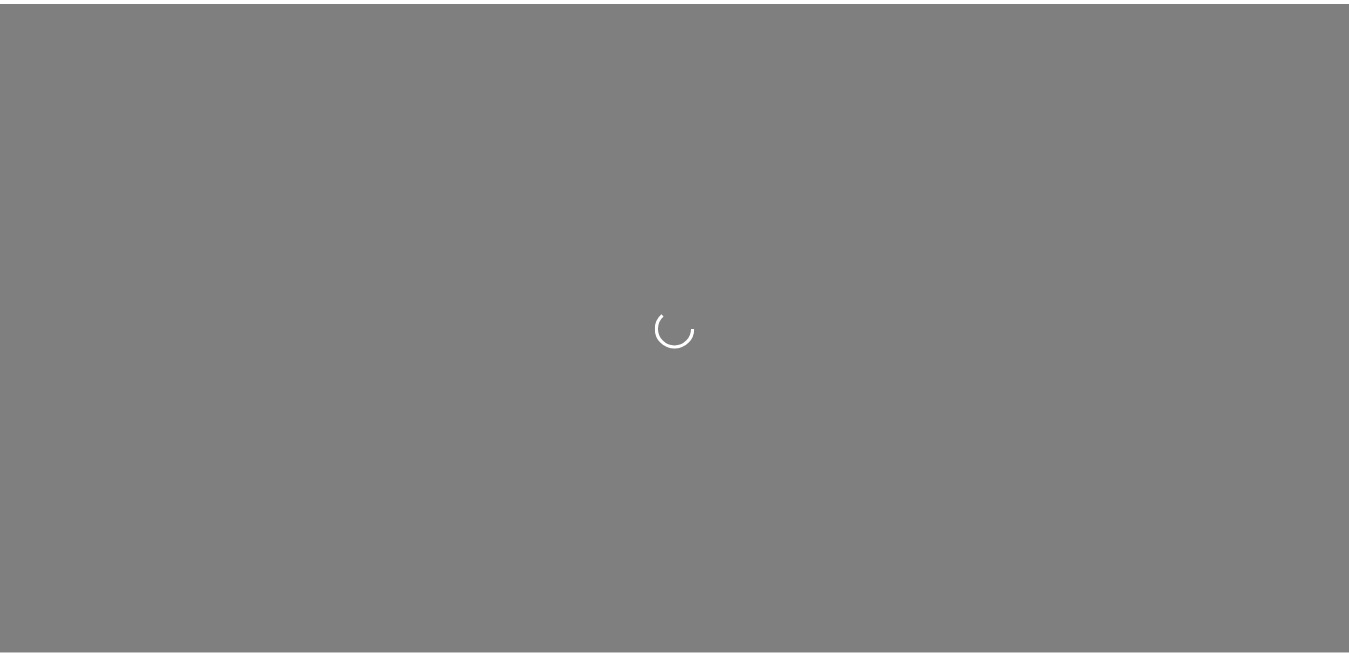 scroll, scrollTop: 0, scrollLeft: 0, axis: both 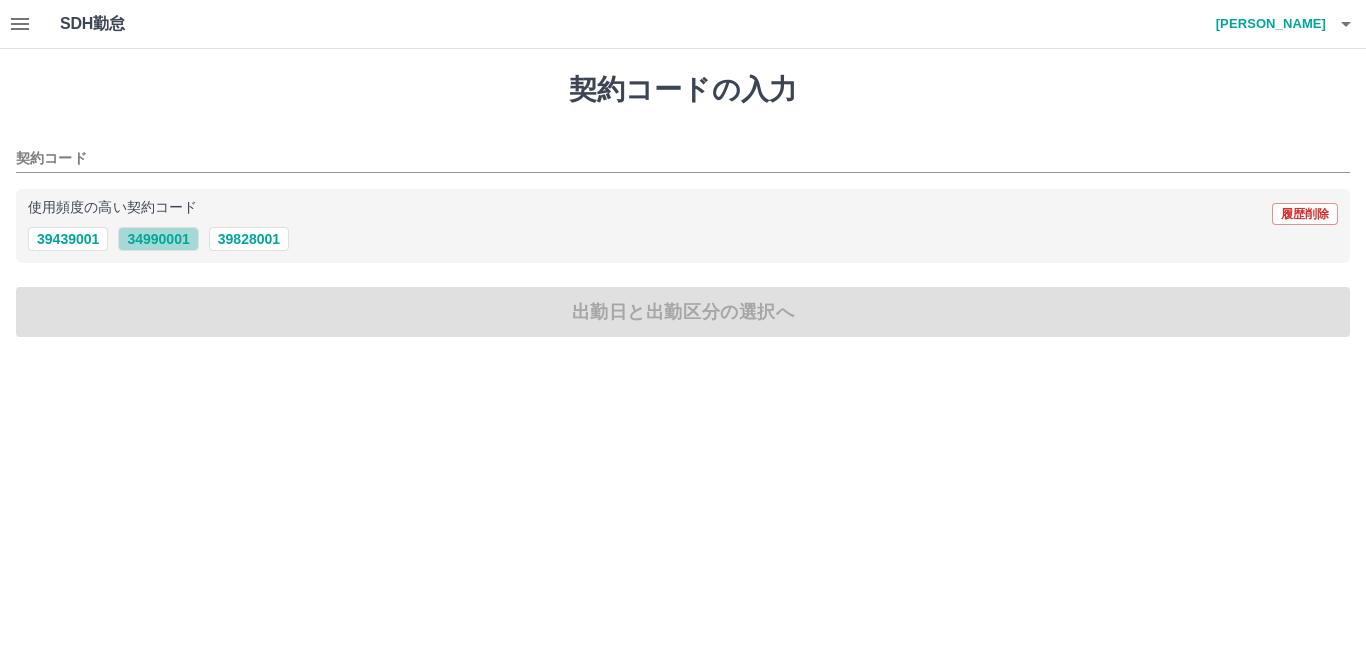 click on "34990001" at bounding box center [158, 239] 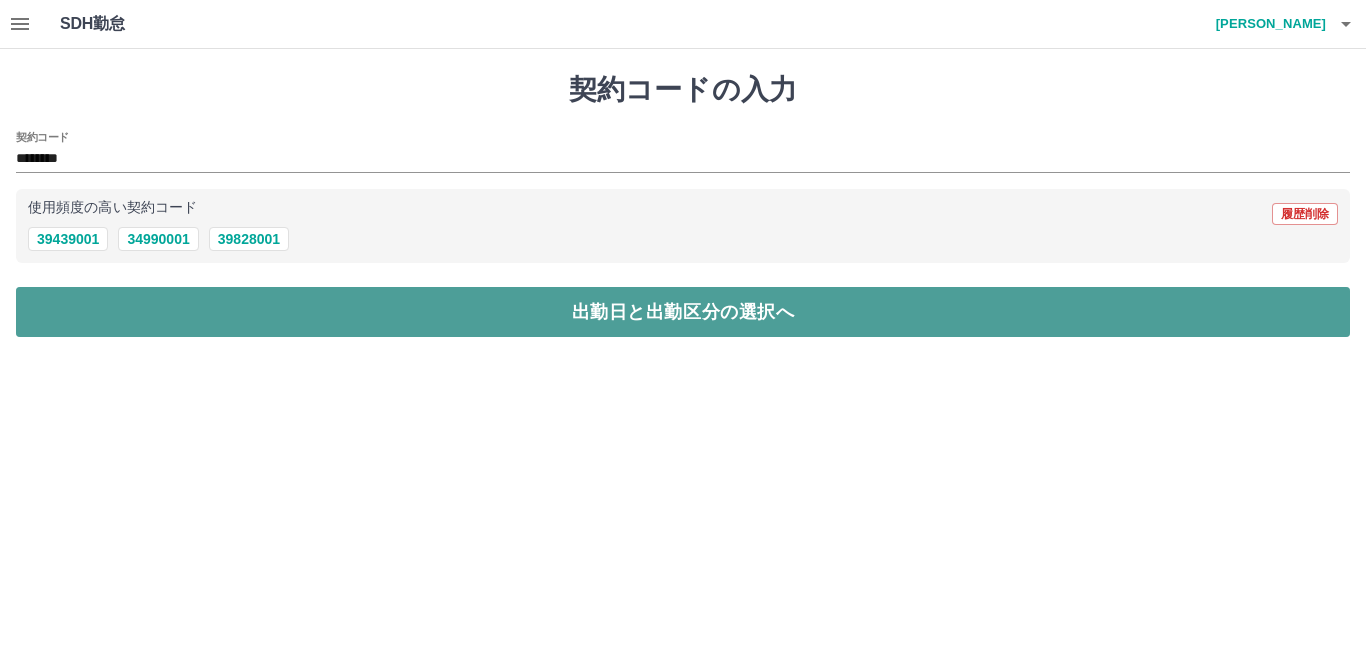 click on "出勤日と出勤区分の選択へ" at bounding box center (683, 312) 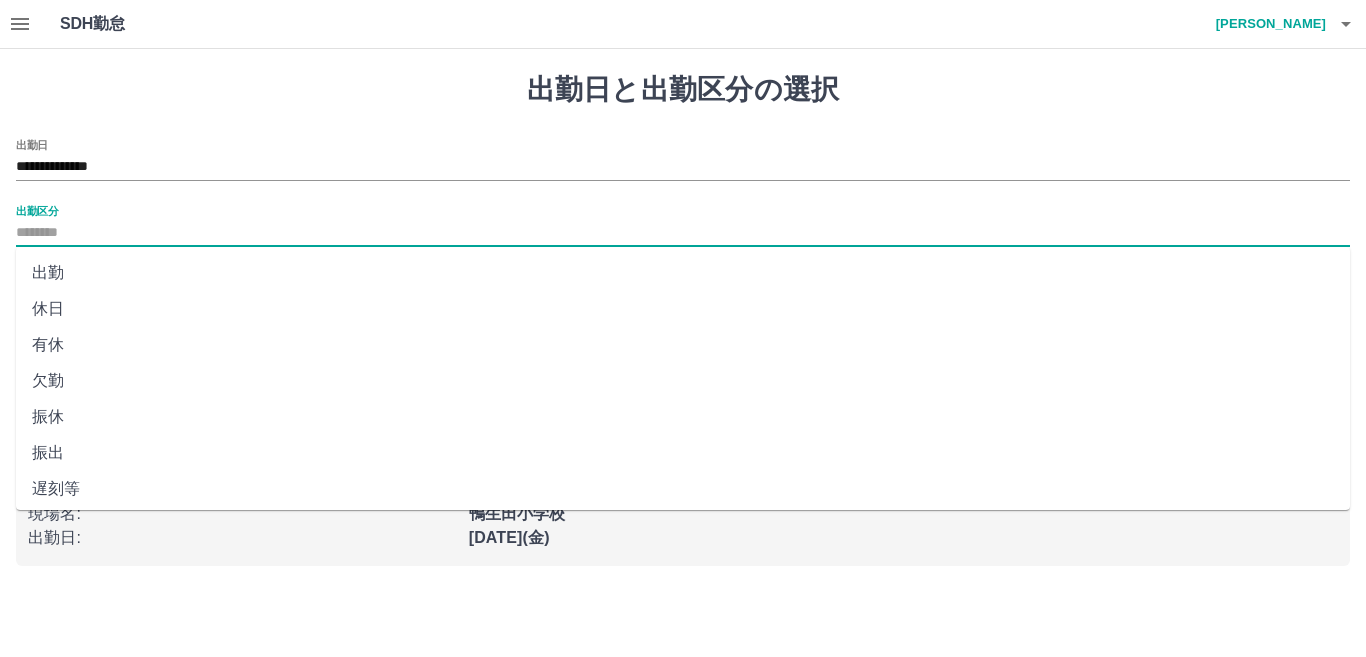 click on "出勤区分" at bounding box center [683, 233] 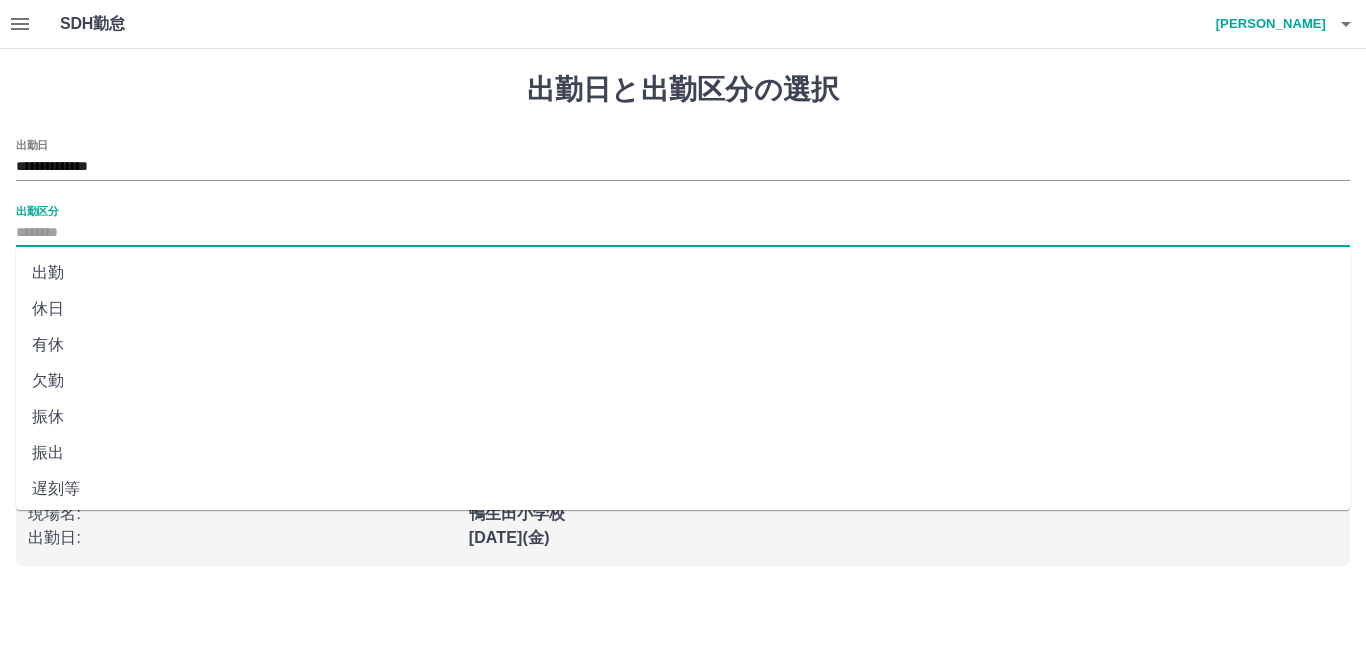 click on "出勤" at bounding box center (683, 273) 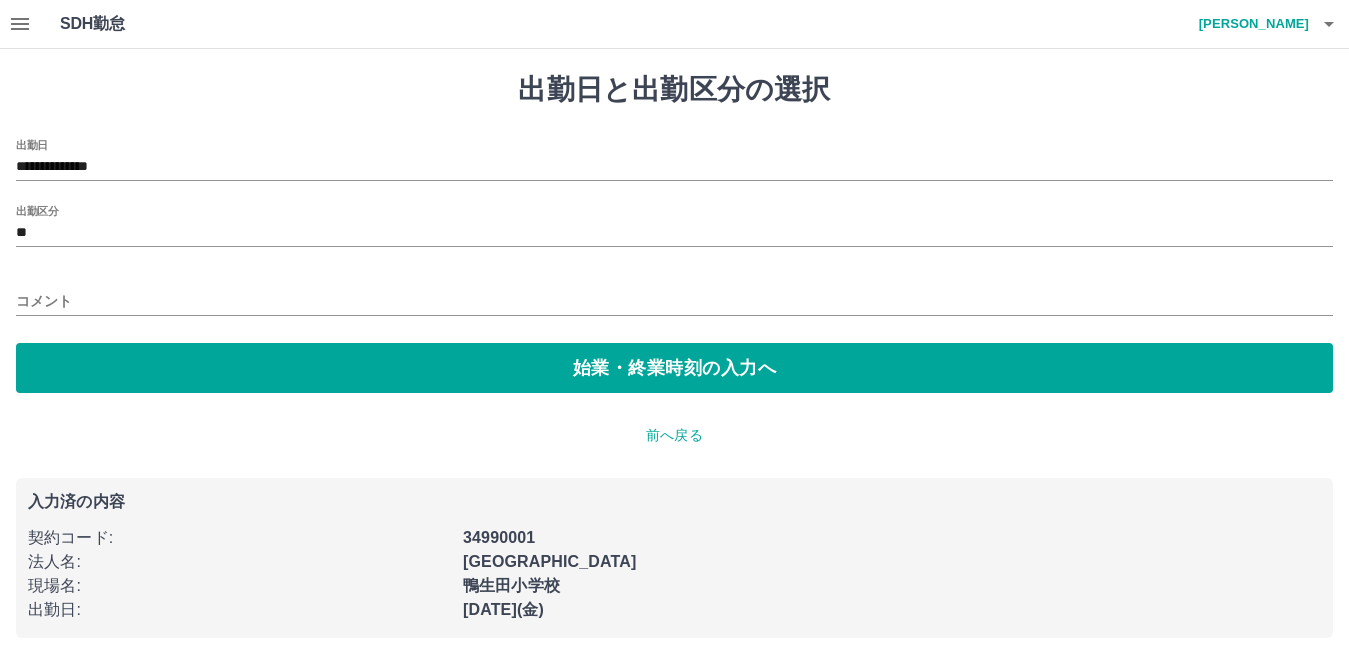 click on "コメント" at bounding box center [674, 295] 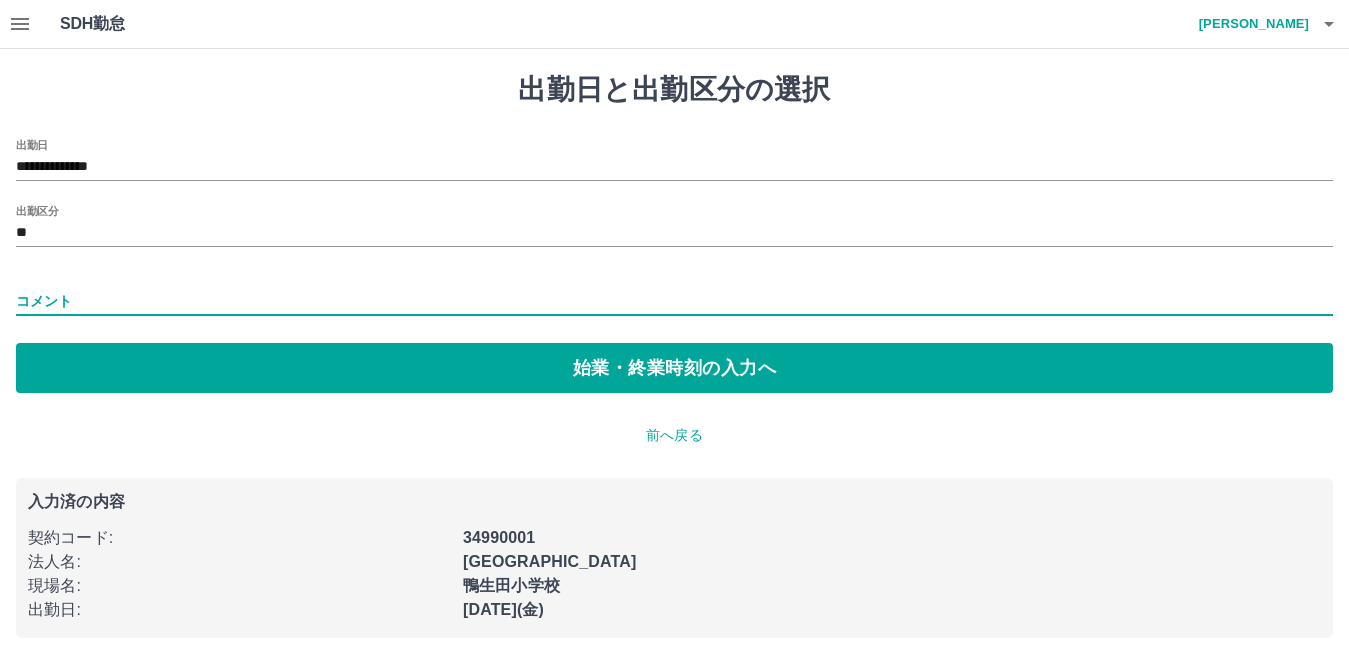 type on "****" 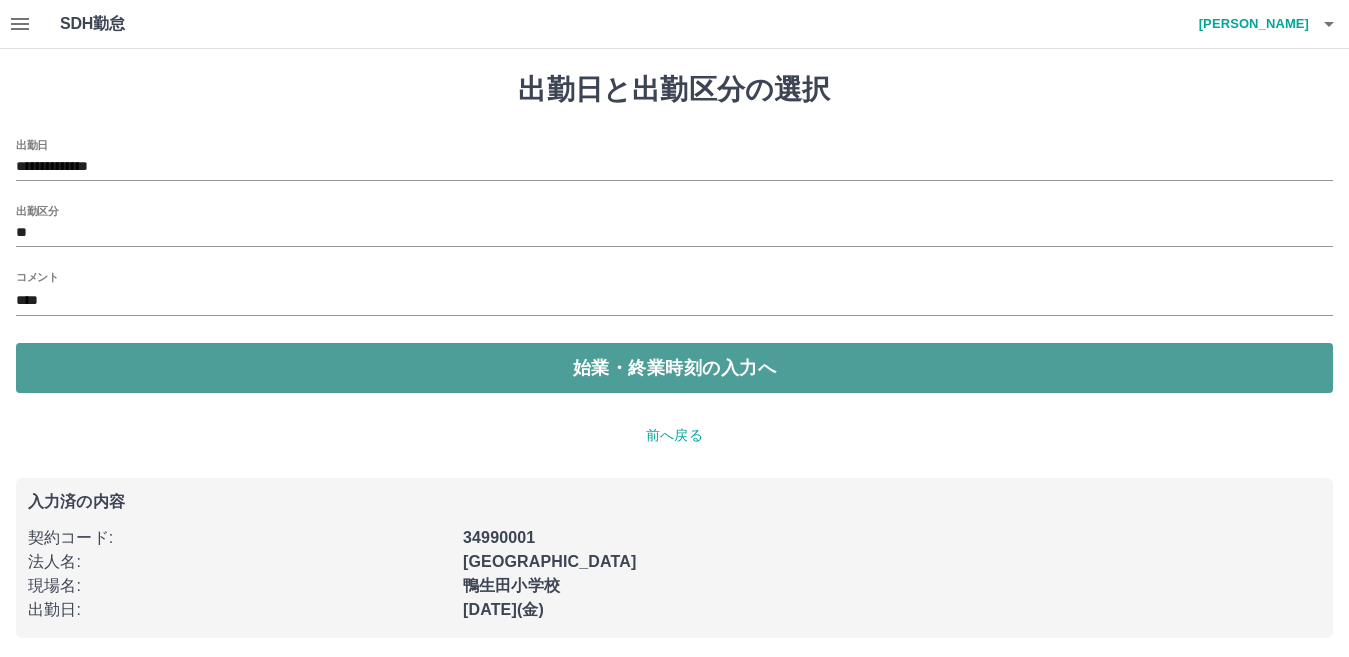 click on "始業・終業時刻の入力へ" at bounding box center [674, 368] 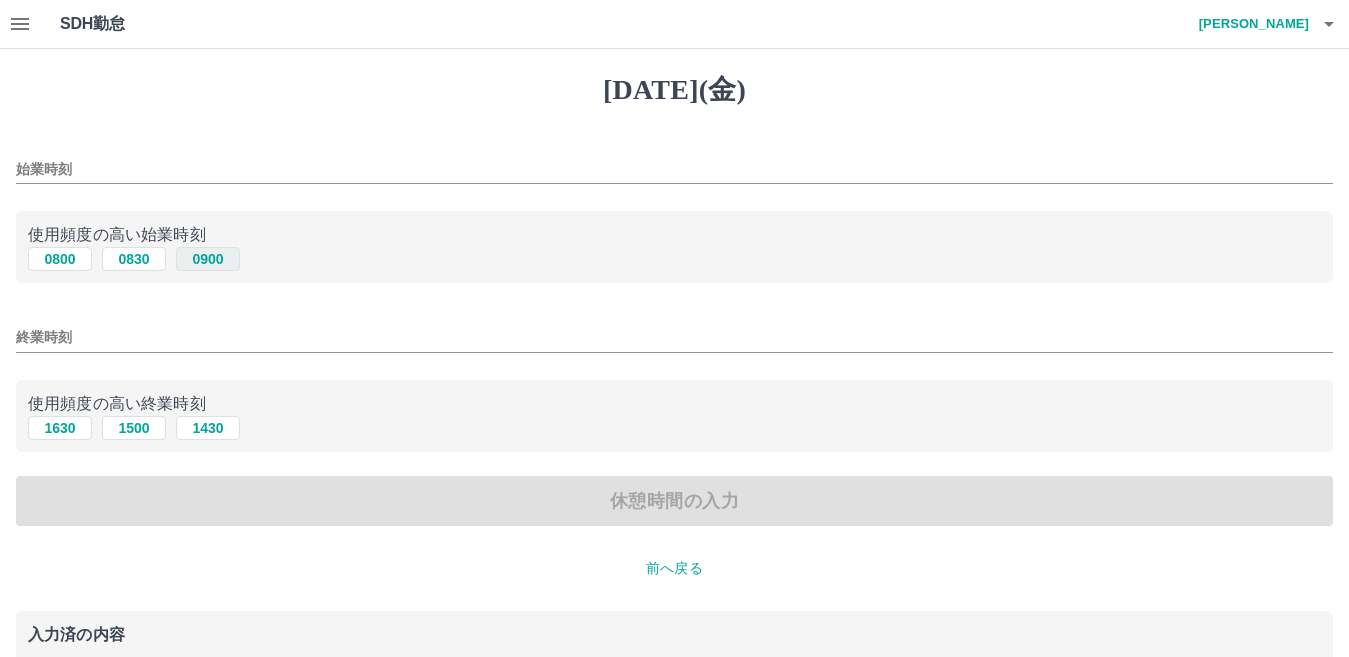 click on "0900" at bounding box center (208, 259) 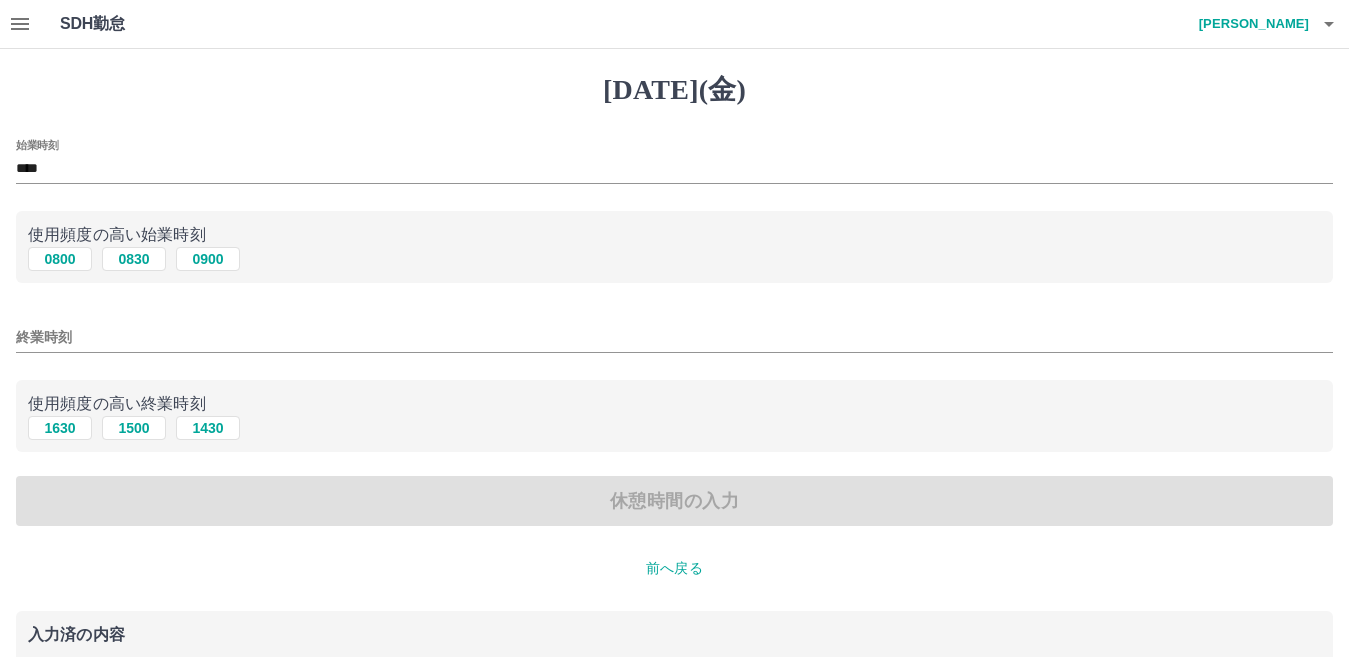 click on "終業時刻" at bounding box center (674, 337) 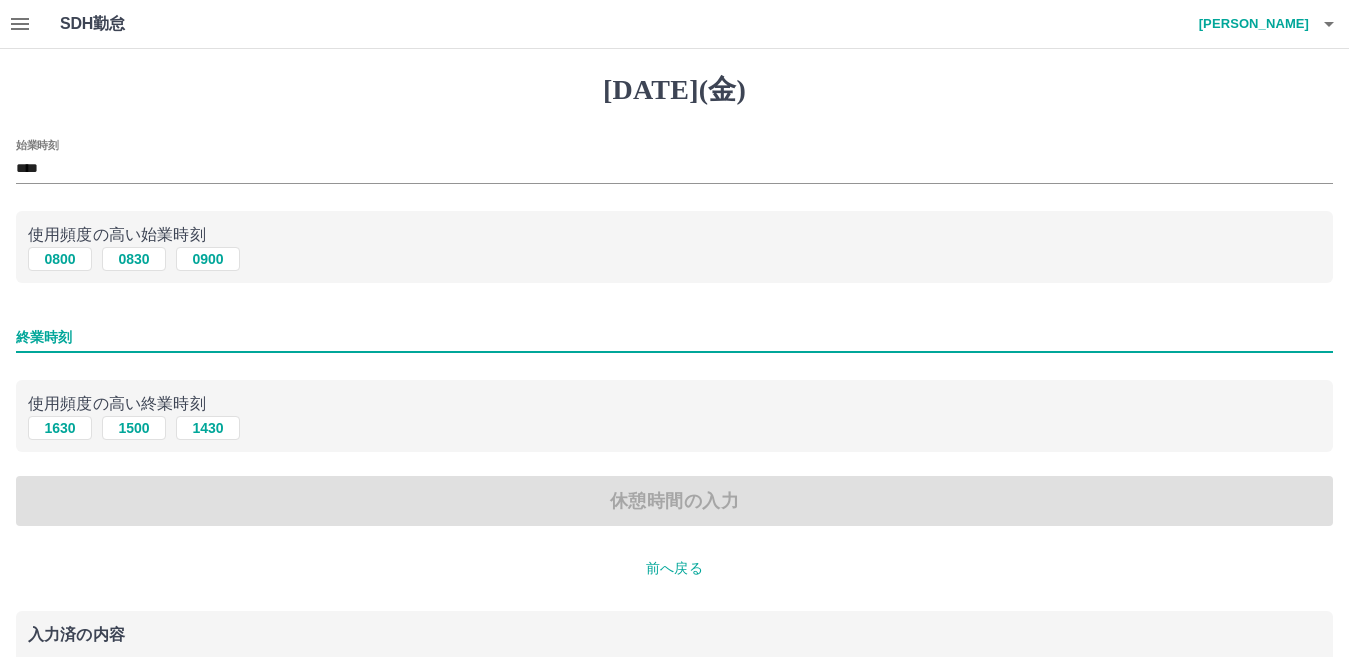 type on "****" 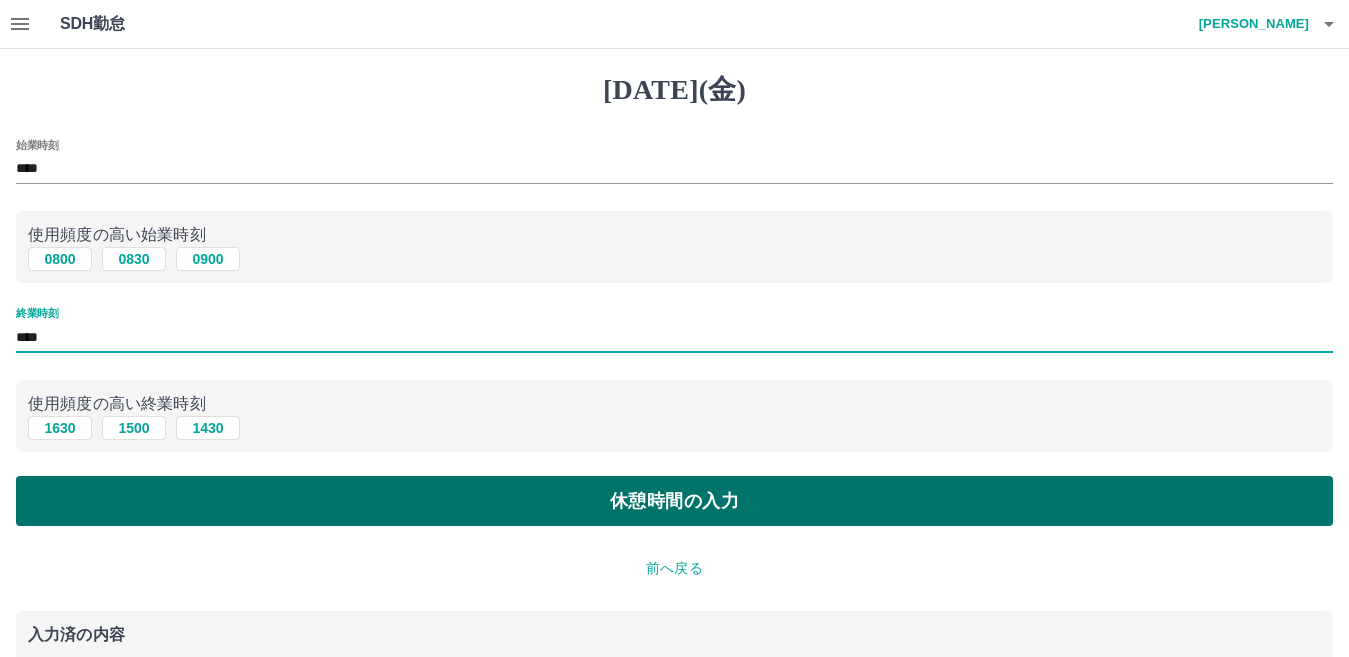 click on "休憩時間の入力" at bounding box center [674, 501] 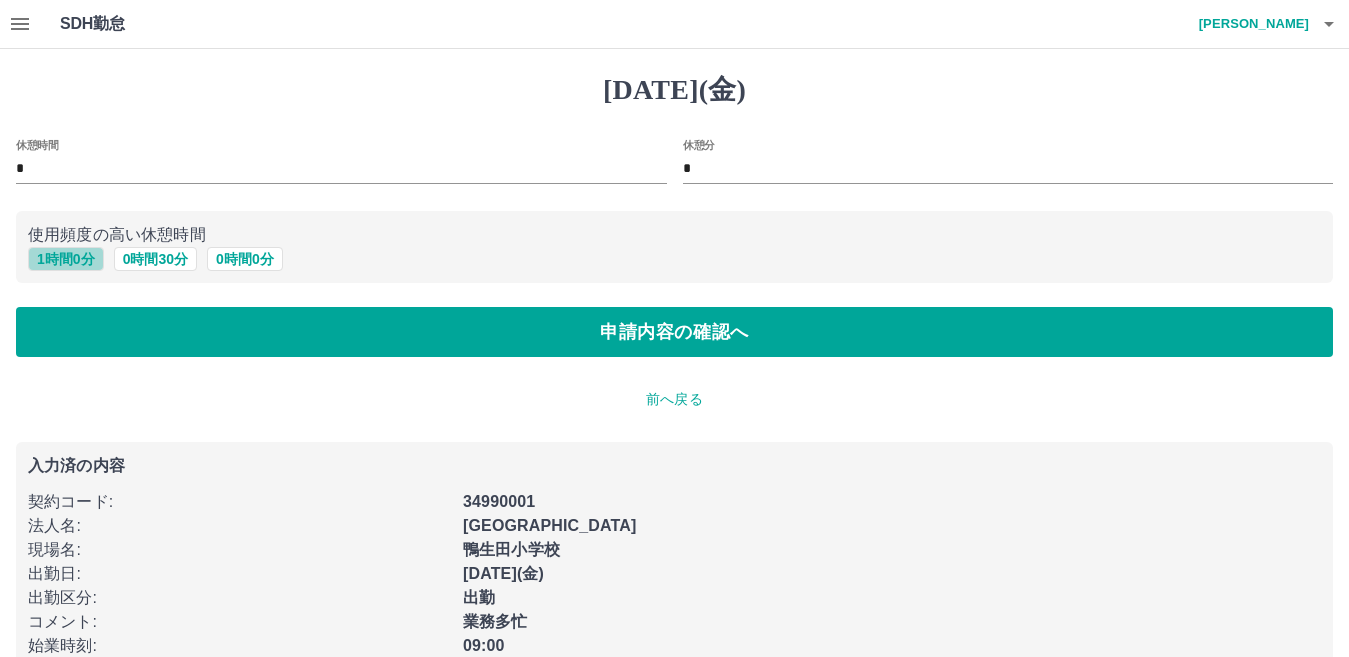 click on "1 時間 0 分" at bounding box center (66, 259) 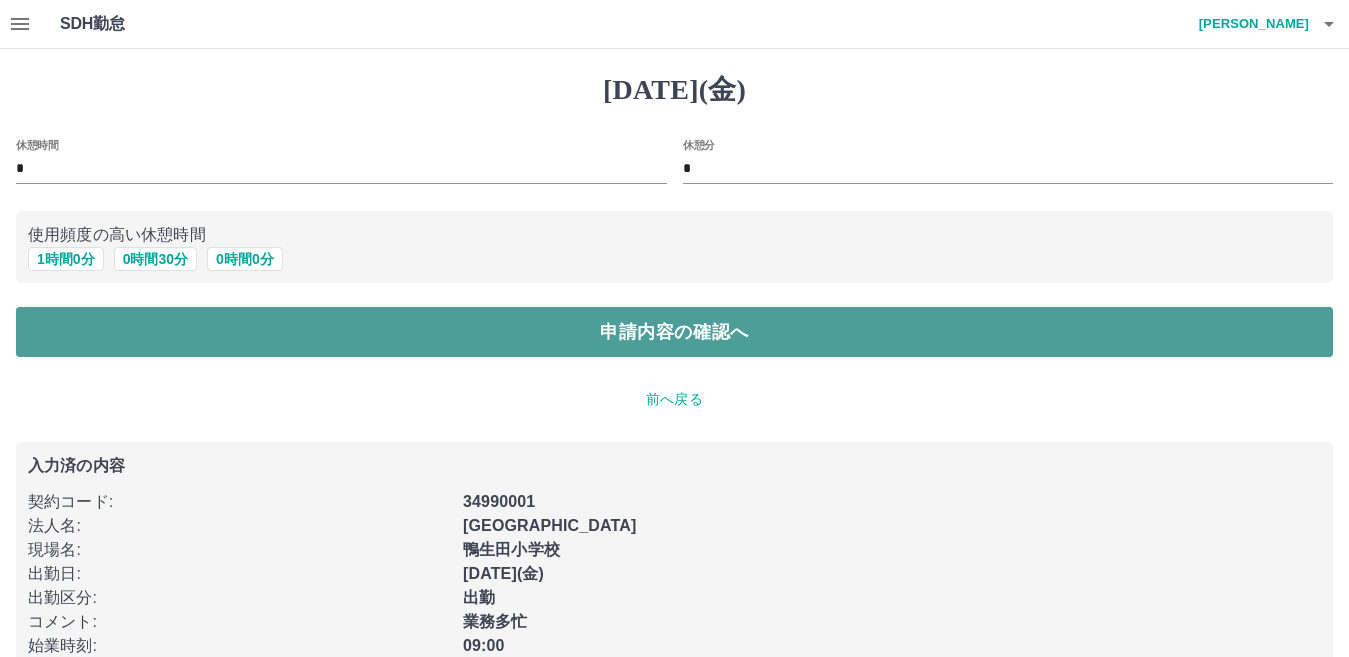 click on "申請内容の確認へ" at bounding box center (674, 332) 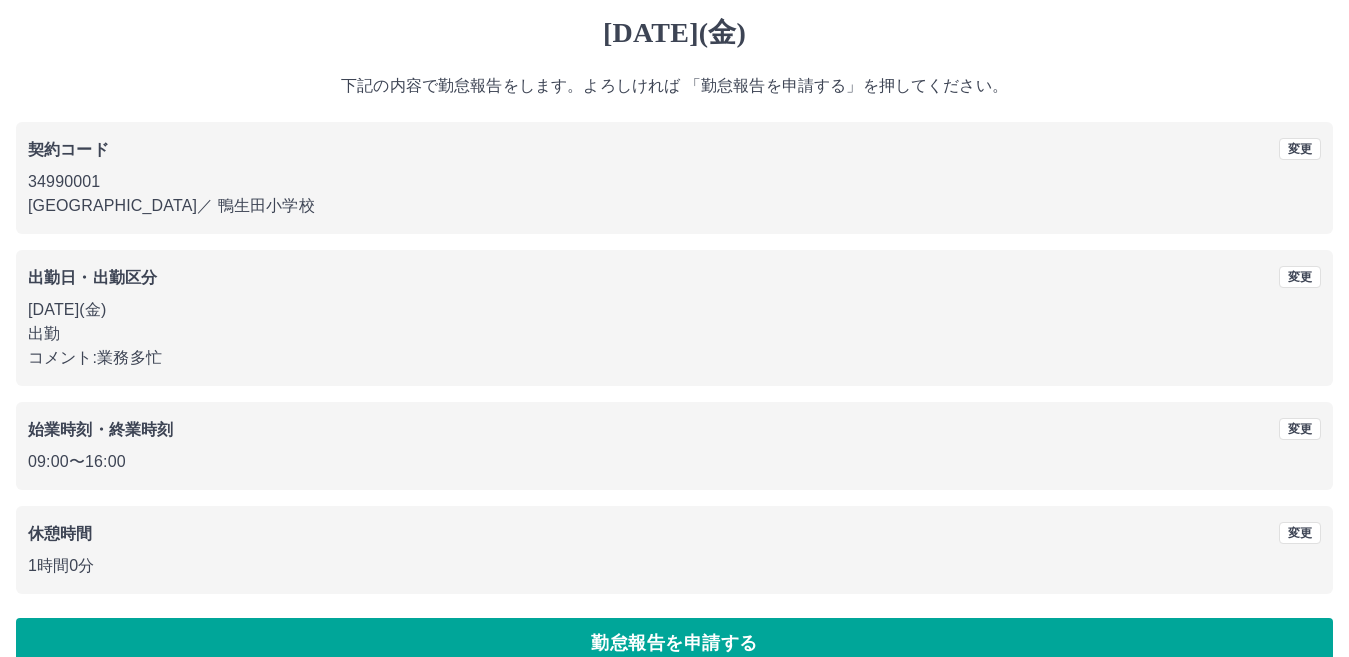 scroll, scrollTop: 92, scrollLeft: 0, axis: vertical 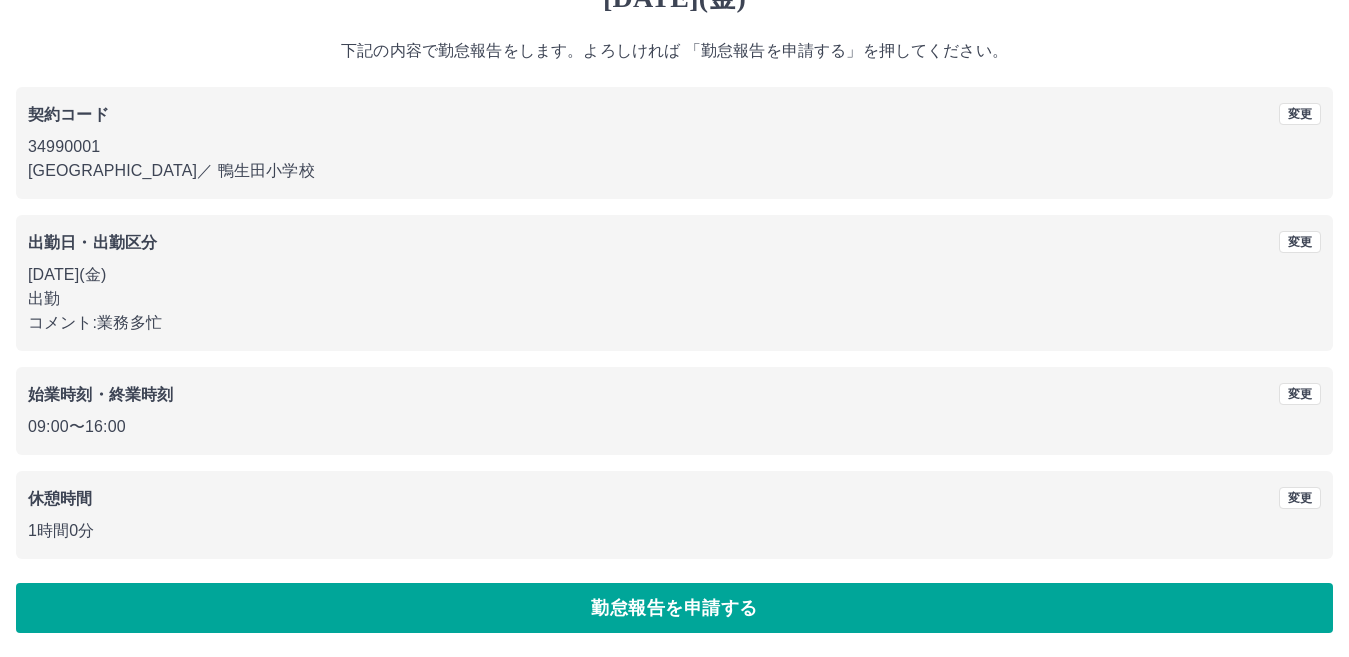 click on "勤怠報告を申請する" at bounding box center (674, 608) 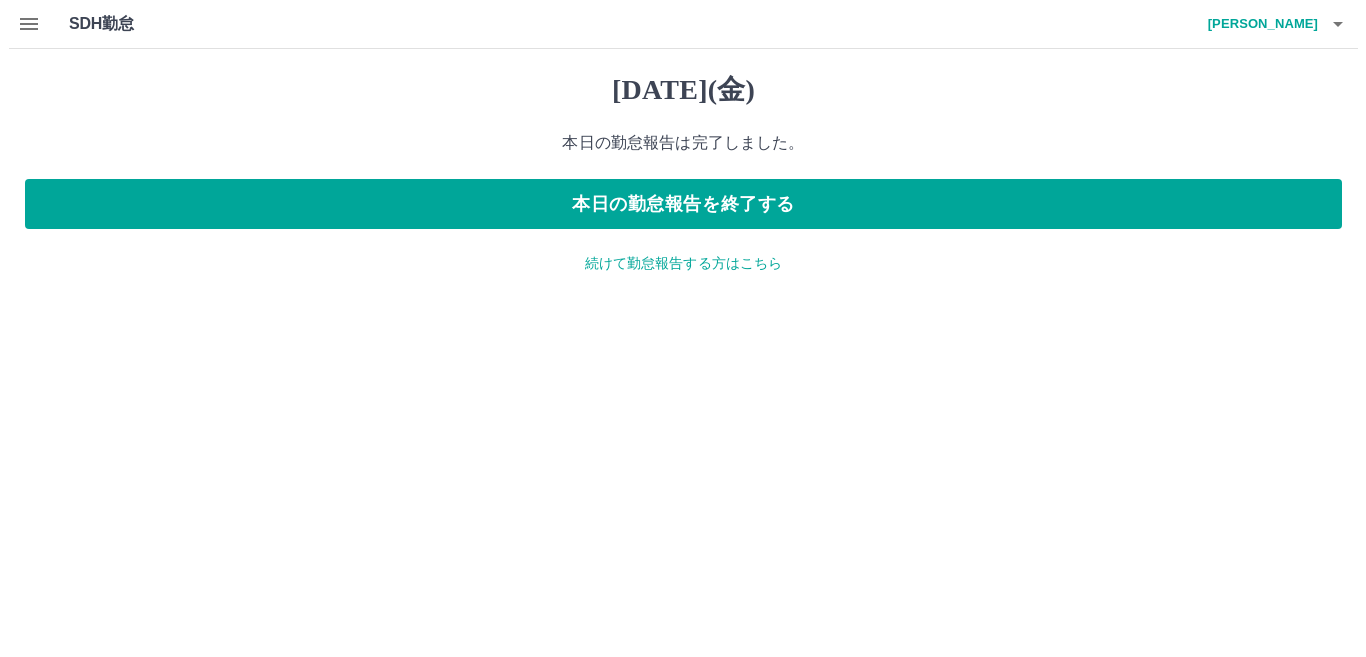 scroll, scrollTop: 0, scrollLeft: 0, axis: both 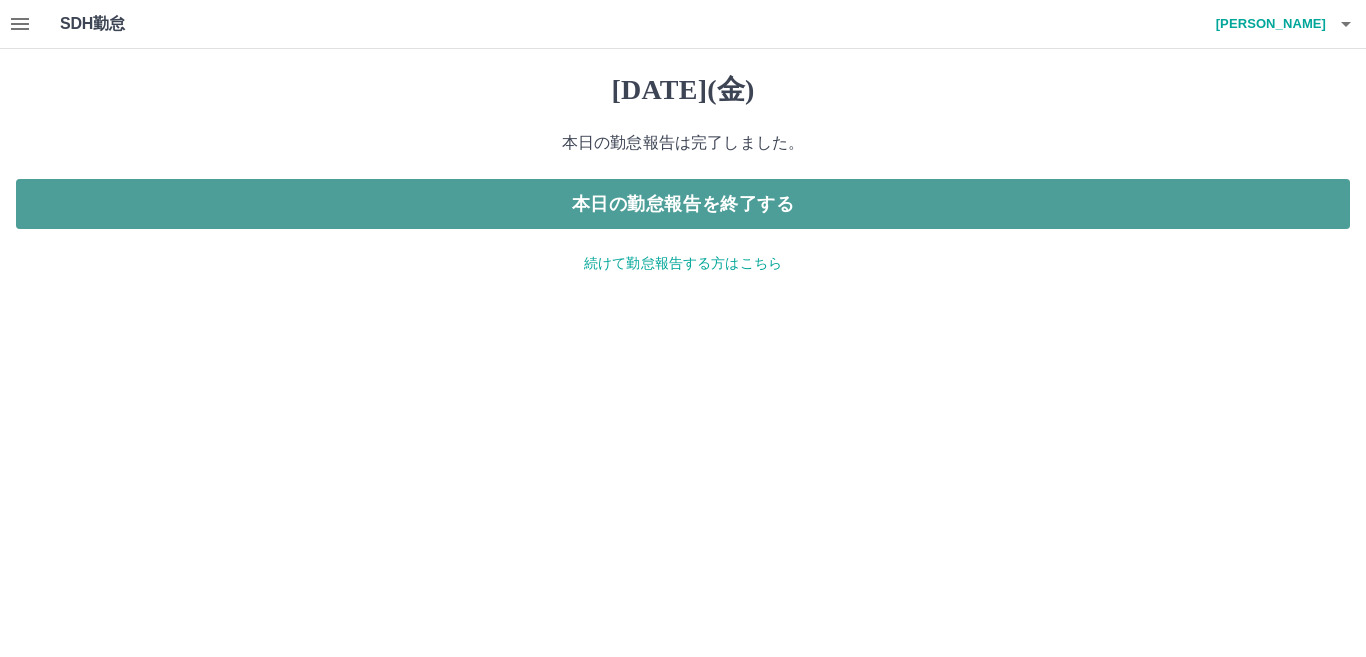 click on "本日の勤怠報告を終了する" at bounding box center (683, 204) 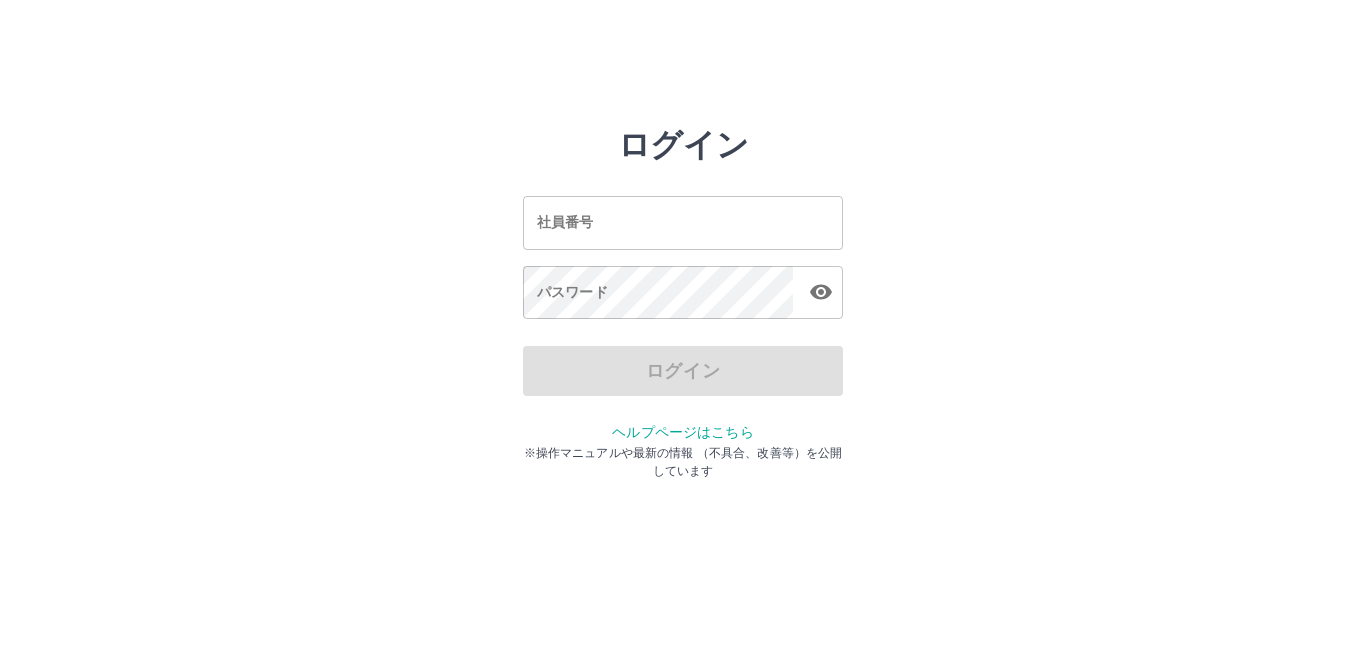 scroll, scrollTop: 0, scrollLeft: 0, axis: both 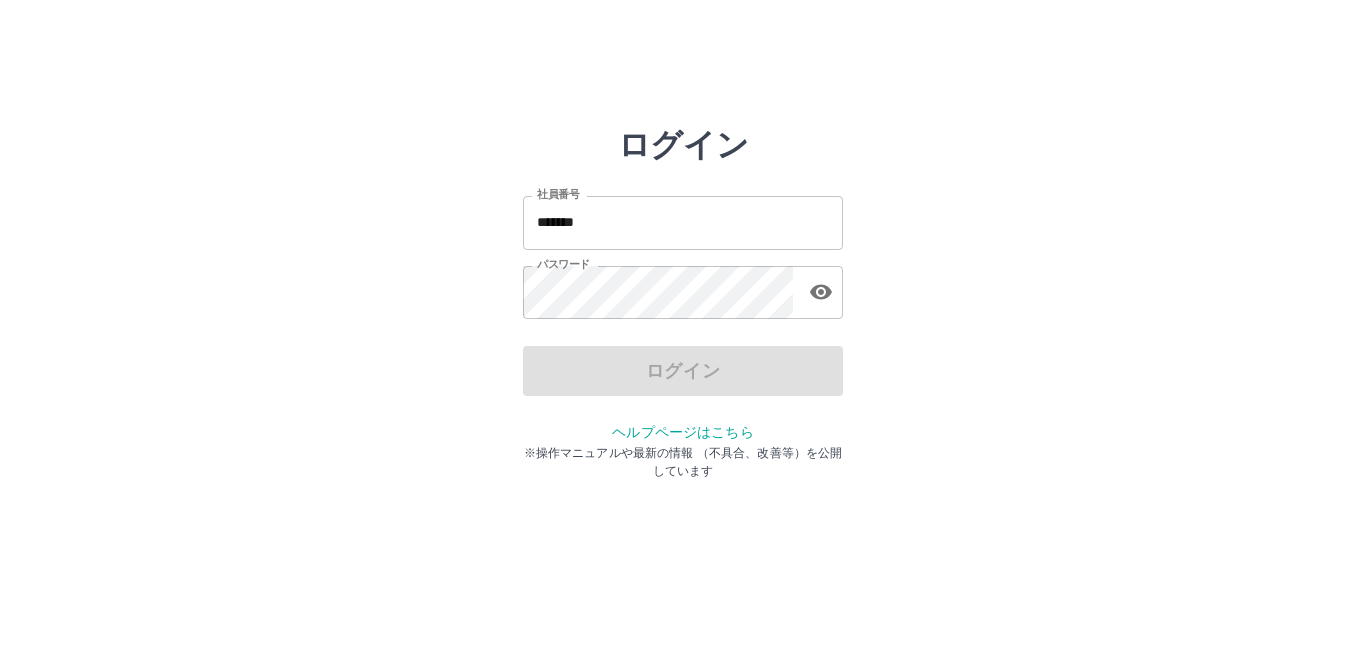 click on "*******" at bounding box center [683, 222] 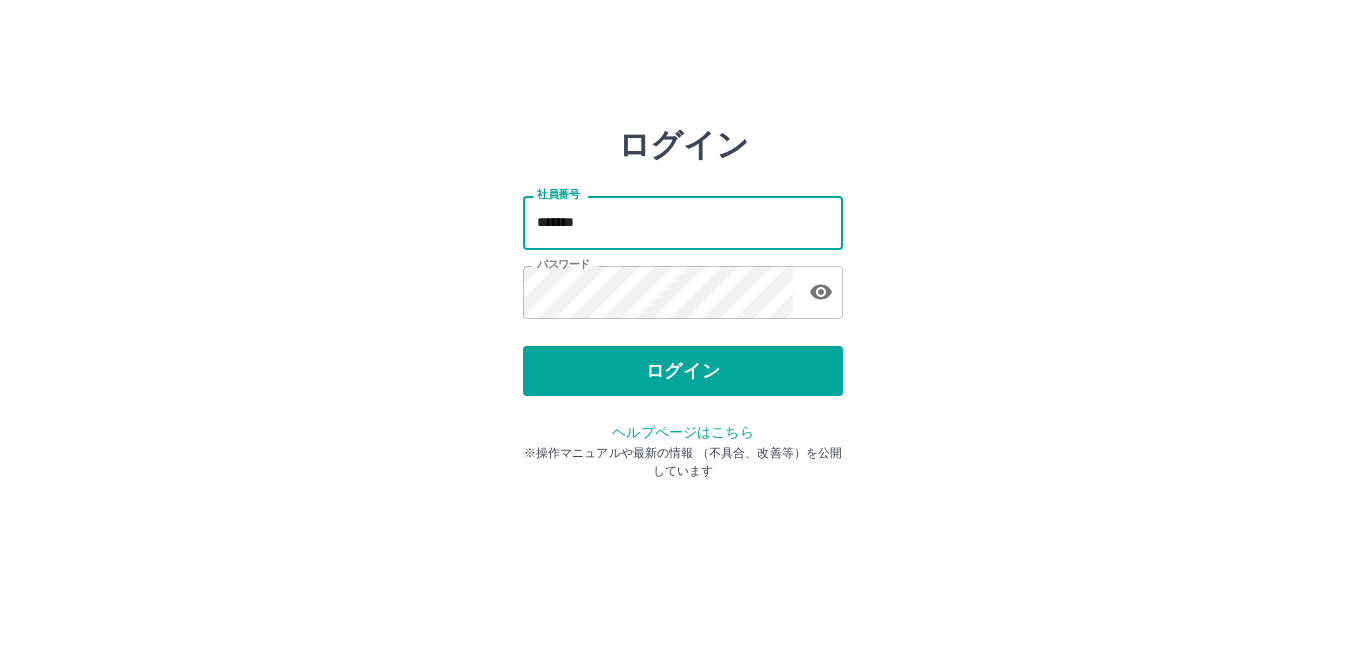 type on "*******" 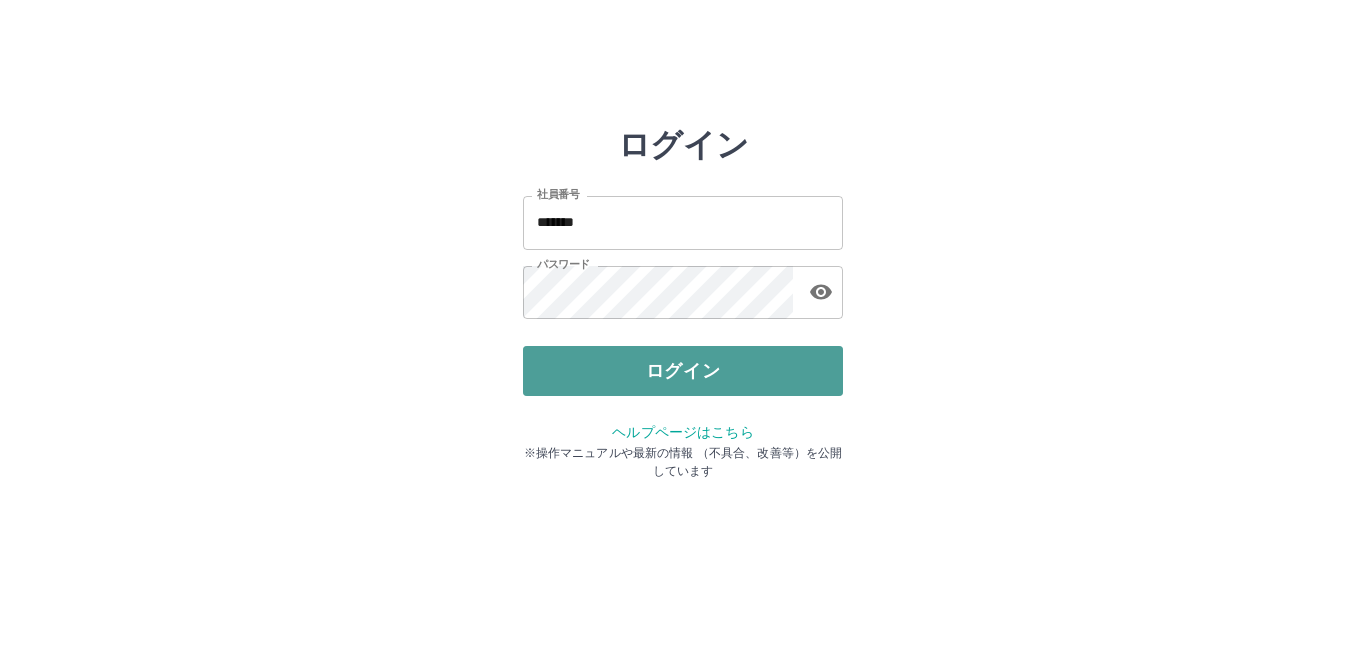 click on "ログイン" at bounding box center [683, 371] 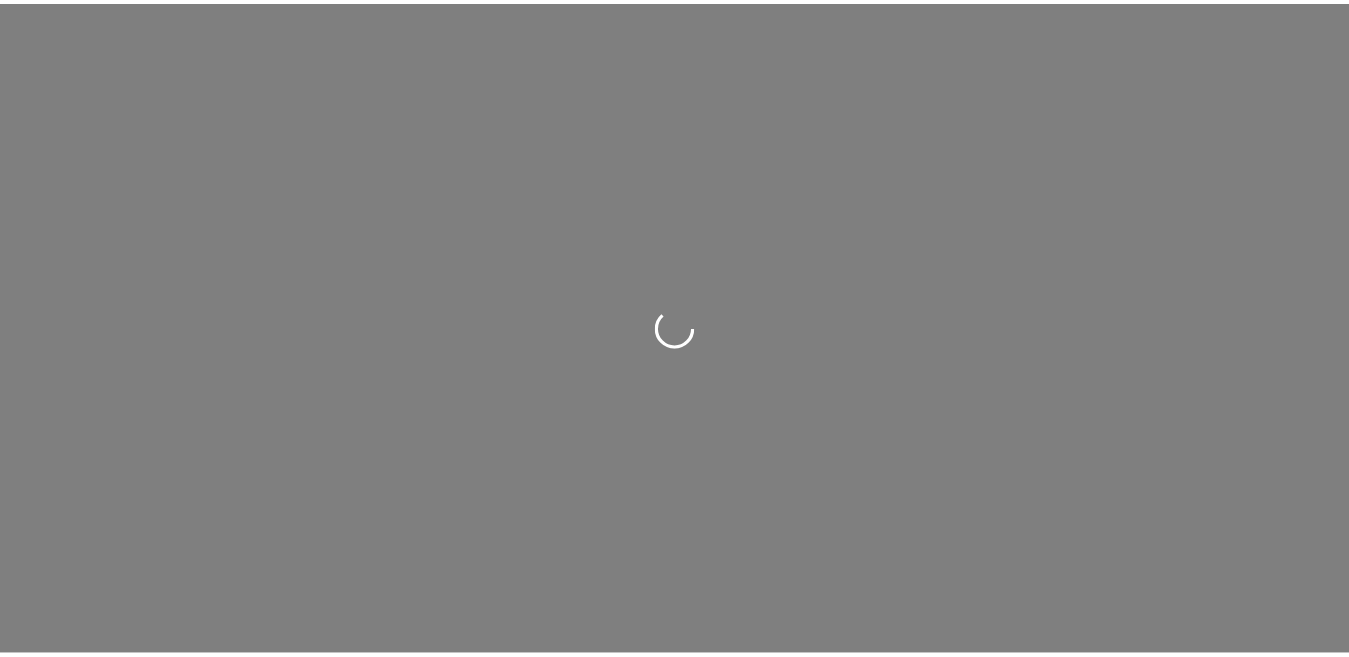 scroll, scrollTop: 0, scrollLeft: 0, axis: both 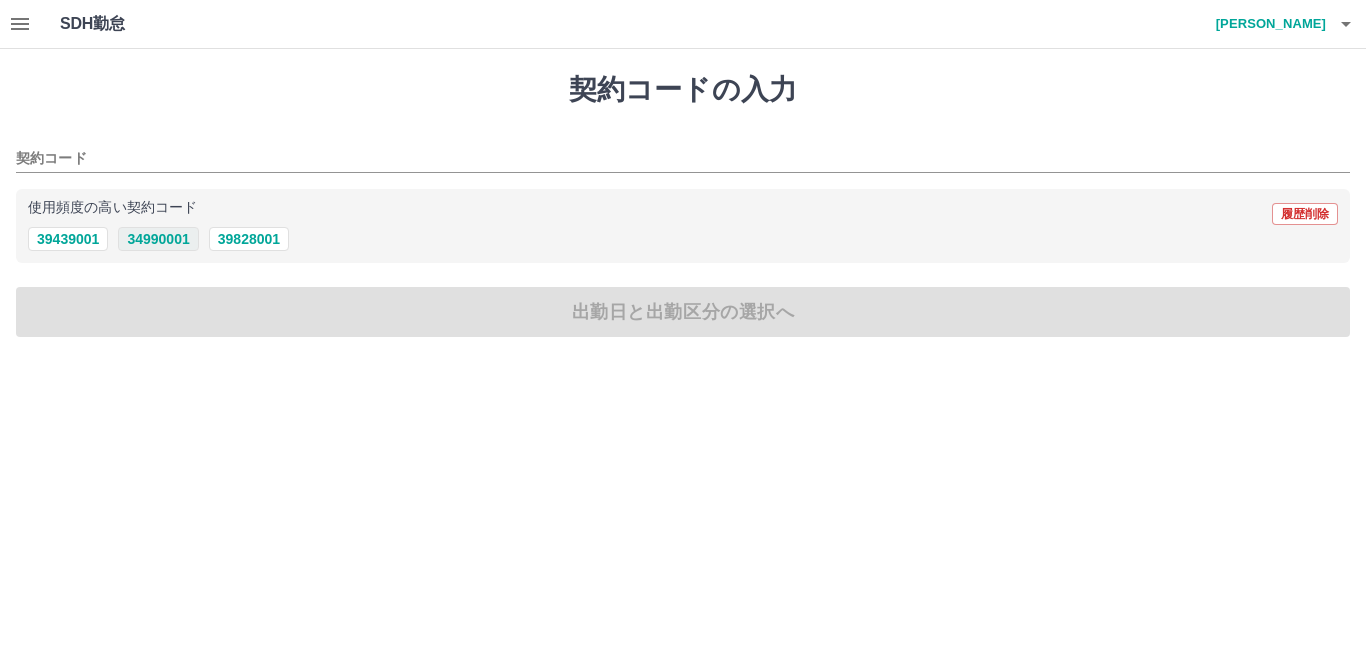 click on "34990001" at bounding box center (158, 239) 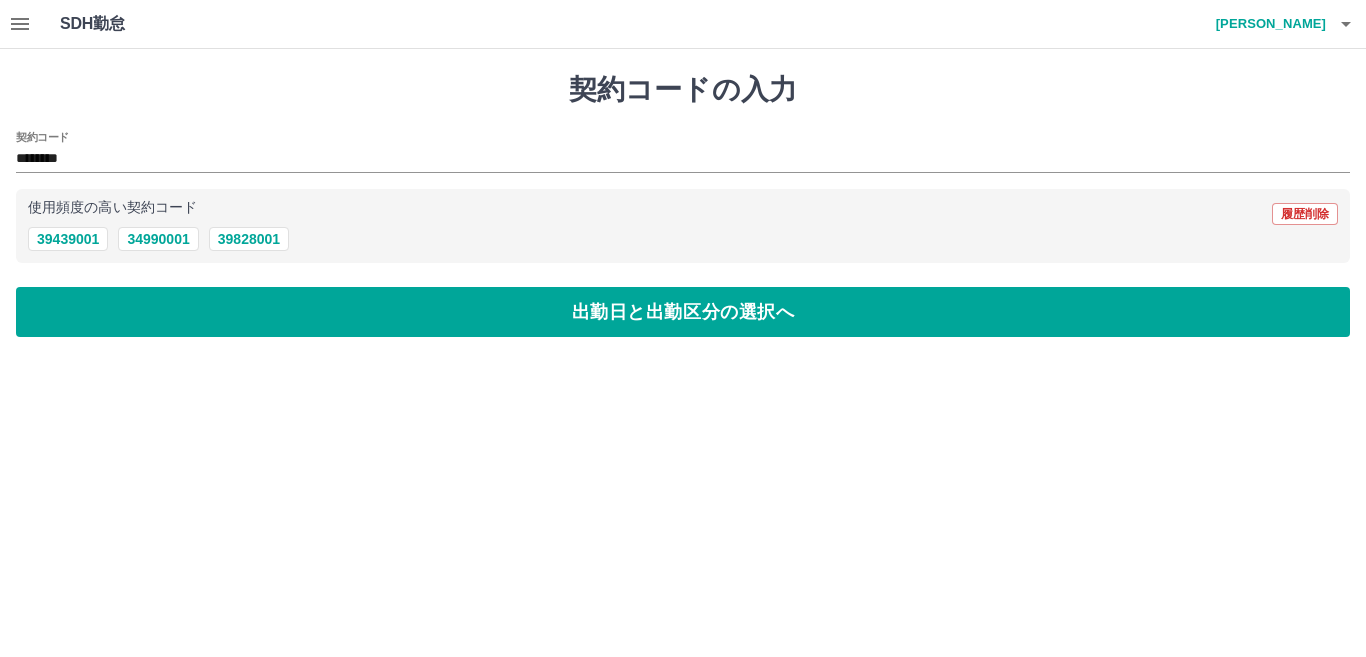 click on "契約コードの入力 契約コード ******** 使用頻度の高い契約コード 履歴削除 39439001 34990001 39828001 出勤日と出勤区分の選択へ" at bounding box center (683, 205) 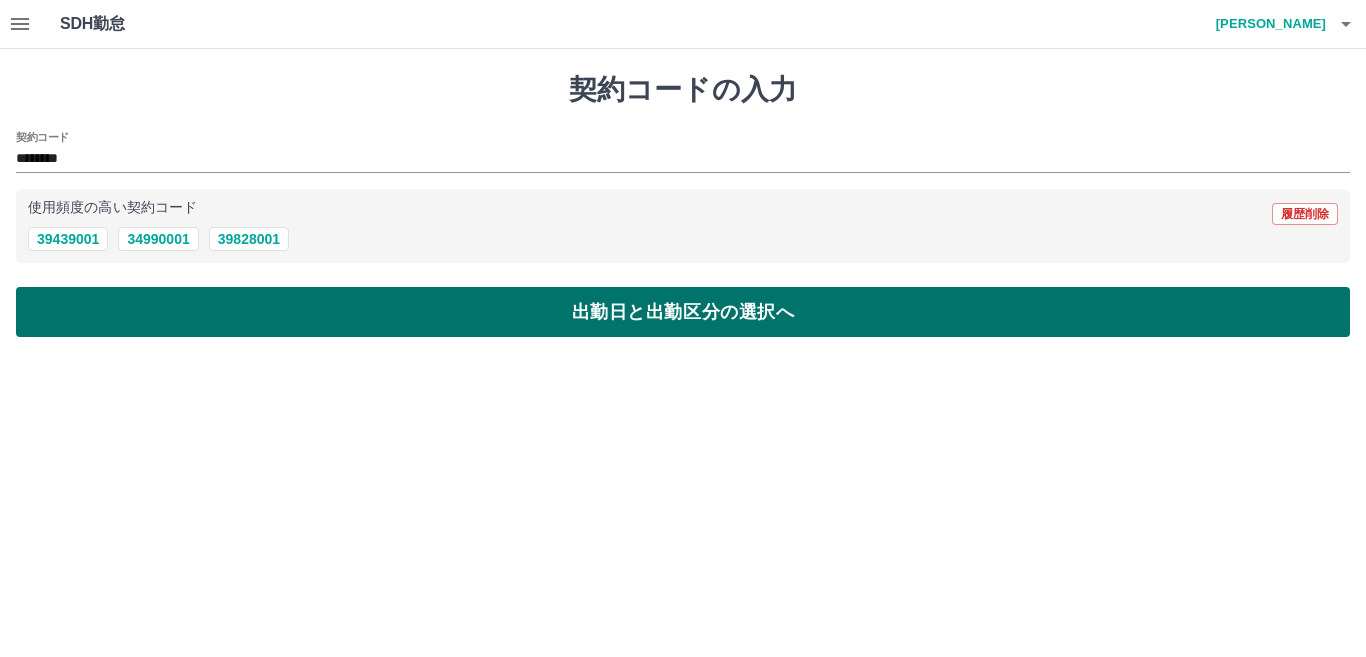 click on "出勤日と出勤区分の選択へ" at bounding box center [683, 312] 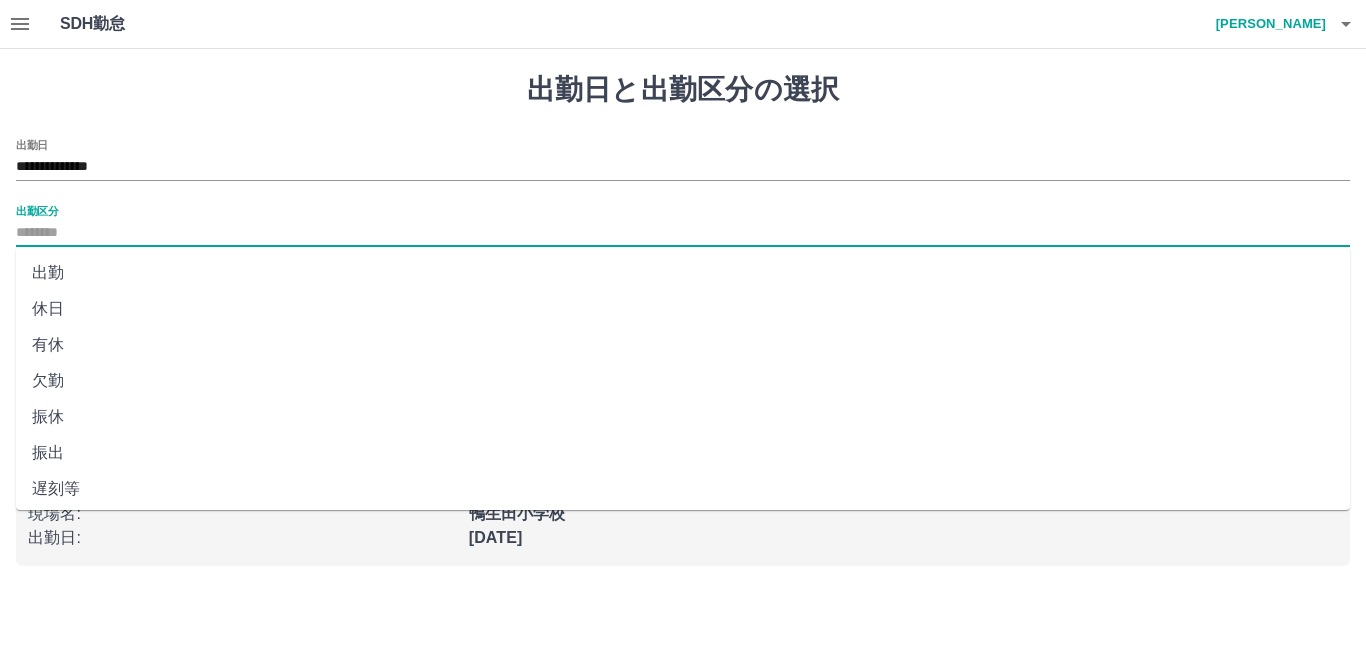 click on "出勤区分" at bounding box center [683, 233] 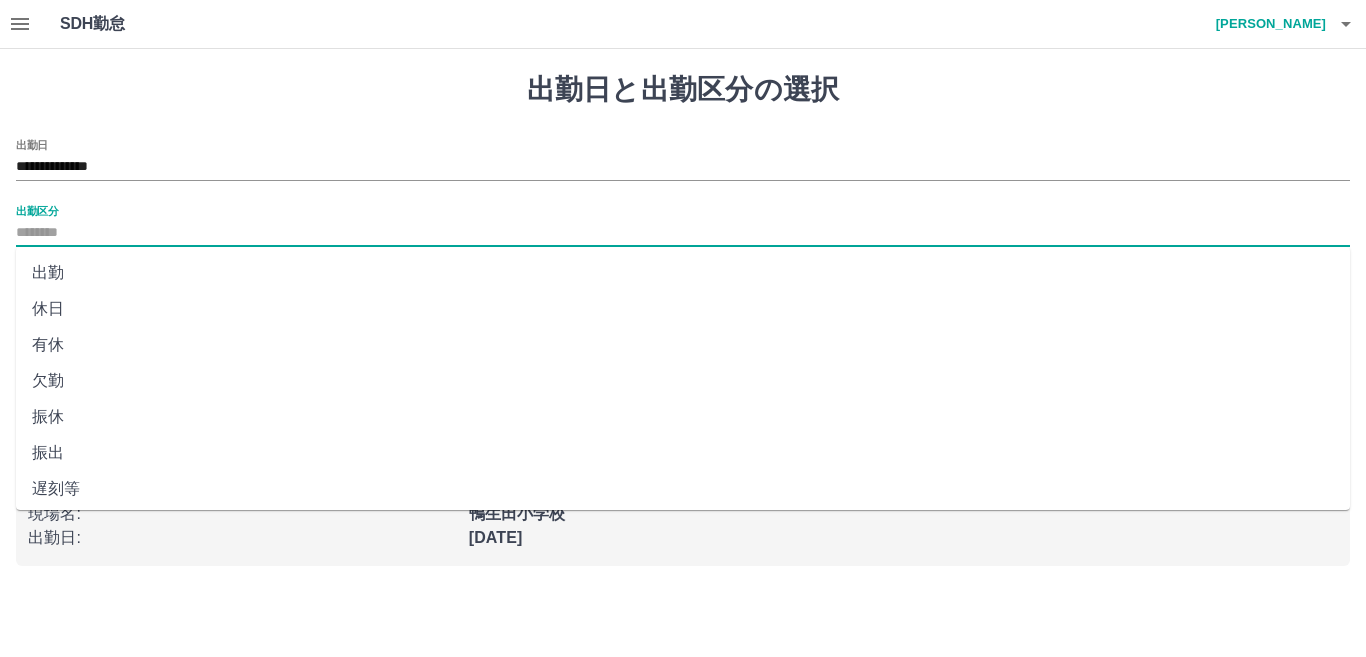 click on "出勤" at bounding box center [683, 273] 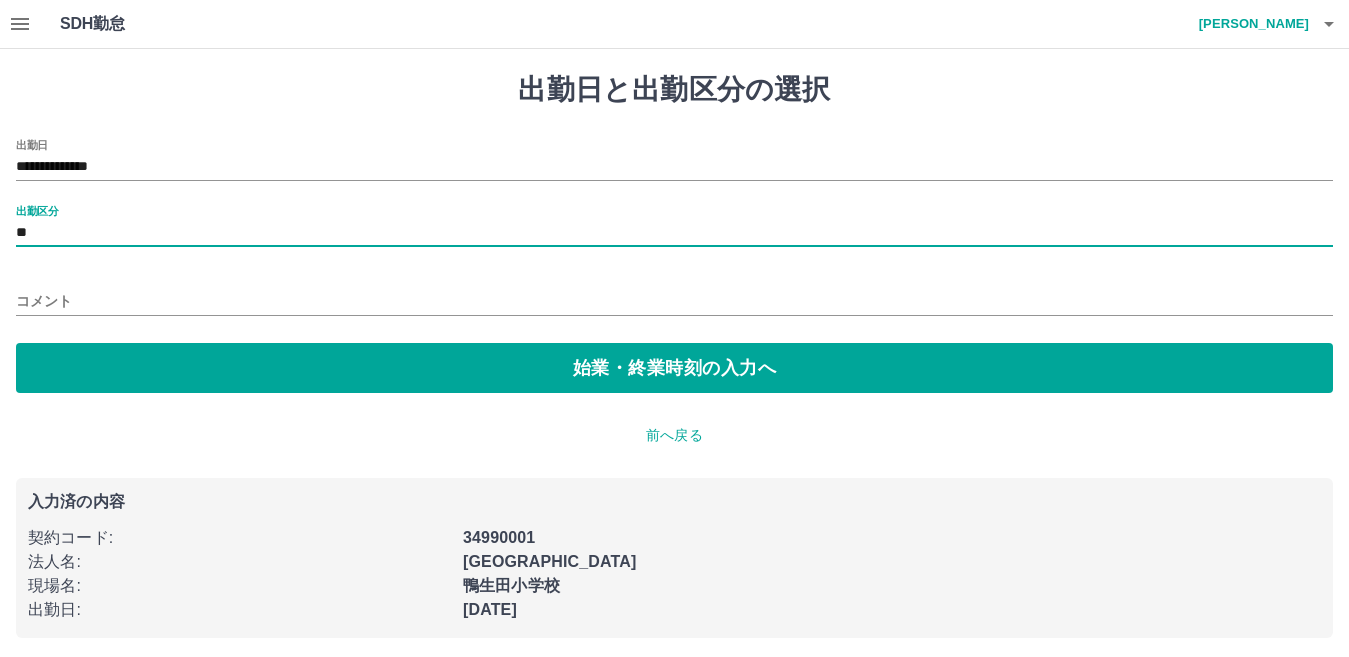 click on "コメント" at bounding box center [674, 301] 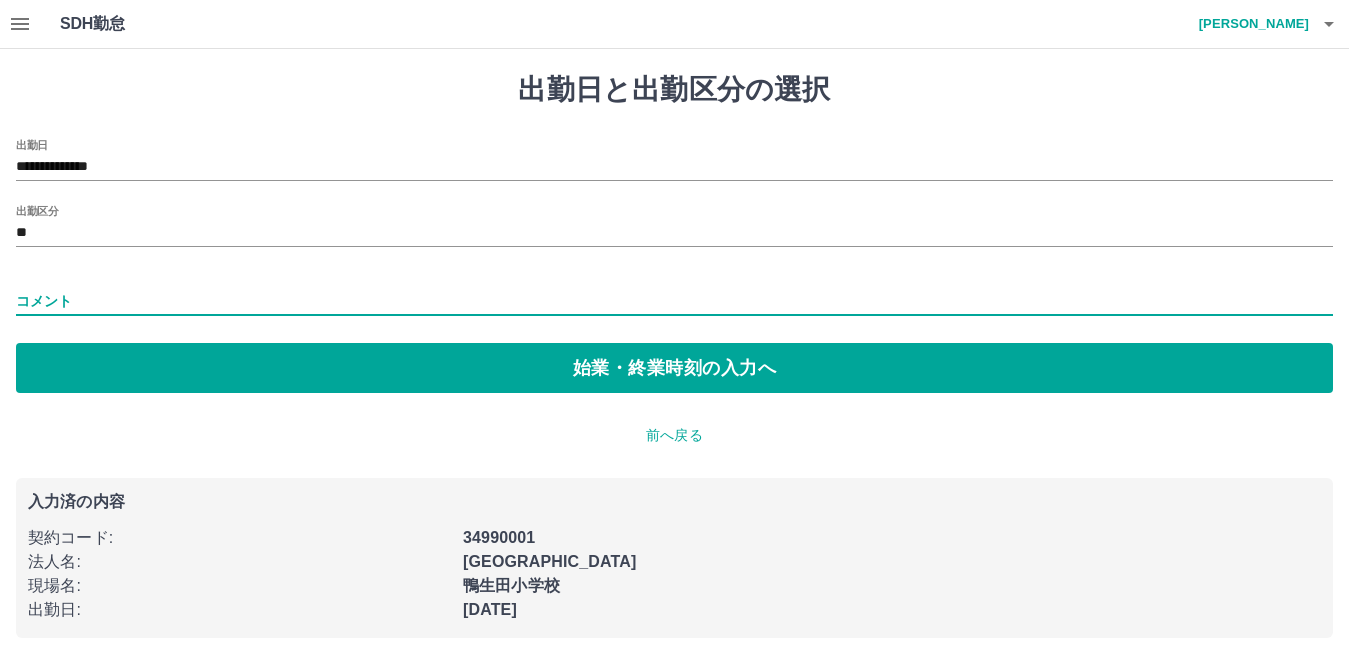 type on "****" 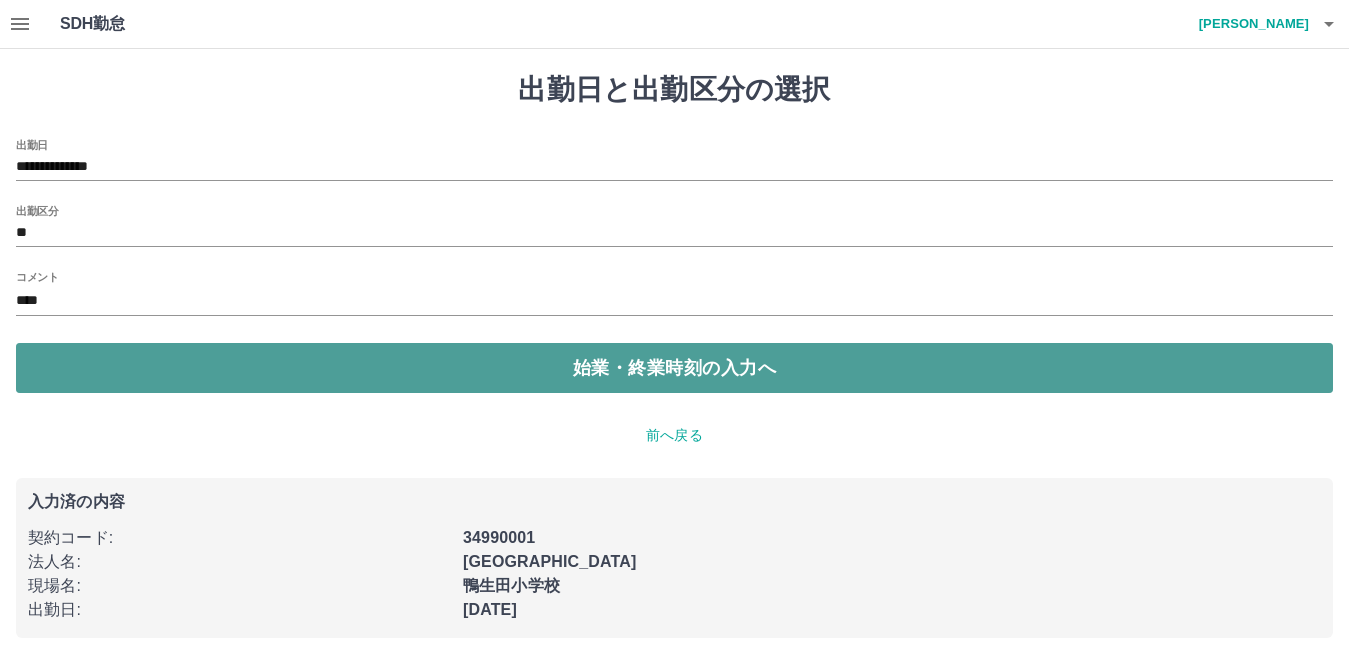 click on "始業・終業時刻の入力へ" at bounding box center (674, 368) 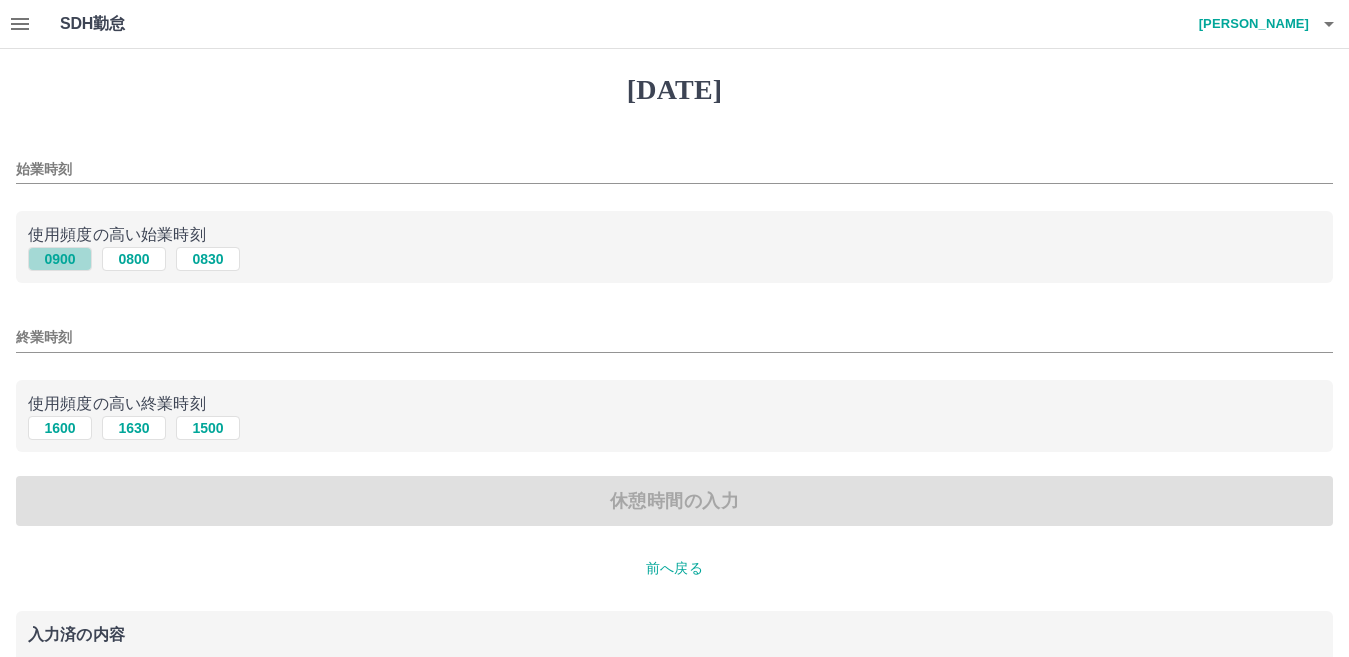 click on "0900" at bounding box center [60, 259] 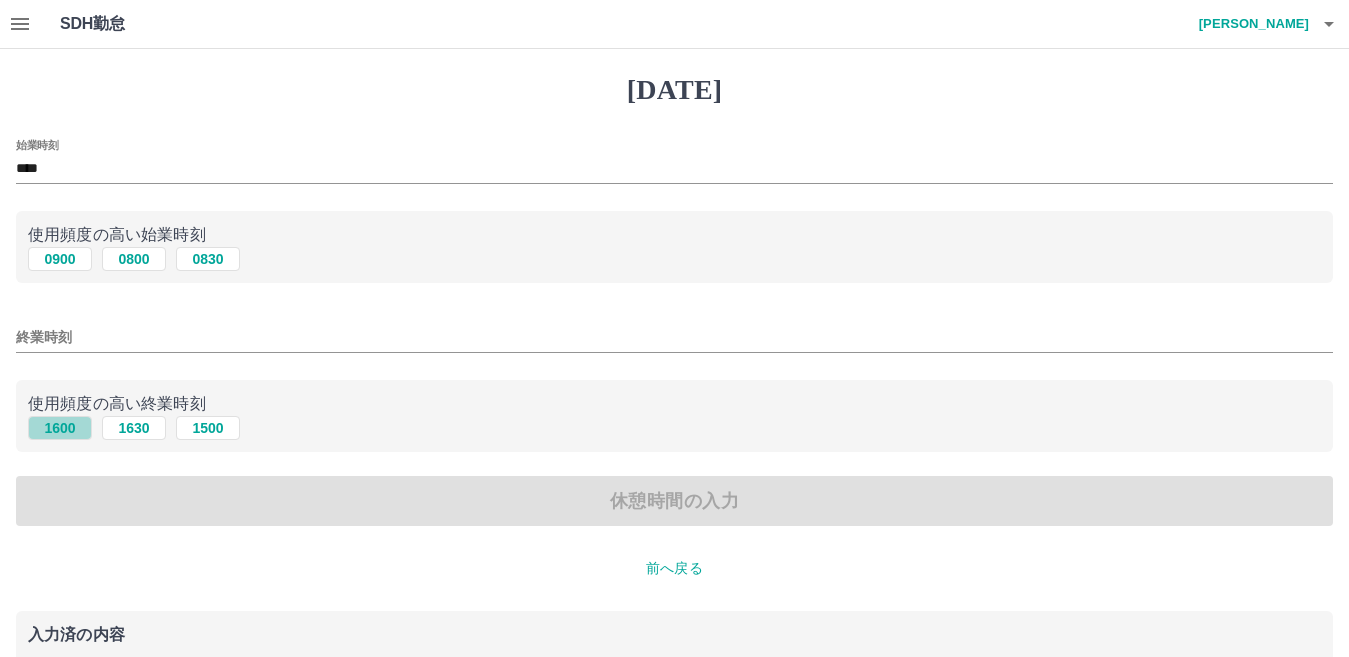 click on "1600" at bounding box center [60, 428] 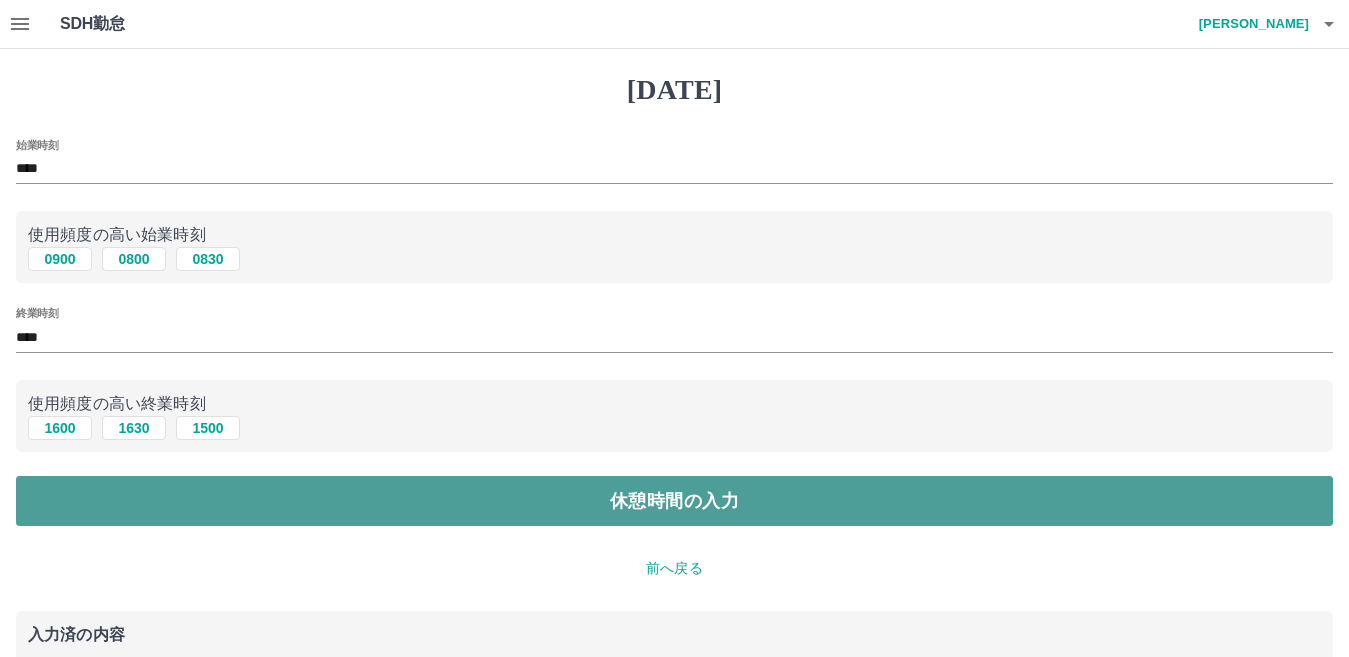 click on "休憩時間の入力" at bounding box center [674, 501] 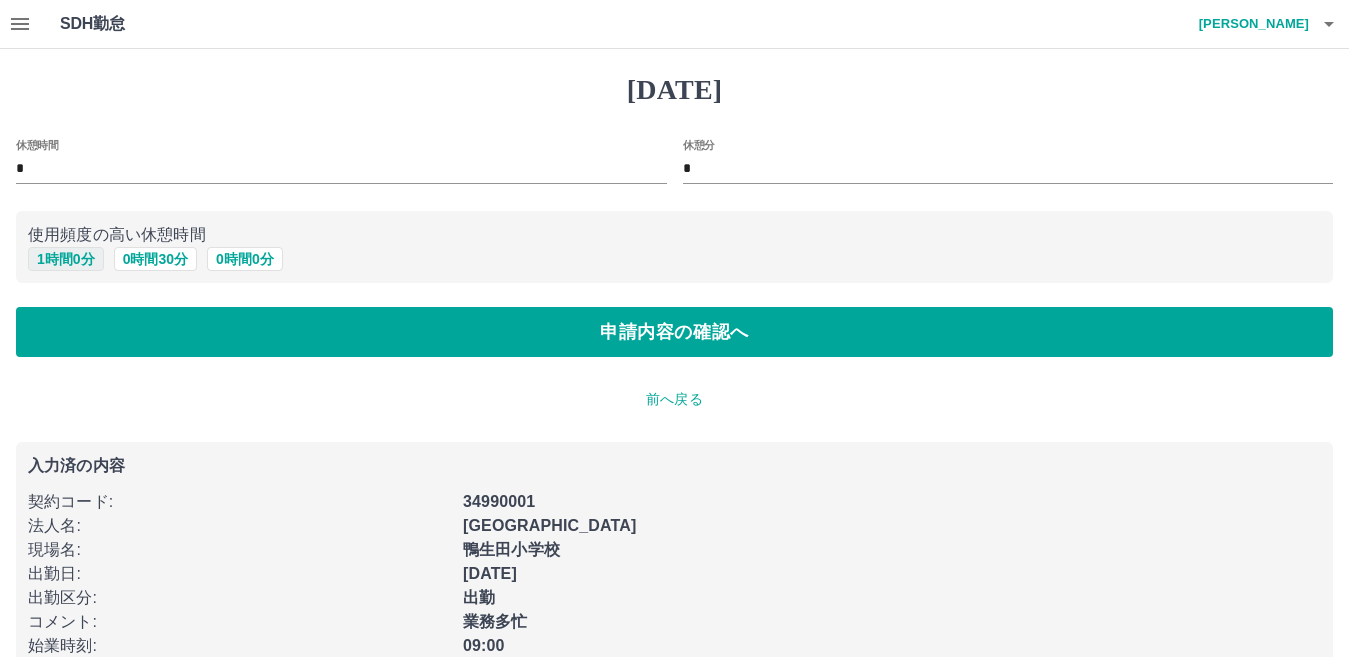 click on "1 時間 0 分" at bounding box center (66, 259) 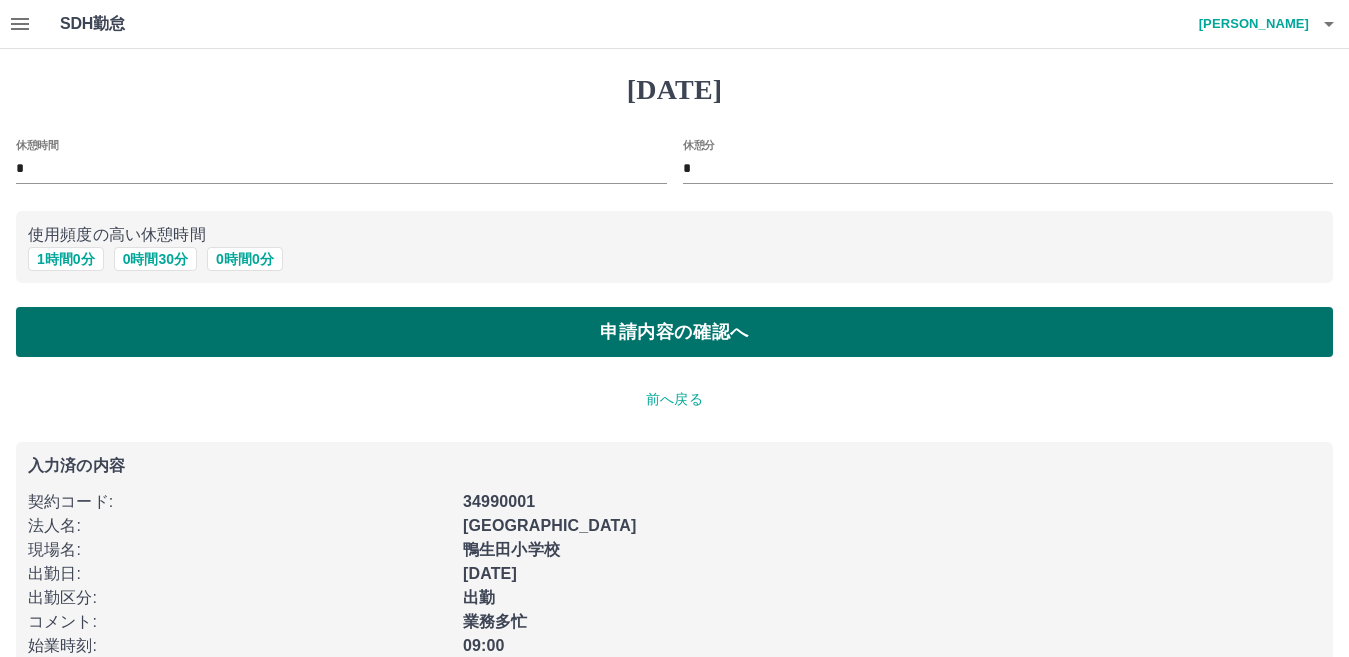 click on "申請内容の確認へ" at bounding box center [674, 332] 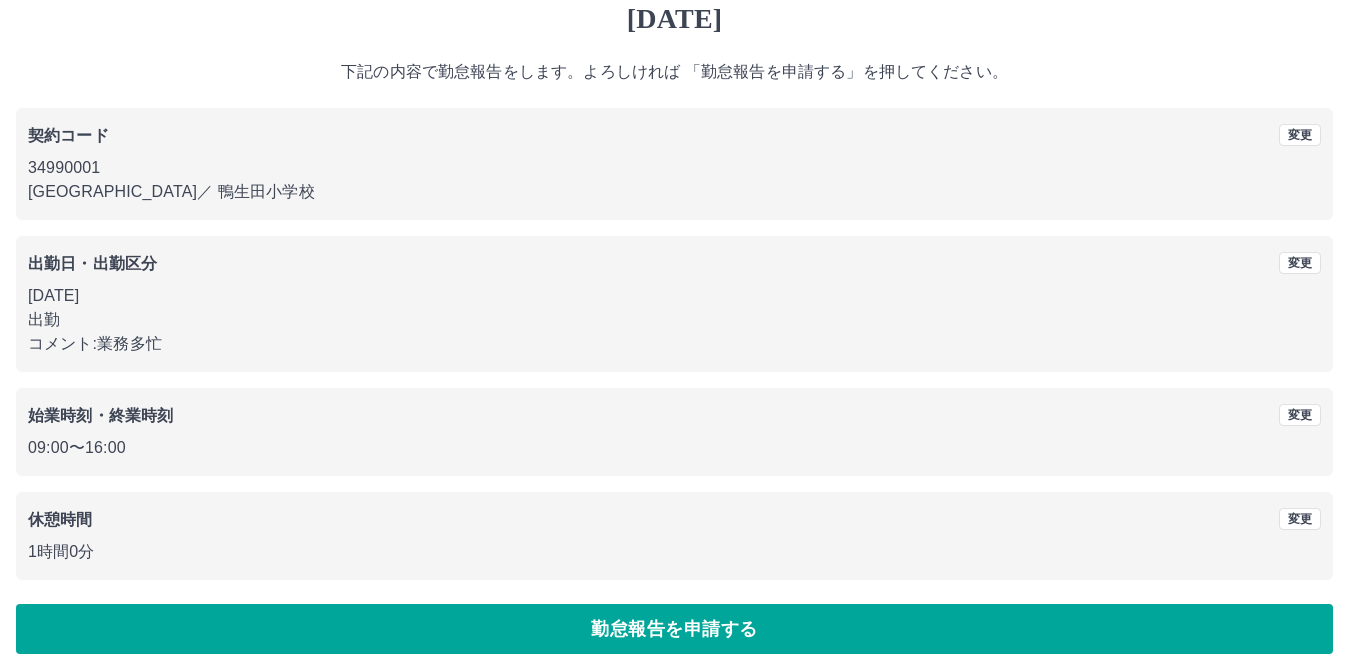 scroll, scrollTop: 92, scrollLeft: 0, axis: vertical 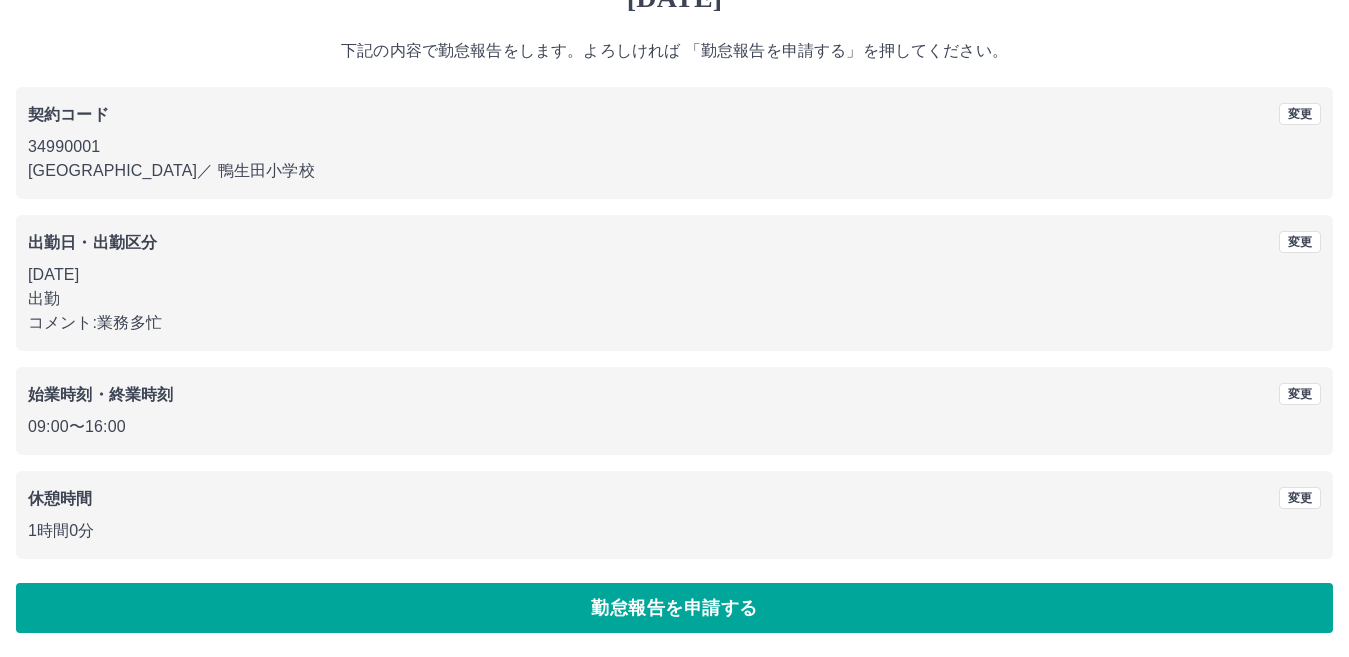 click on "2025年07月11日(金) 下記の内容で勤怠報告をします。よろしければ 「勤怠報告を申請する」を押してください。 契約コード 変更 34990001 北九州市  ／   鴨生田小学校 出勤日・出勤区分 変更 2025年07月11日(金) 出勤 コメント:  業務多忙 始業時刻・終業時刻 変更 09:00 〜 16:00 休憩時間 変更 1時間0分 勤怠報告を申請する" at bounding box center [674, 307] 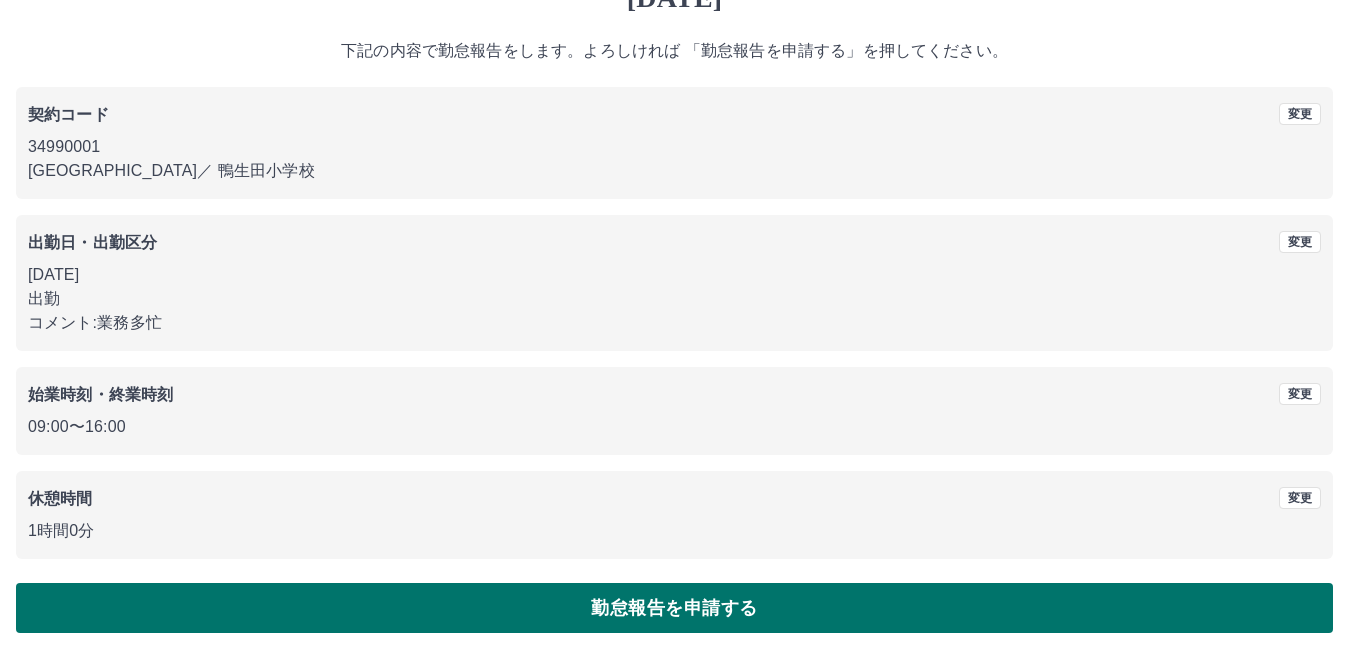 click on "勤怠報告を申請する" at bounding box center [674, 608] 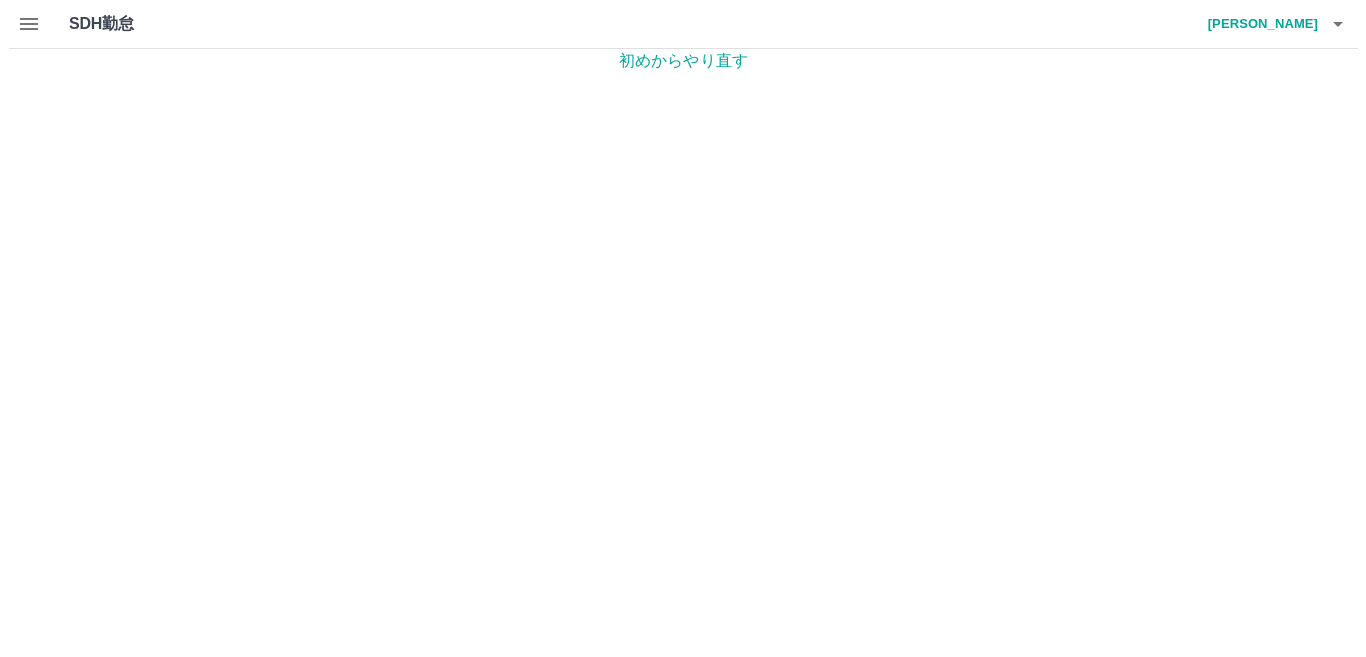 scroll, scrollTop: 0, scrollLeft: 0, axis: both 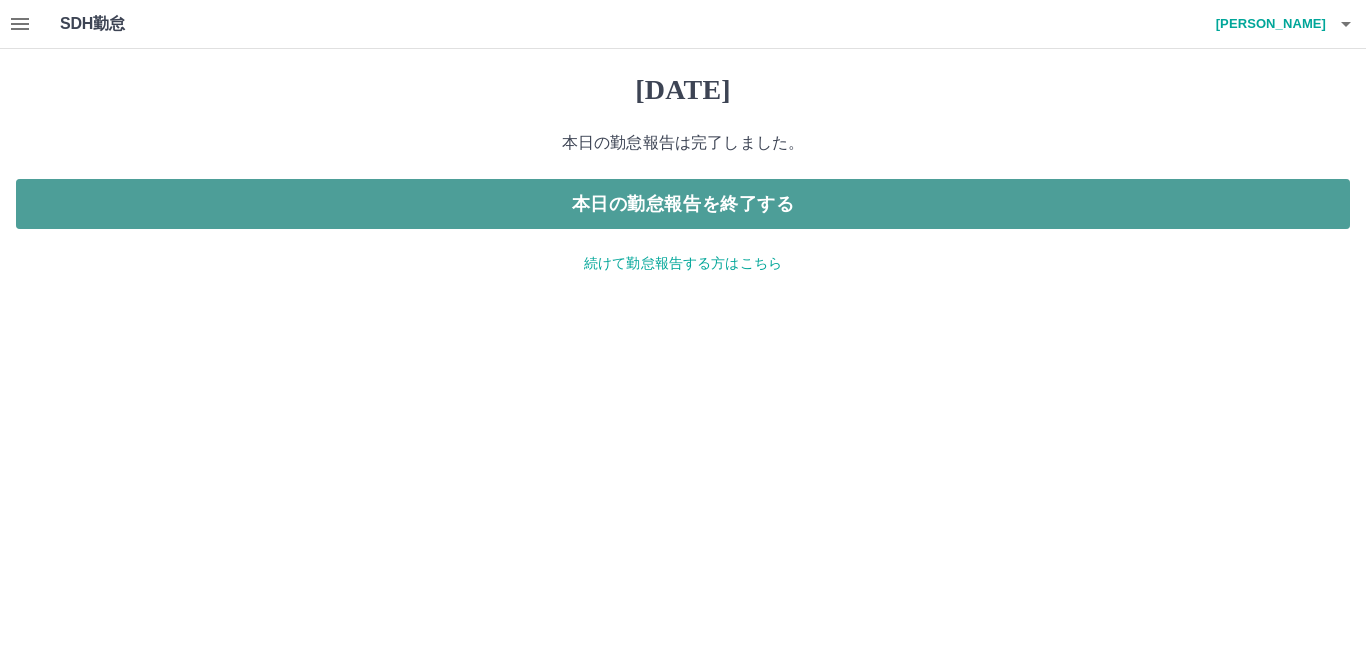 click on "本日の勤怠報告を終了する" at bounding box center (683, 204) 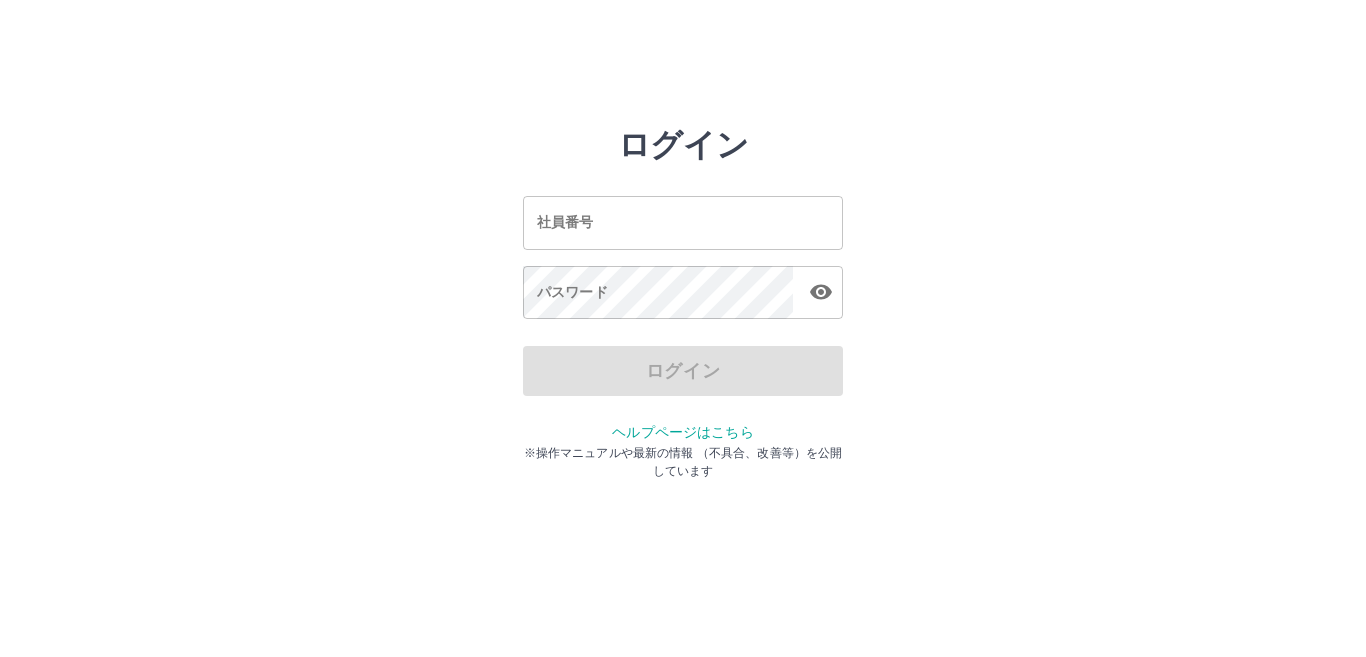 scroll, scrollTop: 0, scrollLeft: 0, axis: both 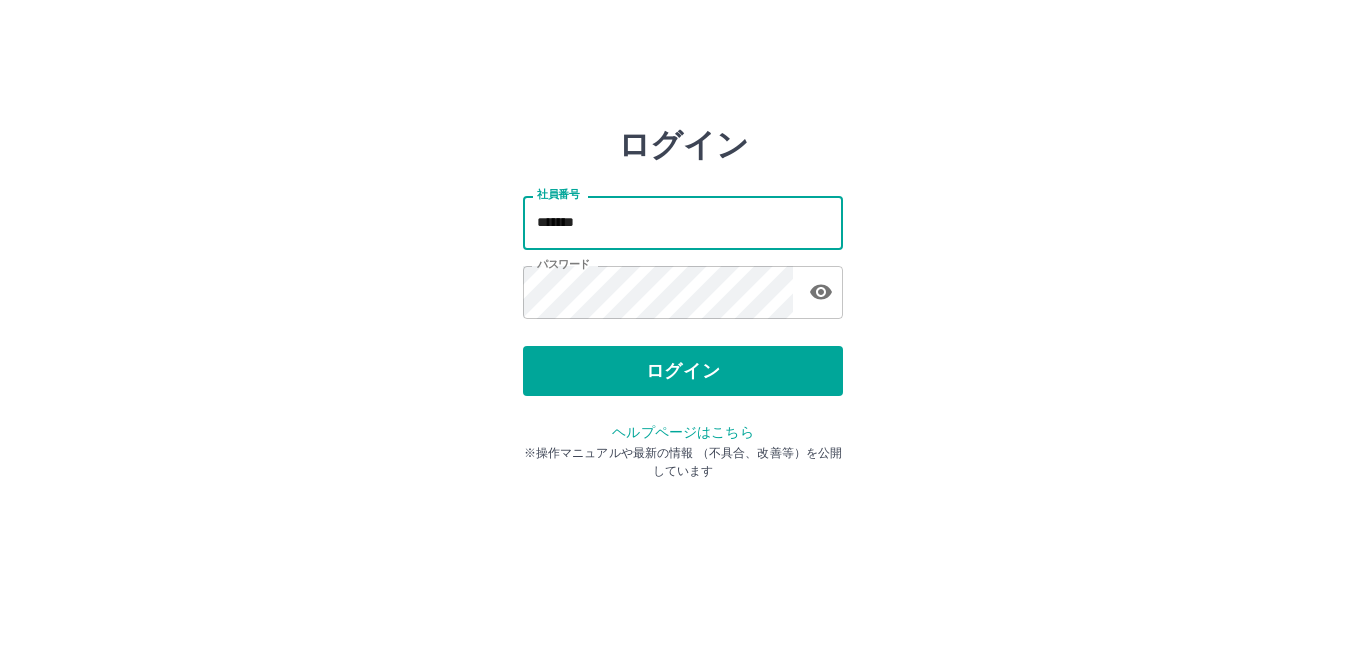 click on "*******" at bounding box center (683, 222) 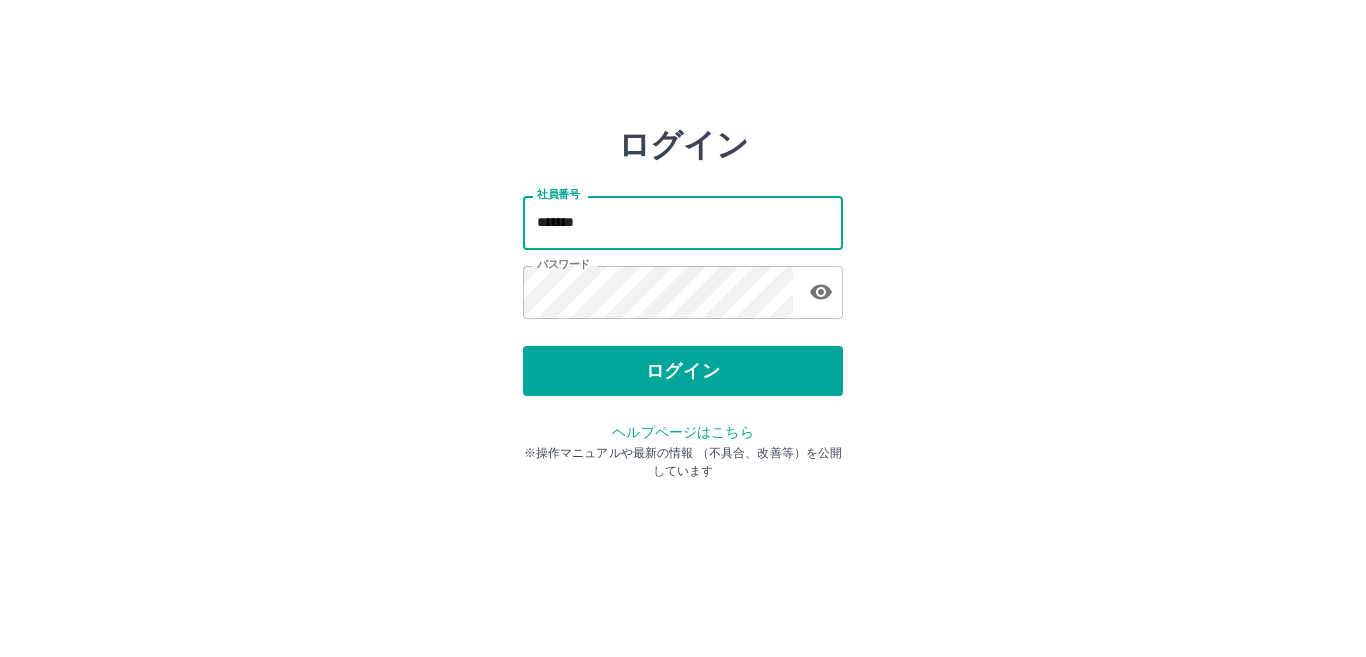 type on "*******" 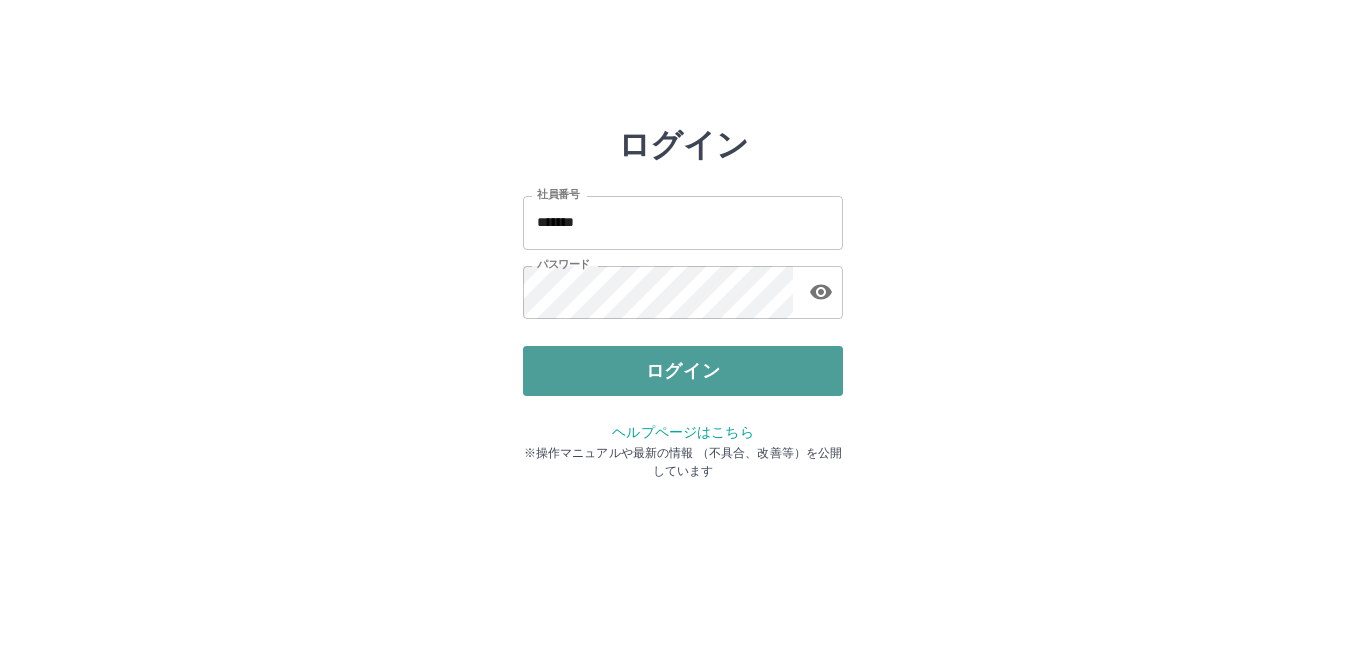 click on "ログイン" at bounding box center (683, 371) 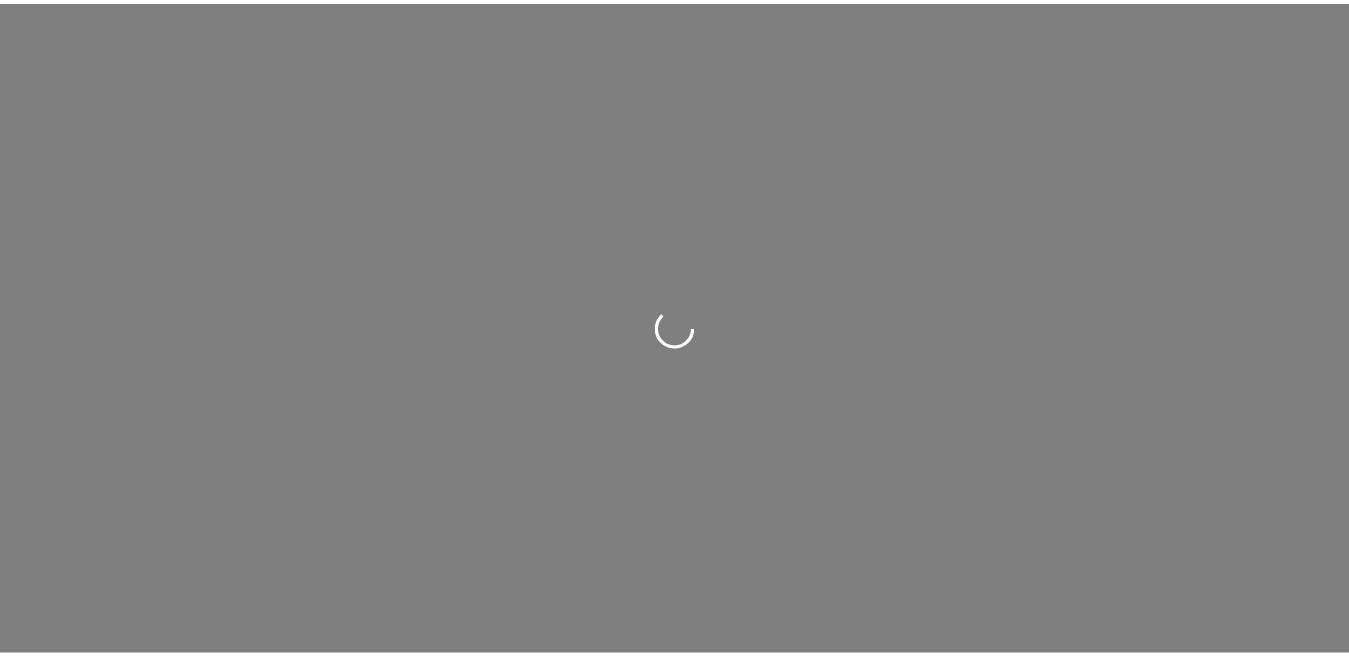 scroll, scrollTop: 0, scrollLeft: 0, axis: both 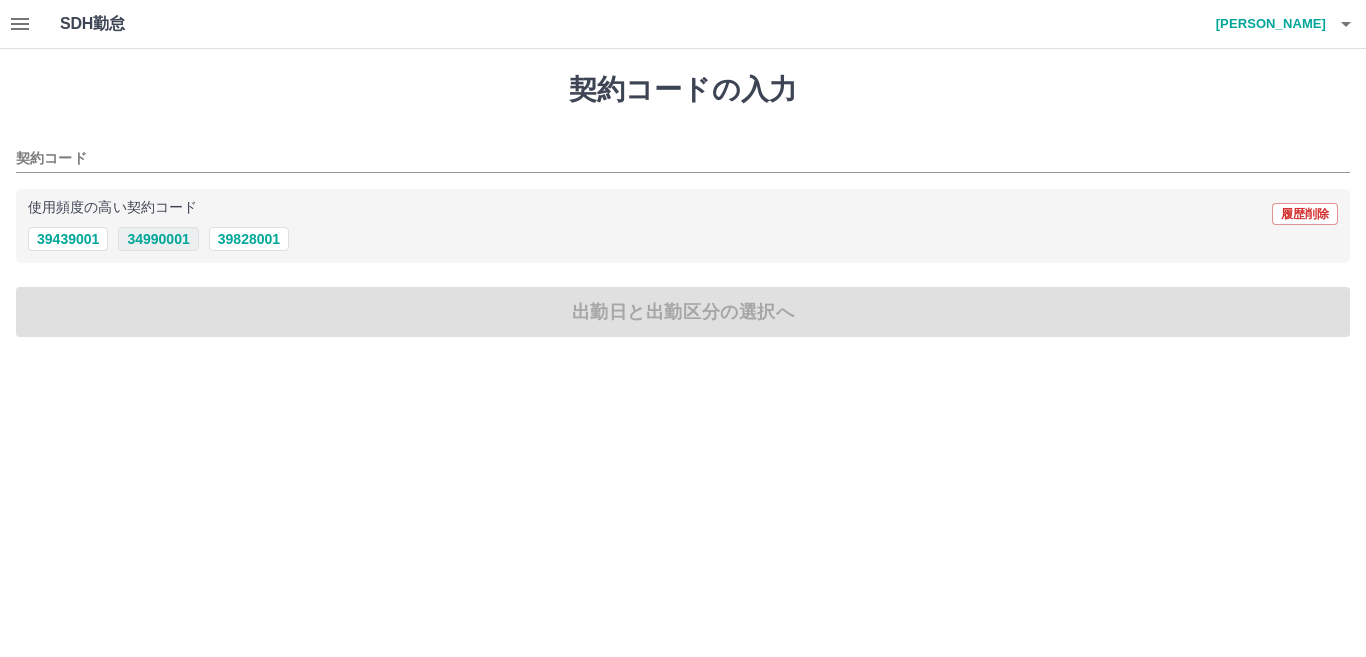 click on "34990001" at bounding box center (158, 239) 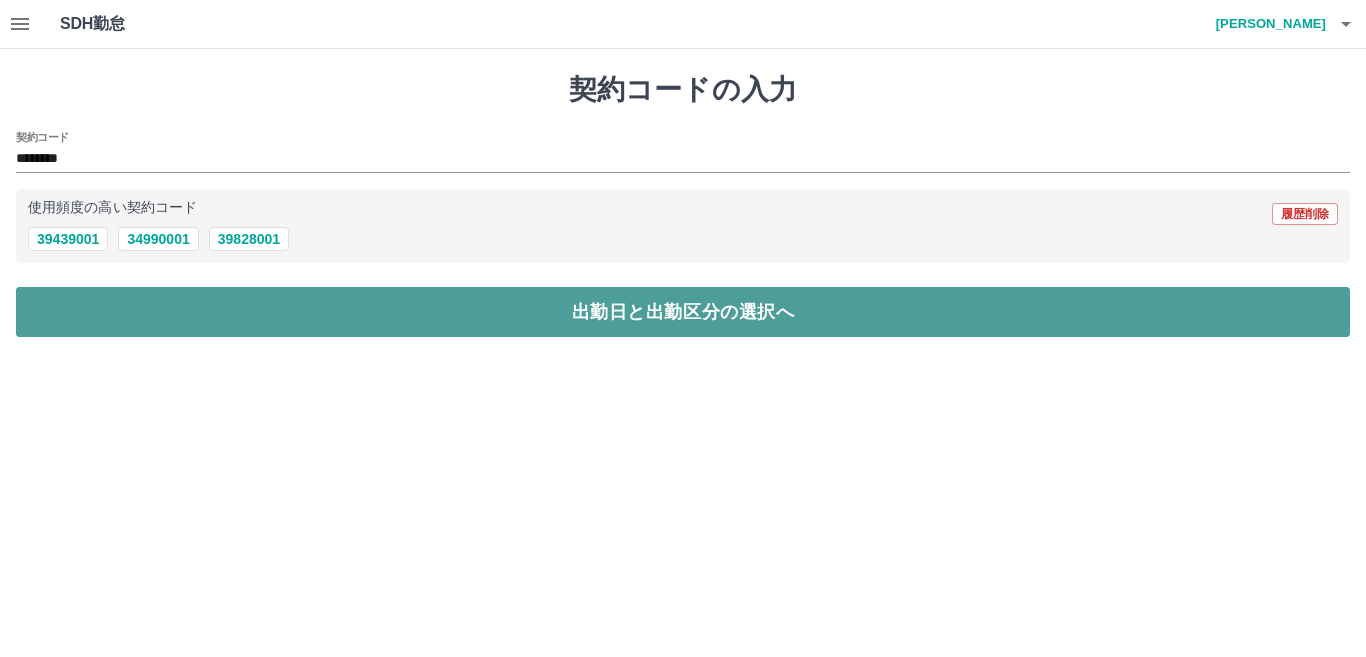 click on "出勤日と出勤区分の選択へ" at bounding box center [683, 312] 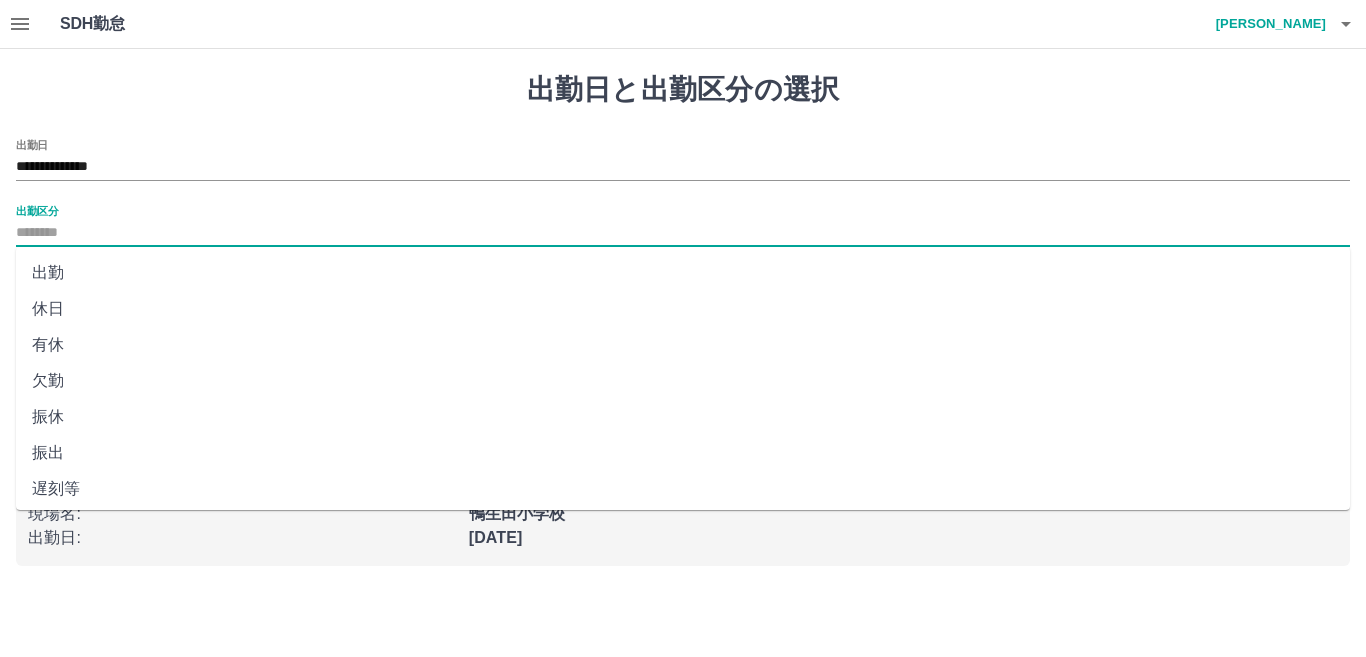 click on "出勤区分" at bounding box center [683, 233] 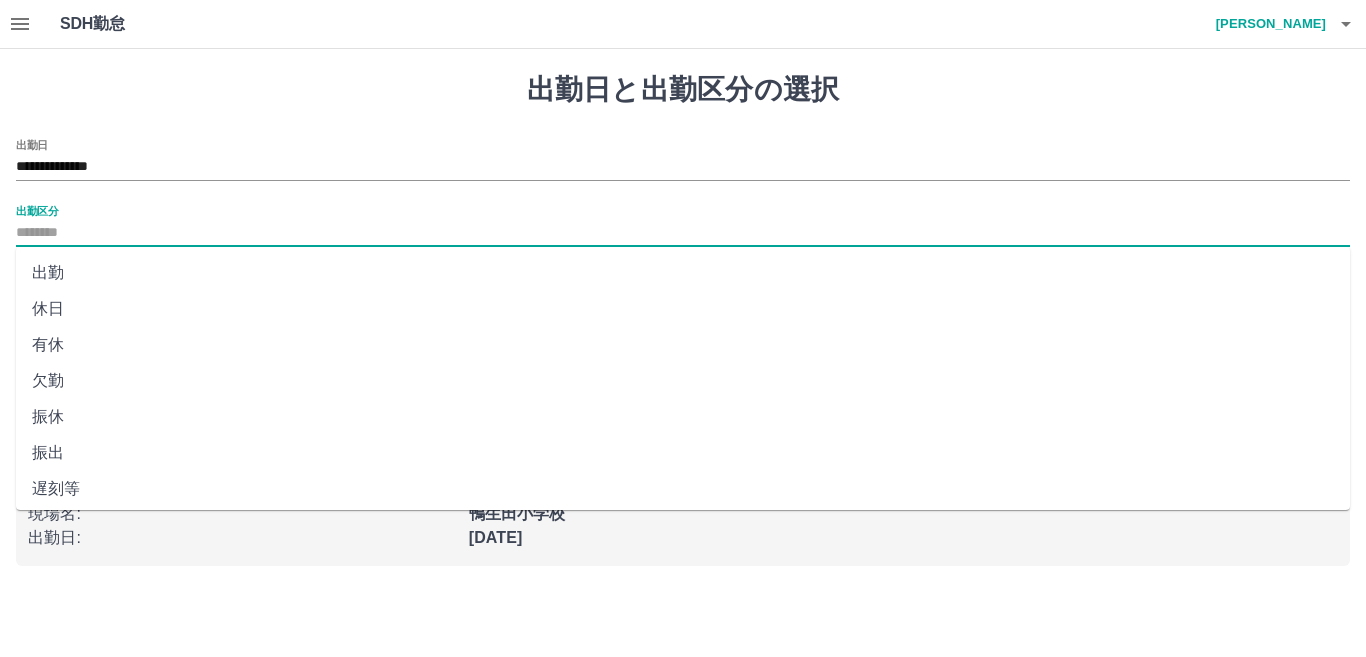 click on "出勤" at bounding box center [683, 273] 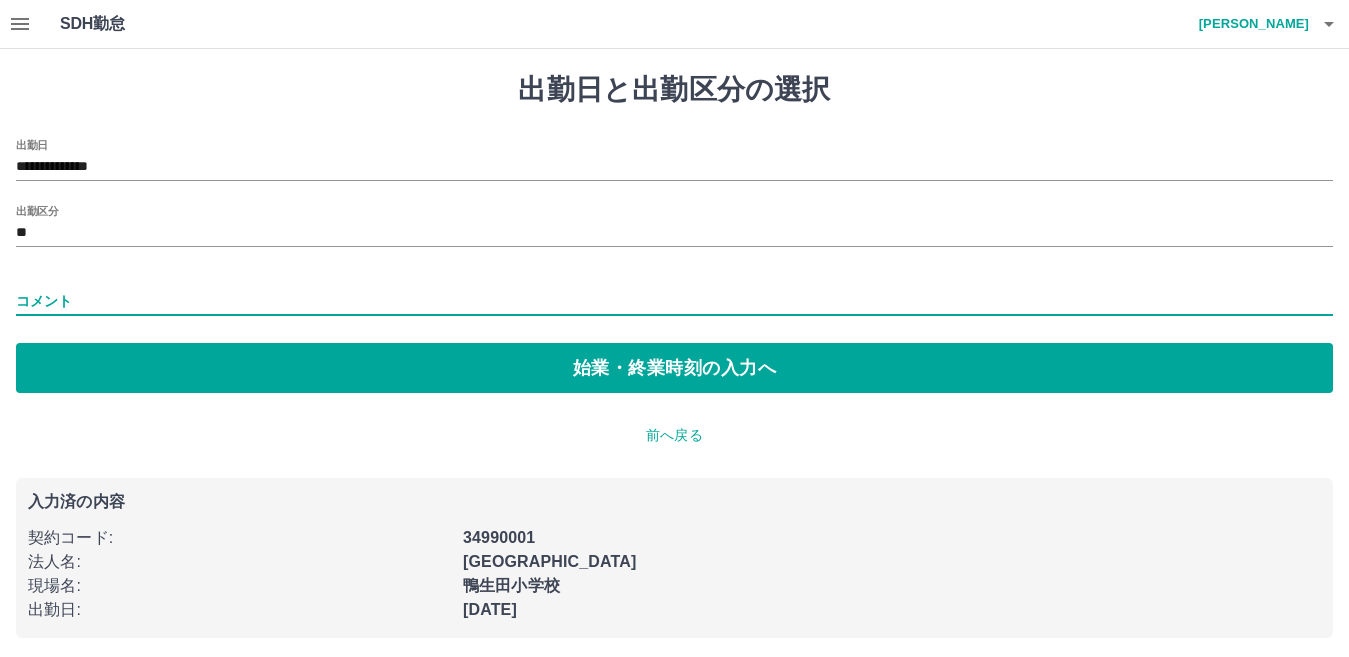 click on "コメント" at bounding box center (674, 301) 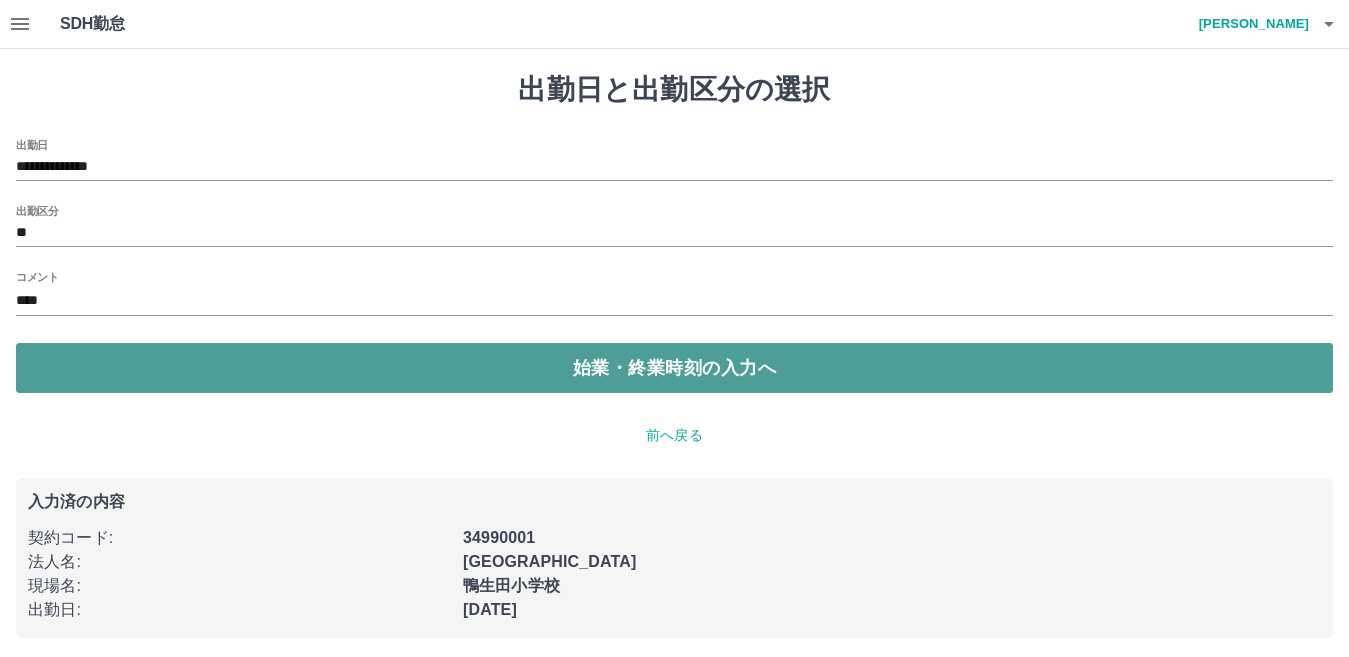 click on "始業・終業時刻の入力へ" at bounding box center [674, 368] 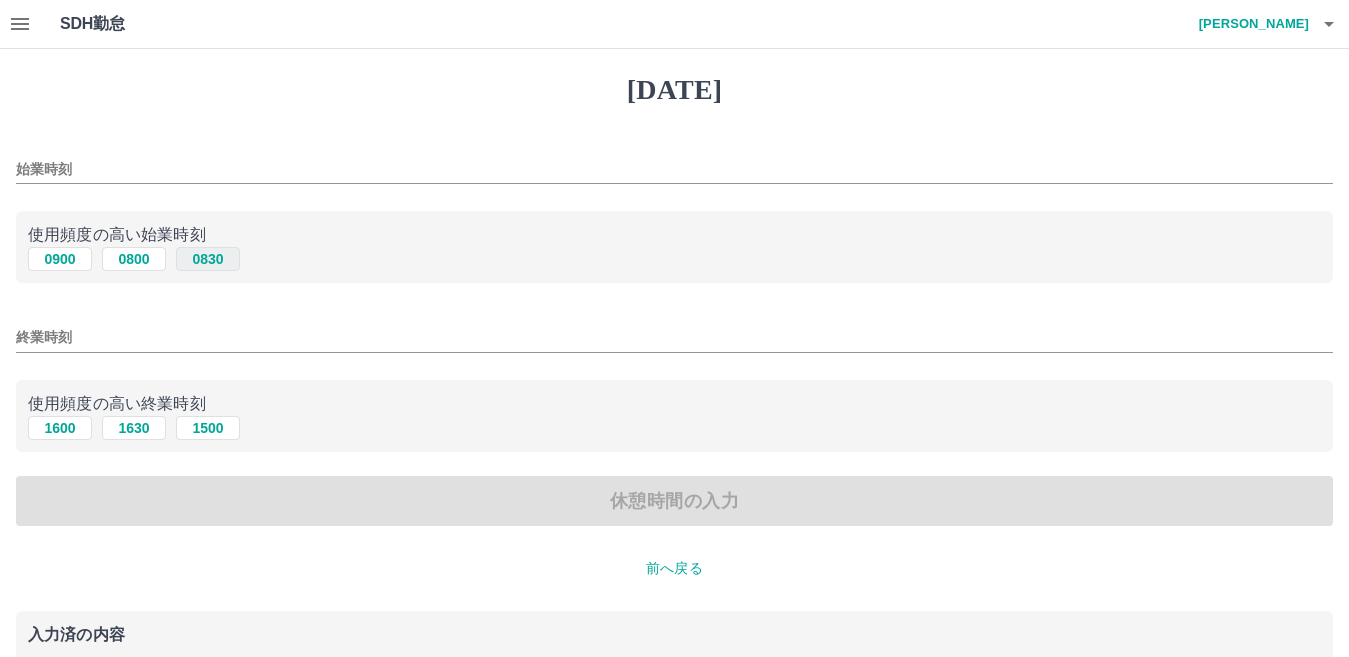 click on "0830" at bounding box center (208, 259) 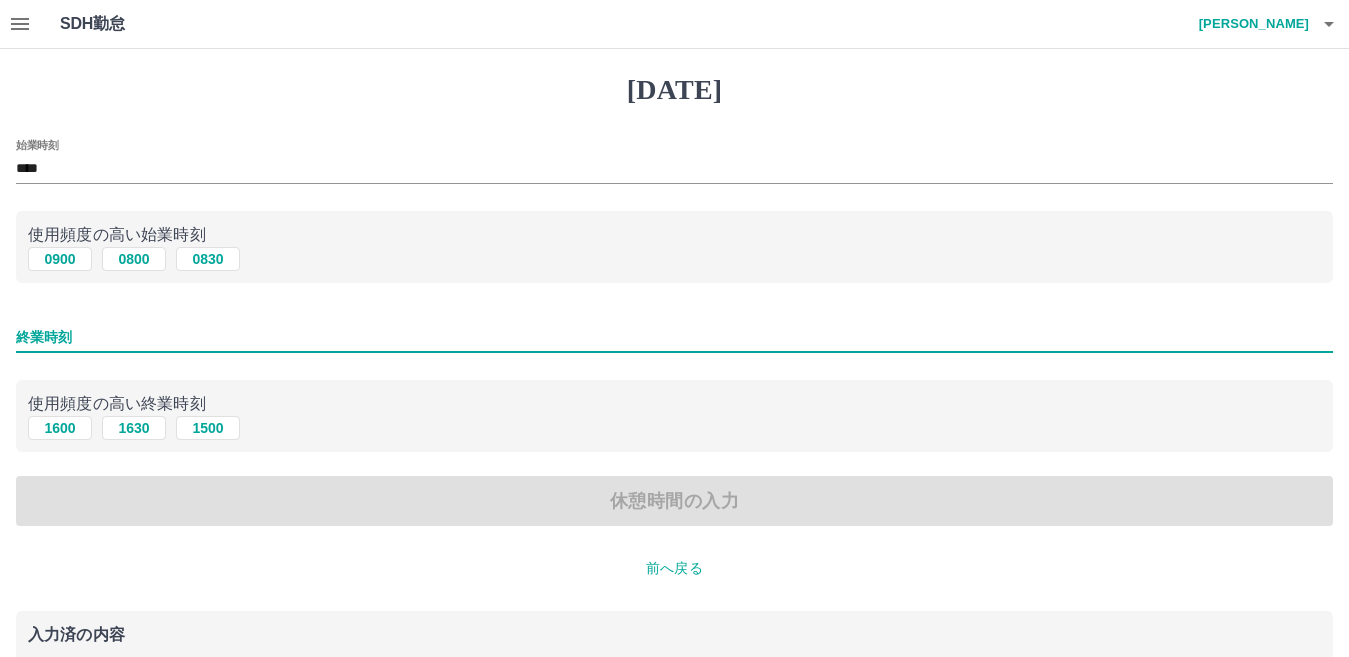 click on "終業時刻" at bounding box center [674, 337] 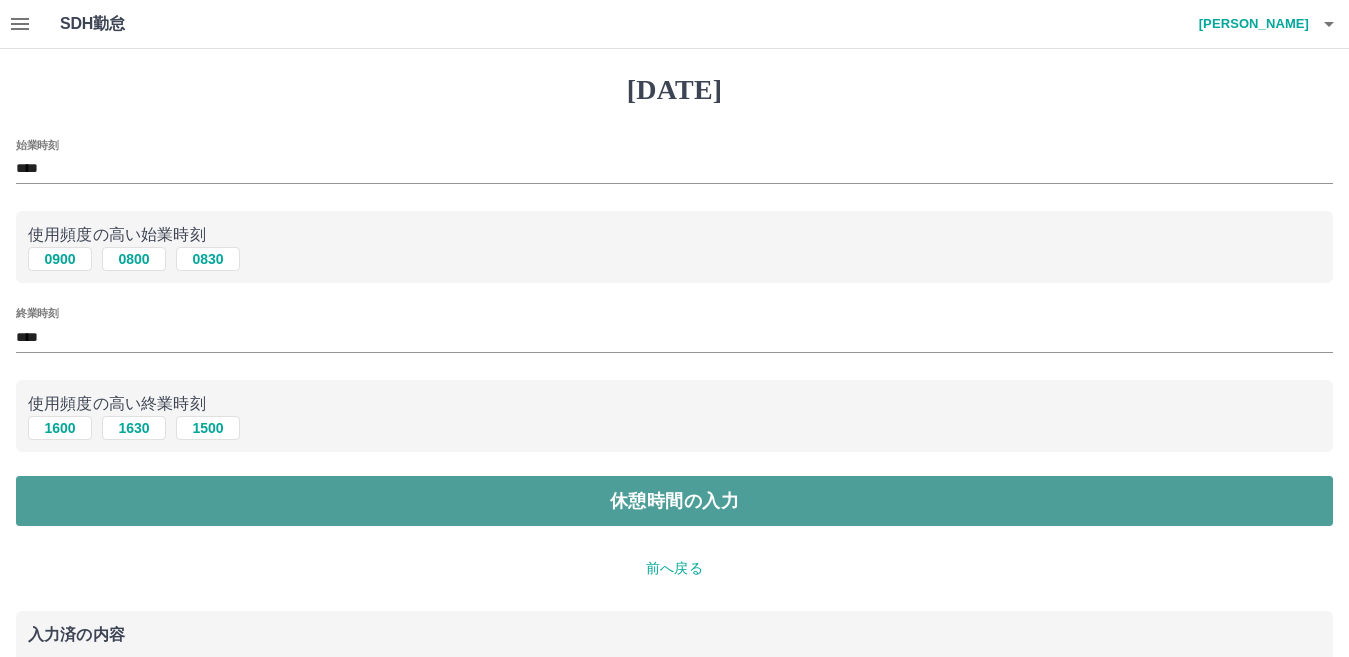 click on "休憩時間の入力" at bounding box center [674, 501] 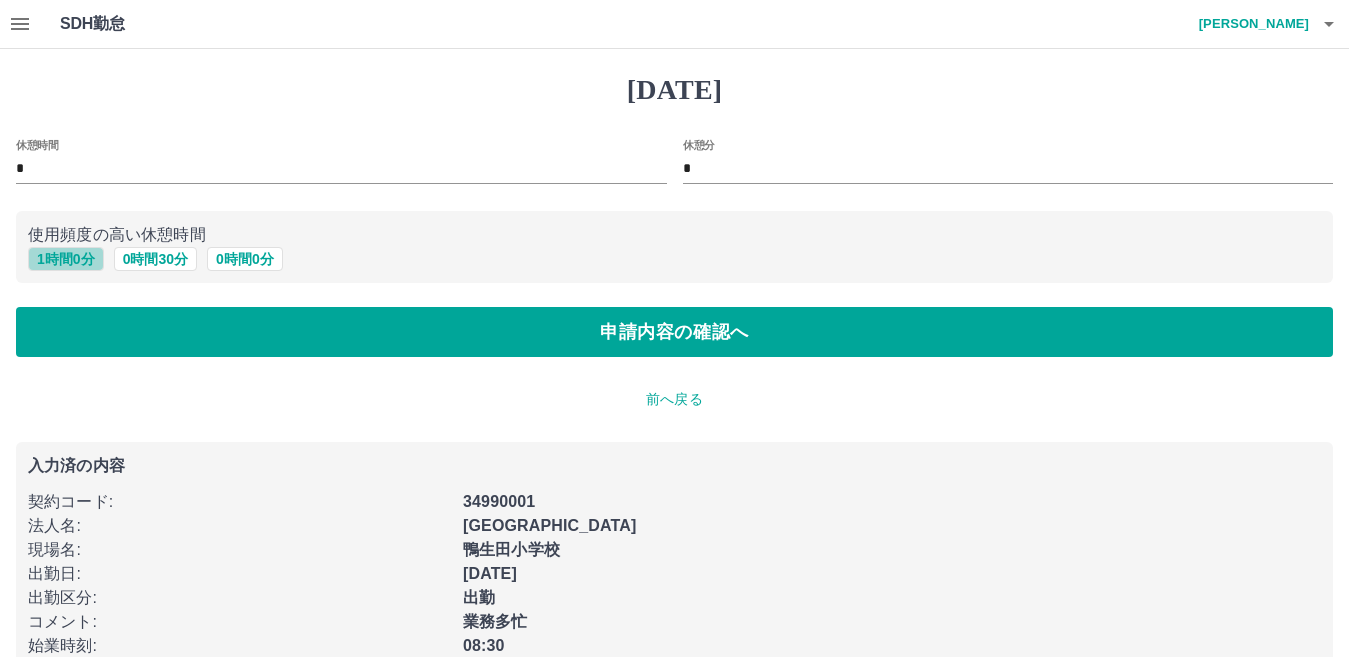 click on "1 時間 0 分" at bounding box center (66, 259) 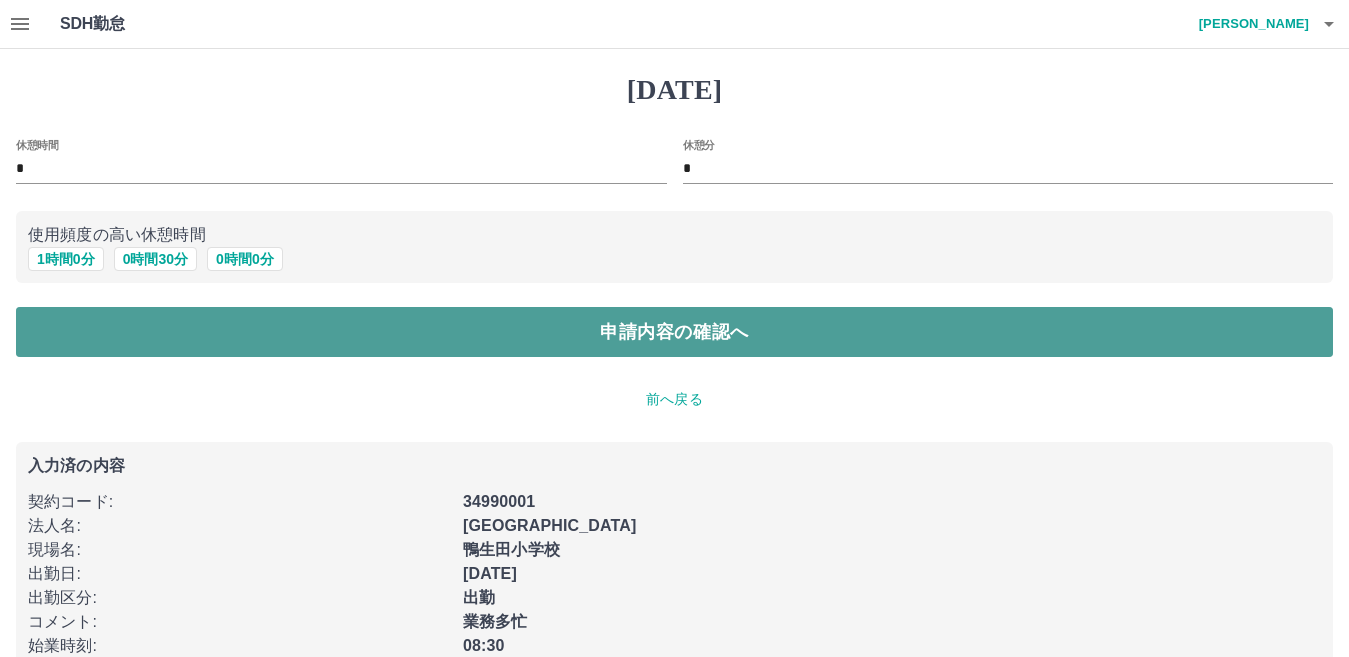 click on "申請内容の確認へ" at bounding box center (674, 332) 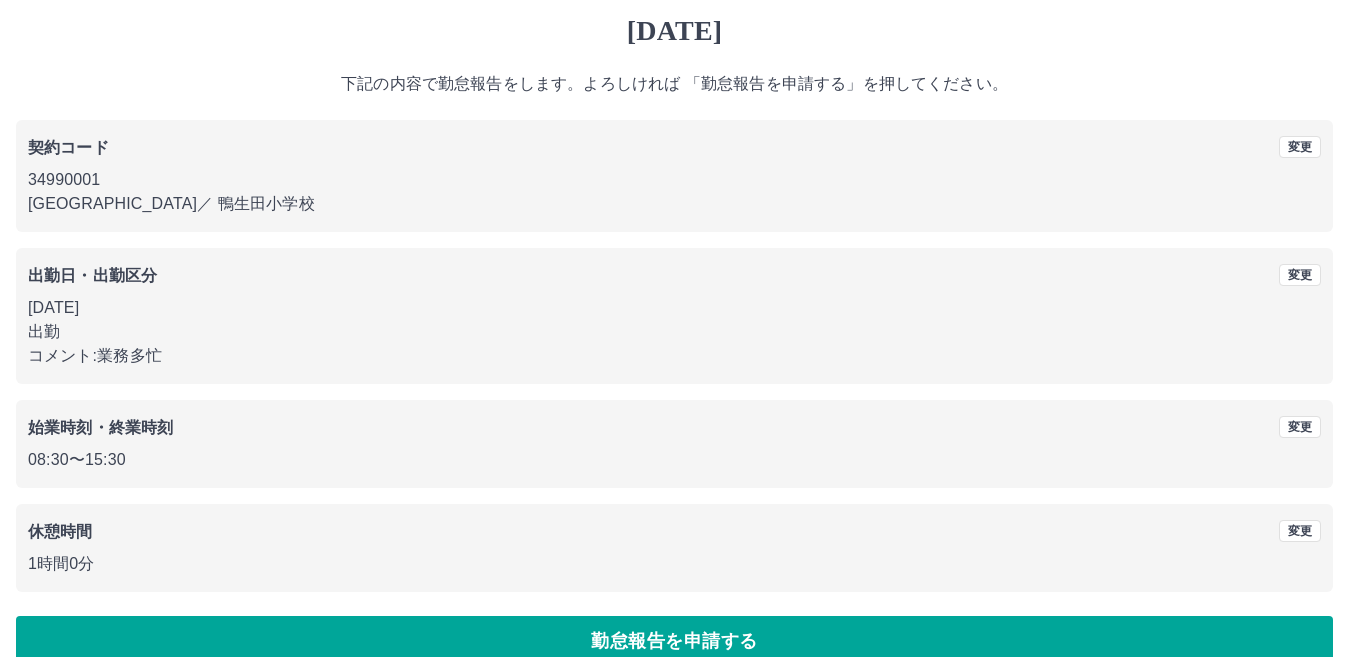 scroll, scrollTop: 92, scrollLeft: 0, axis: vertical 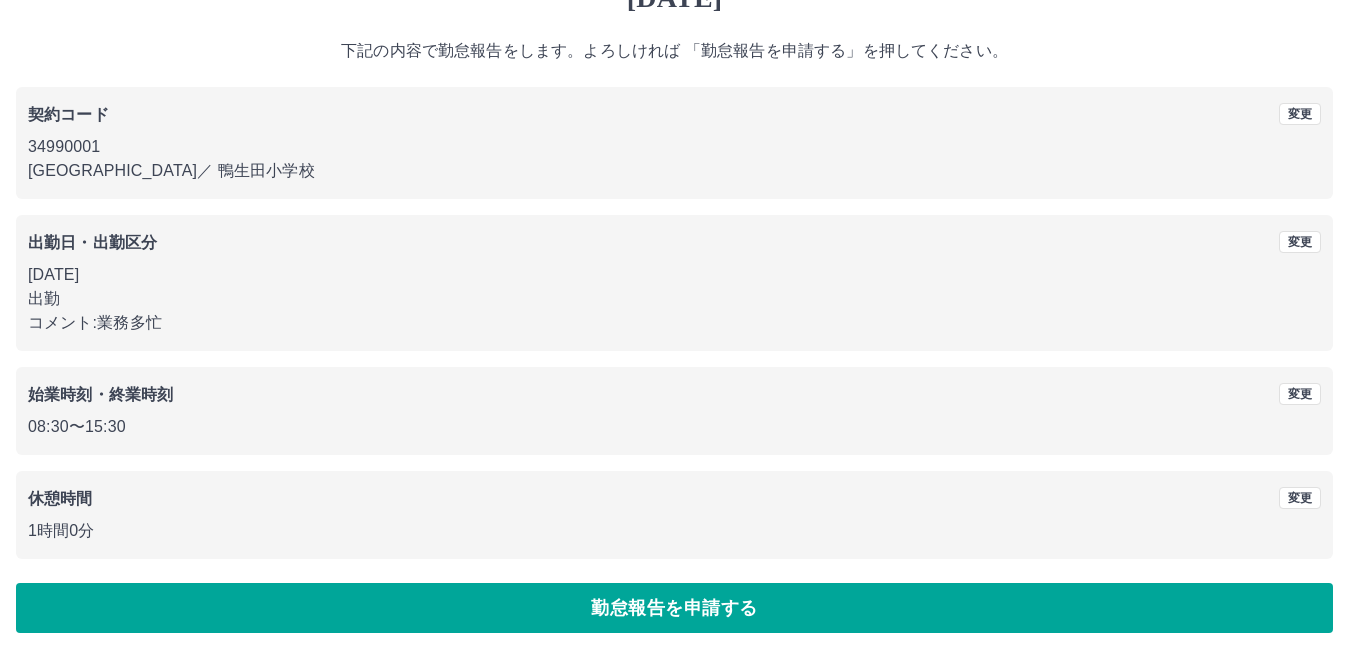 click on "[DATE] 下記の内容で勤怠報告をします。よろしければ 「勤怠報告を申請する」を押してください。 契約コード 変更 34990001 [GEOGRAPHIC_DATA]  ／   [GEOGRAPHIC_DATA] 出勤日・出勤区分 変更 [DATE] 出勤 コメント:  業務多忙 始業時刻・終業時刻 変更 08:30 〜 15:30 休憩時間 変更 1時間0分 勤怠報告を申請する" at bounding box center (674, 307) 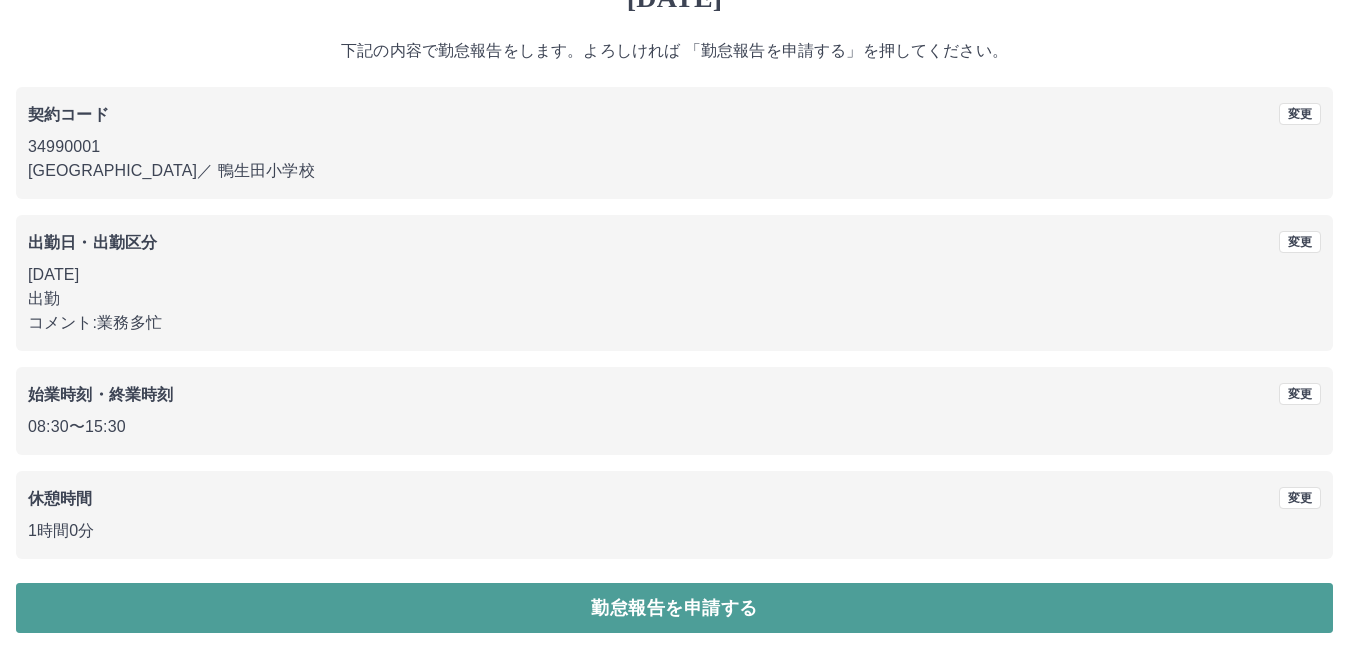 click on "勤怠報告を申請する" at bounding box center [674, 608] 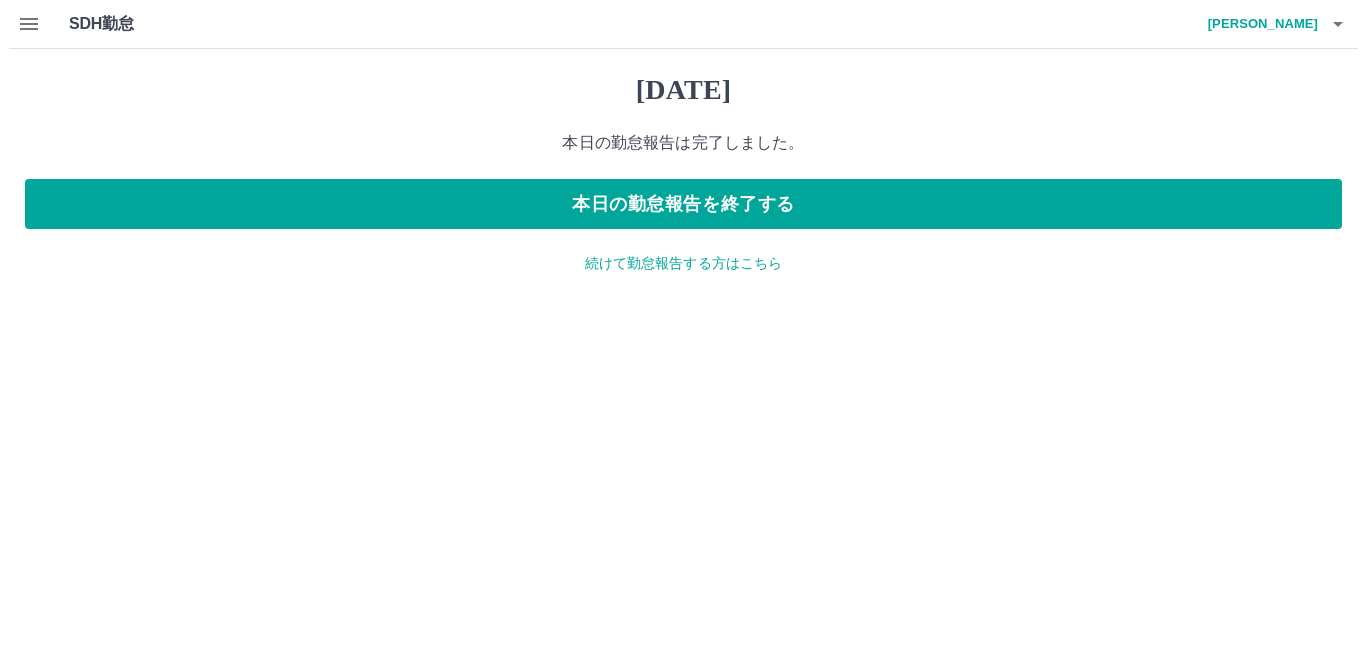 scroll, scrollTop: 0, scrollLeft: 0, axis: both 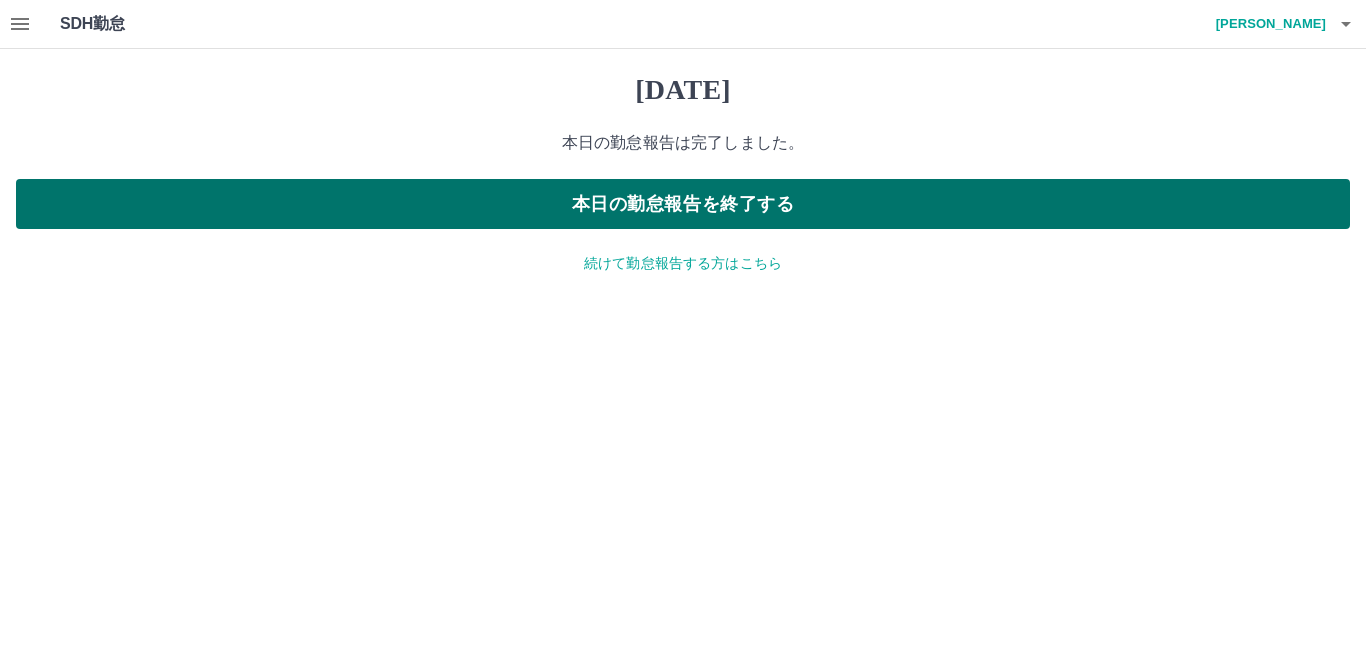 click on "本日の勤怠報告を終了する" at bounding box center (683, 204) 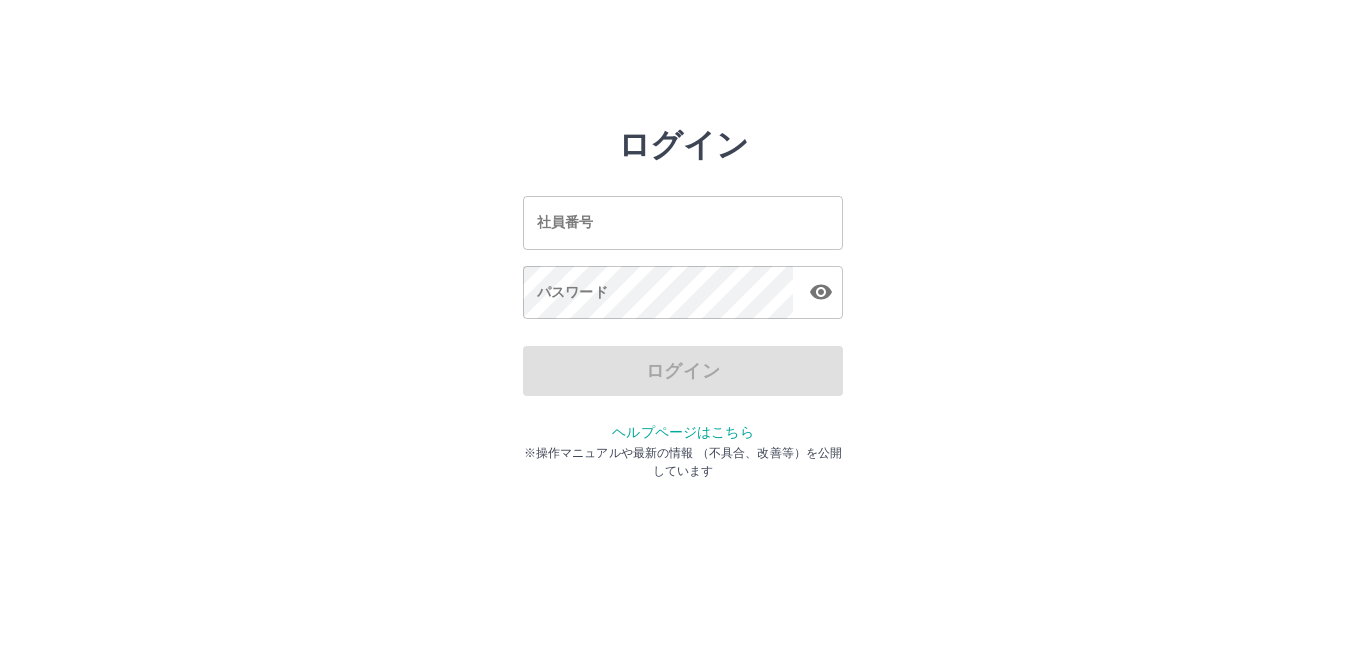scroll, scrollTop: 0, scrollLeft: 0, axis: both 